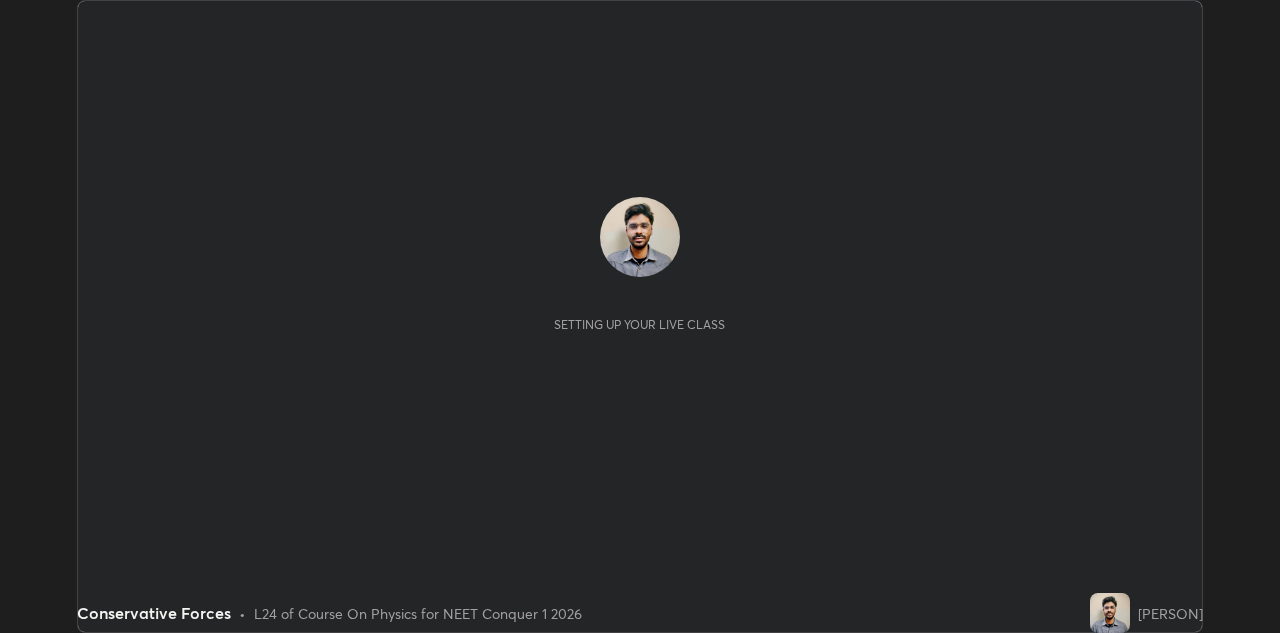scroll, scrollTop: 0, scrollLeft: 0, axis: both 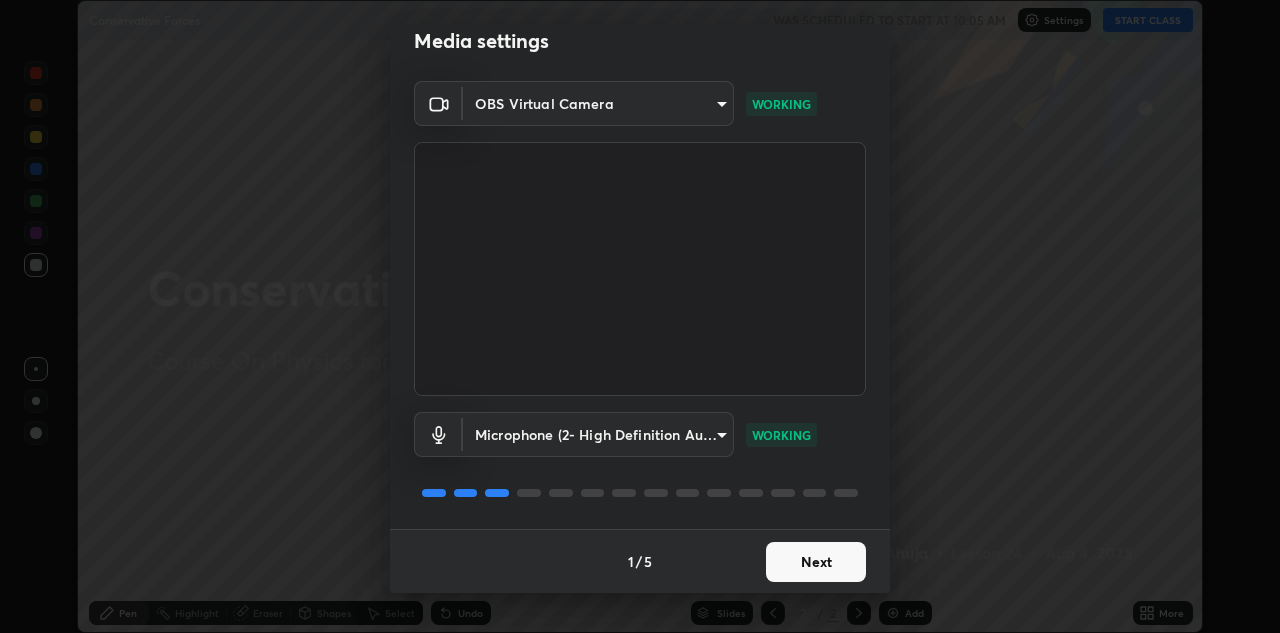 click on "Next" at bounding box center [816, 562] 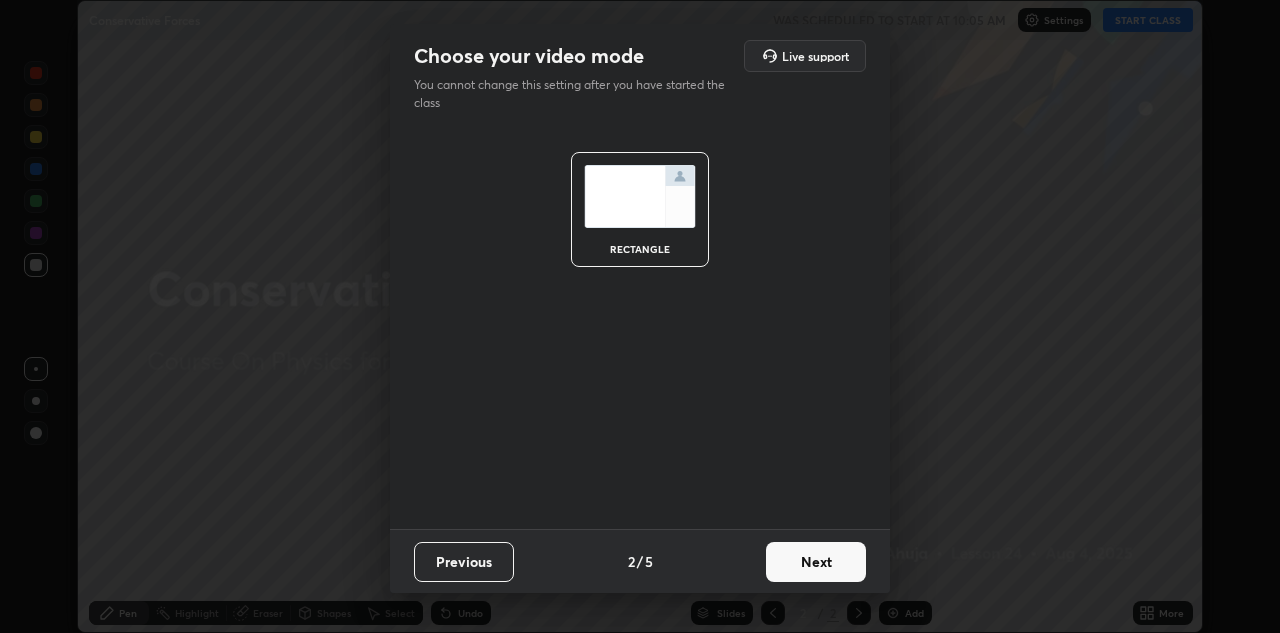 scroll, scrollTop: 0, scrollLeft: 0, axis: both 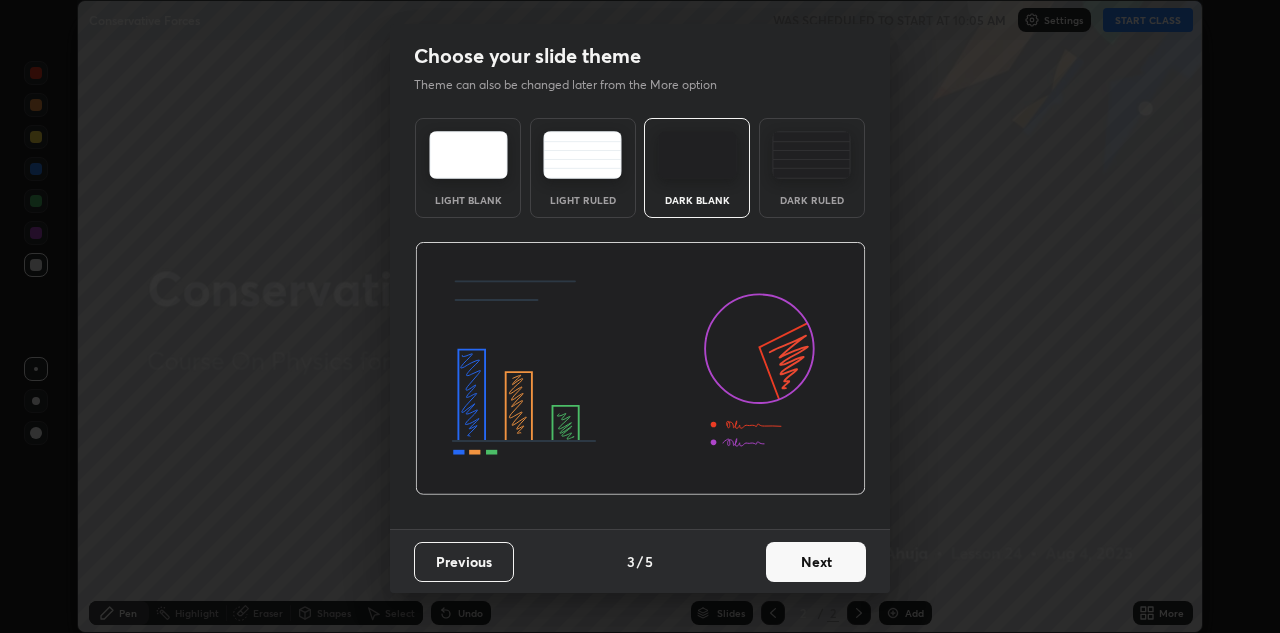 click on "Dark Ruled" at bounding box center [812, 168] 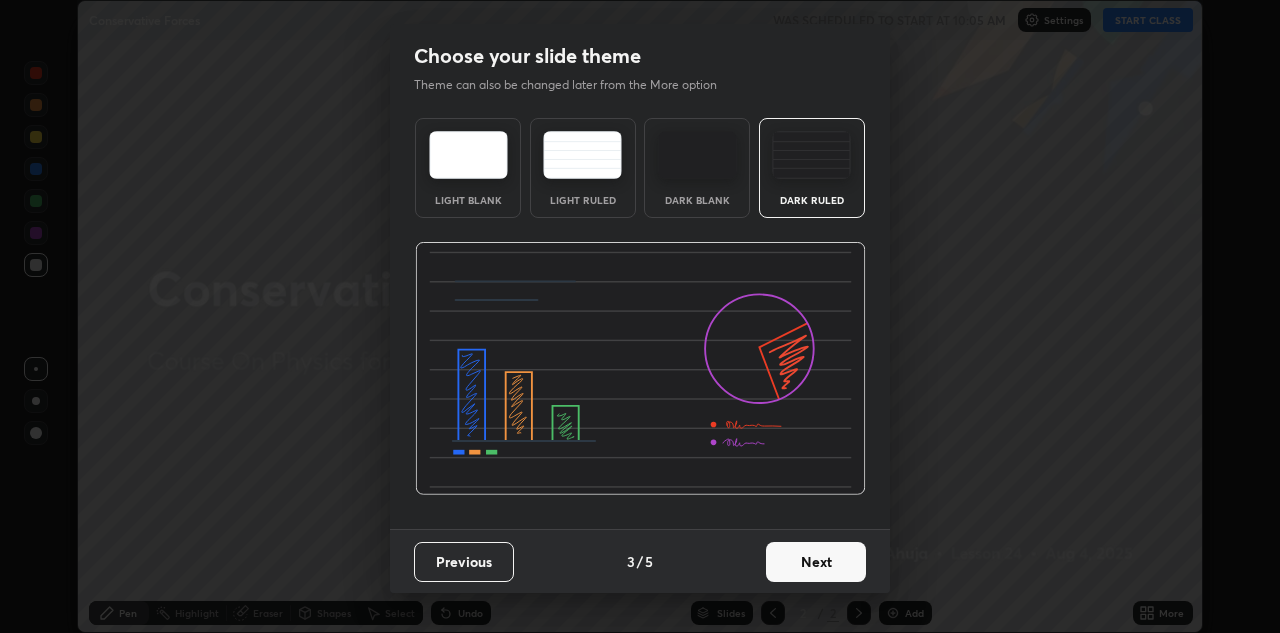 click on "Next" at bounding box center [816, 562] 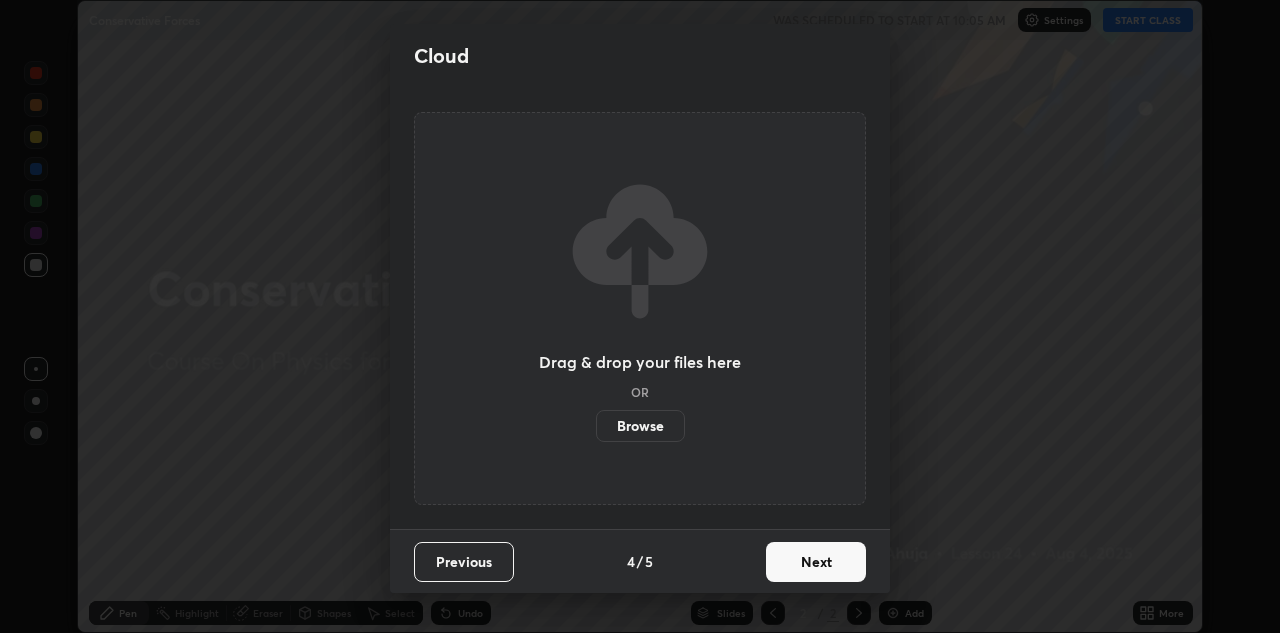 click on "Next" at bounding box center (816, 562) 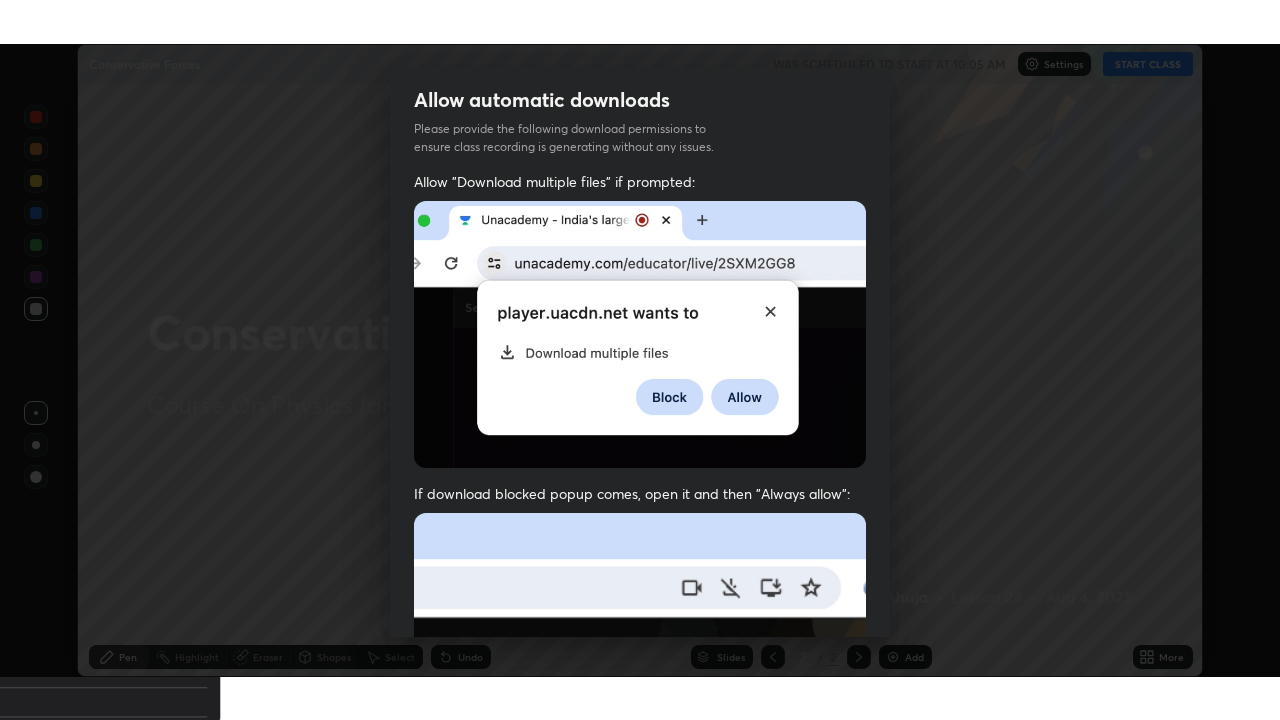 scroll, scrollTop: 431, scrollLeft: 0, axis: vertical 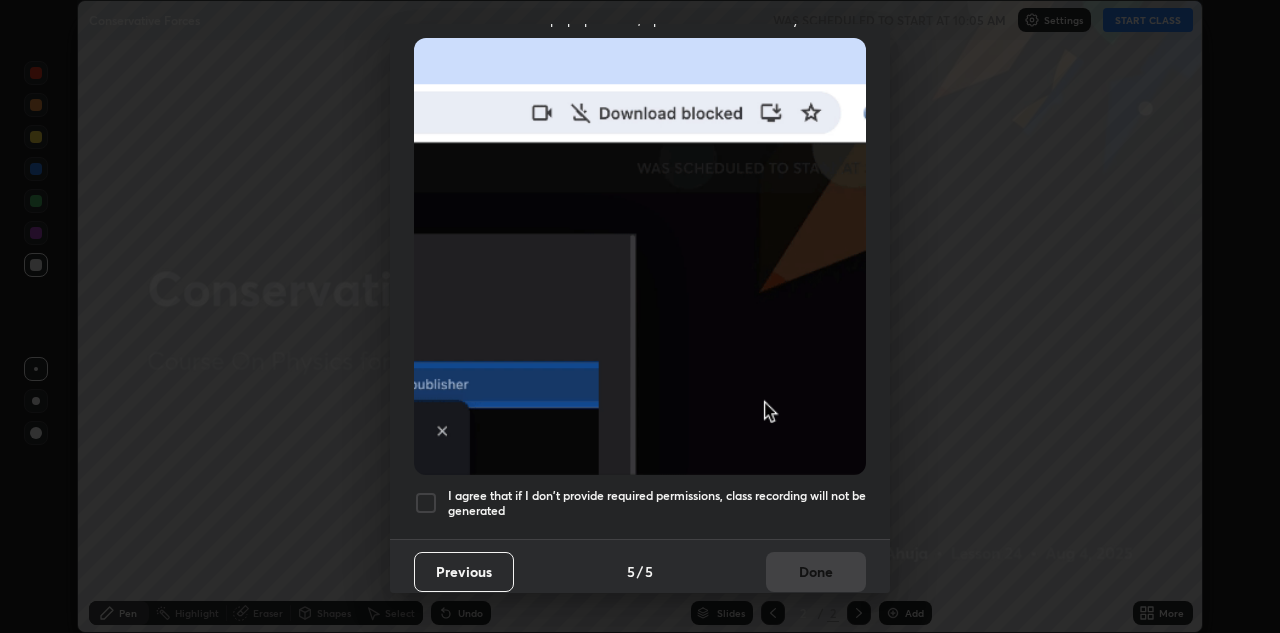 click on "I agree that if I don't provide required permissions, class recording will not be generated" at bounding box center [657, 503] 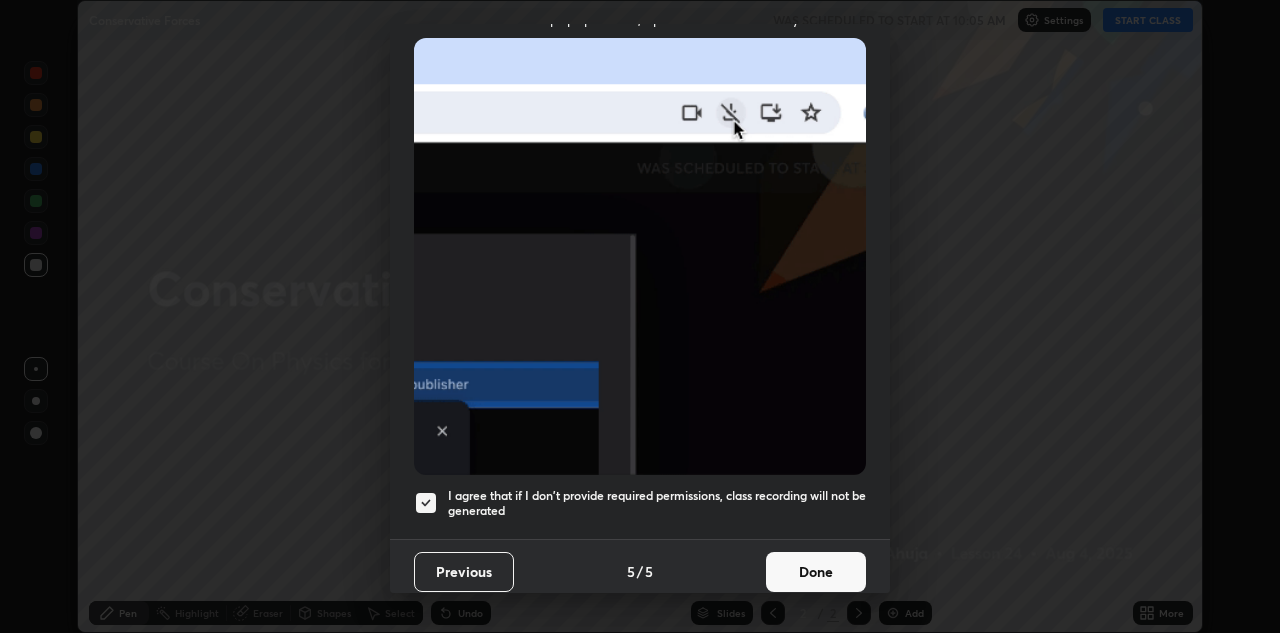click on "Done" at bounding box center (816, 572) 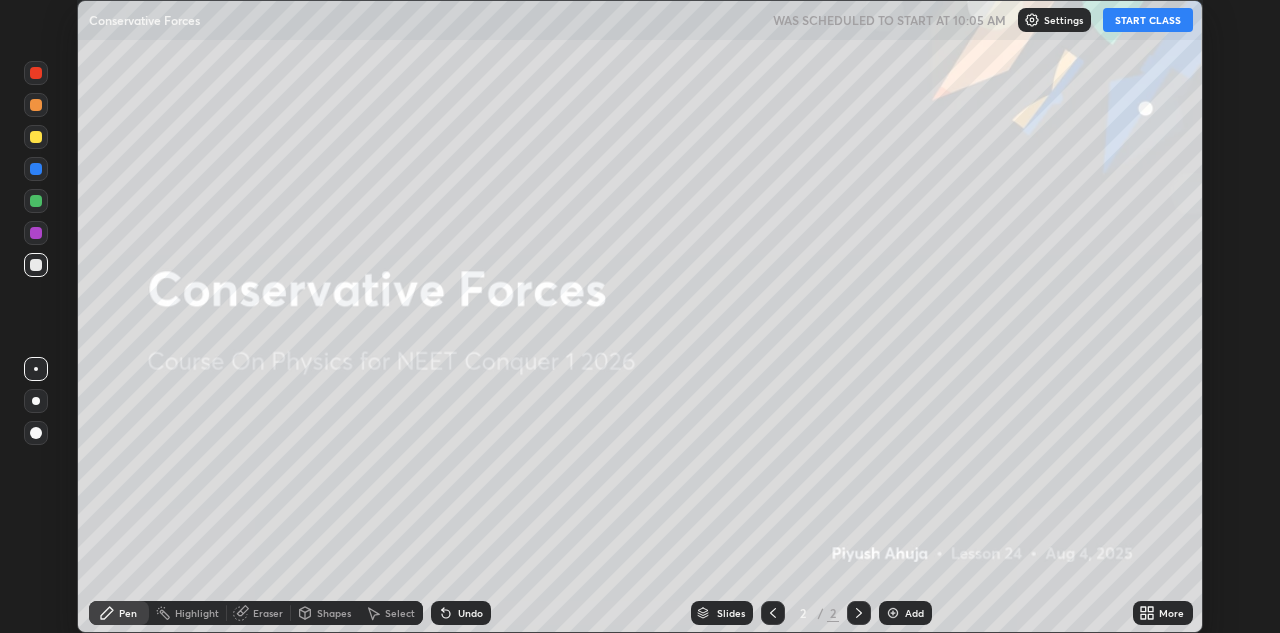 click on "START CLASS" at bounding box center [1148, 20] 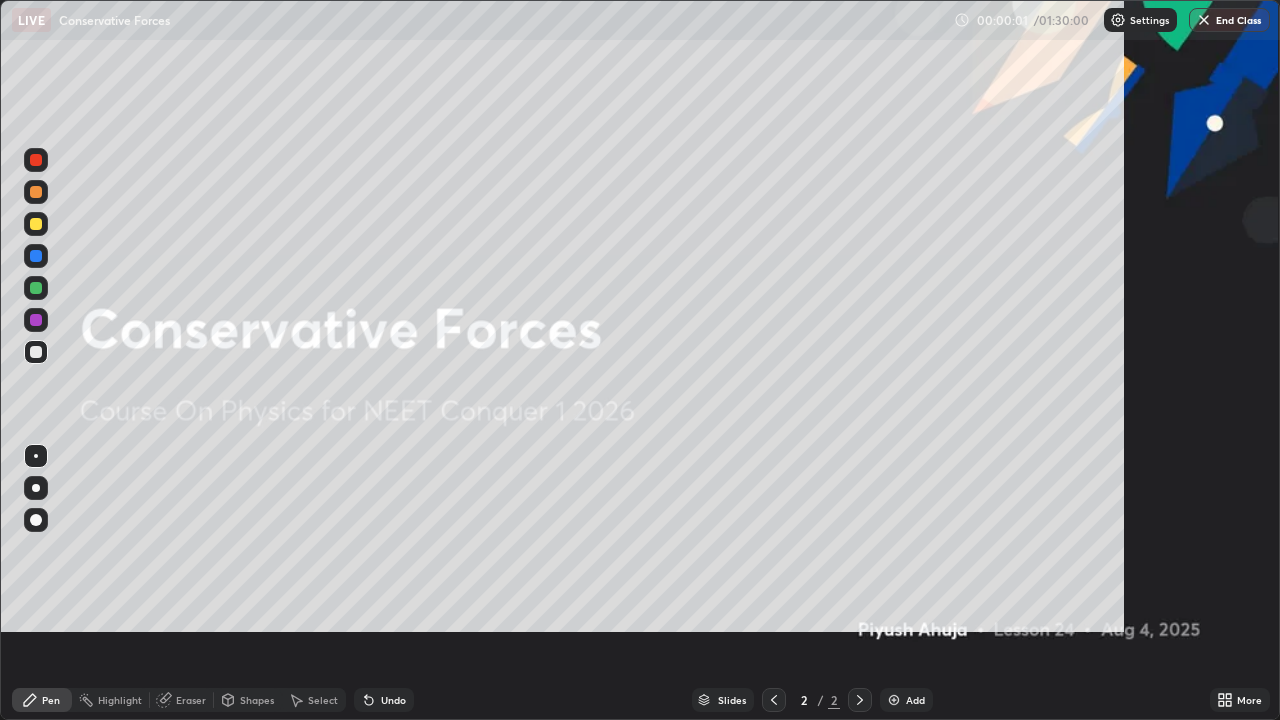 scroll, scrollTop: 99280, scrollLeft: 98720, axis: both 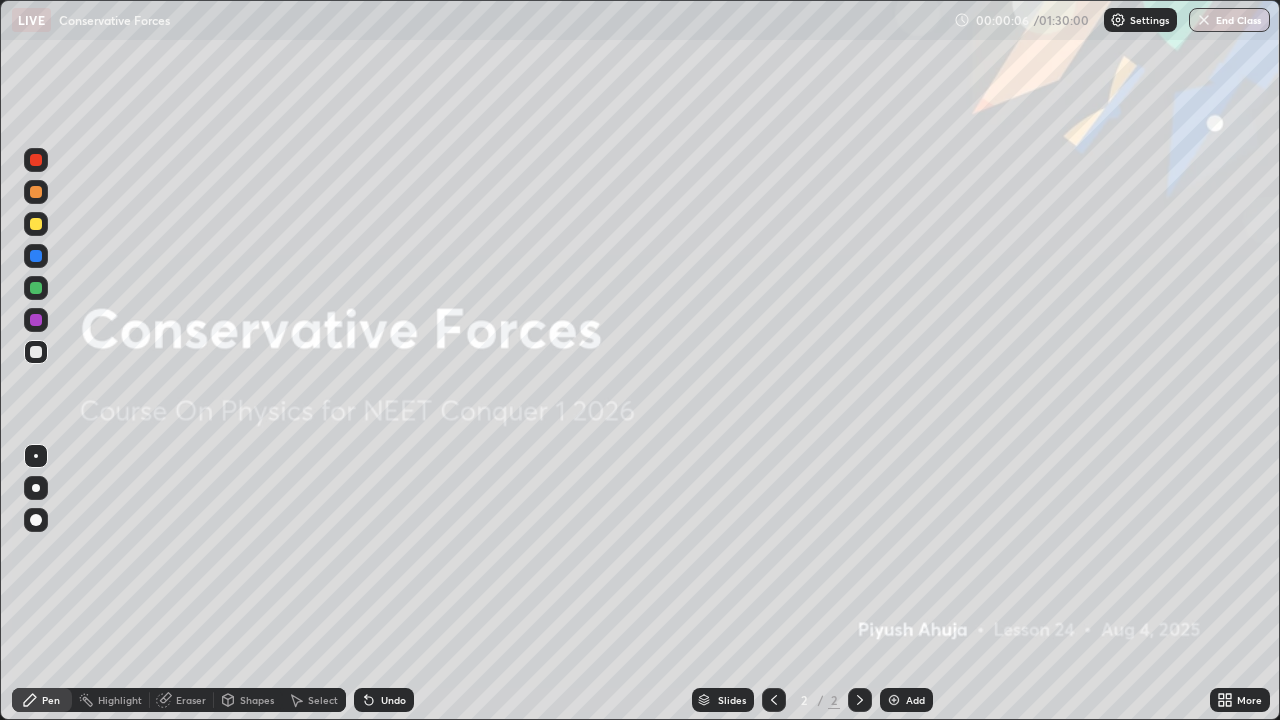 click on "More" at bounding box center (1249, 700) 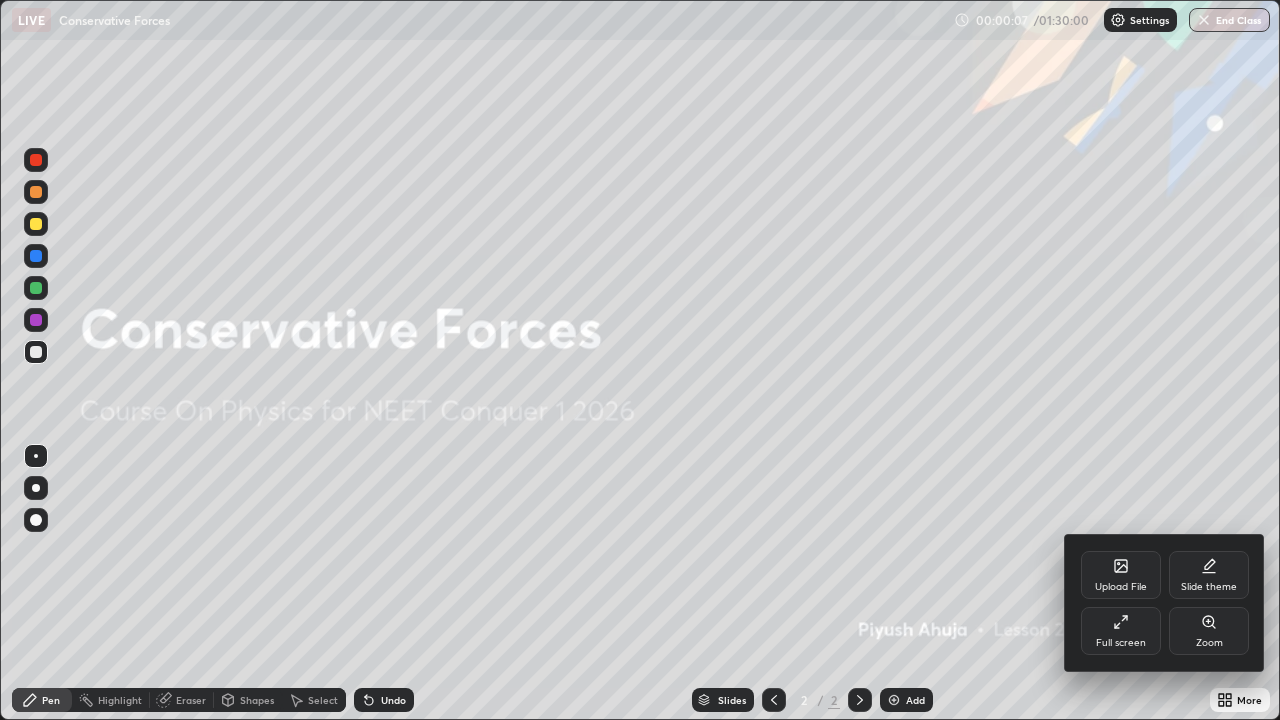 click on "Upload File" at bounding box center [1121, 575] 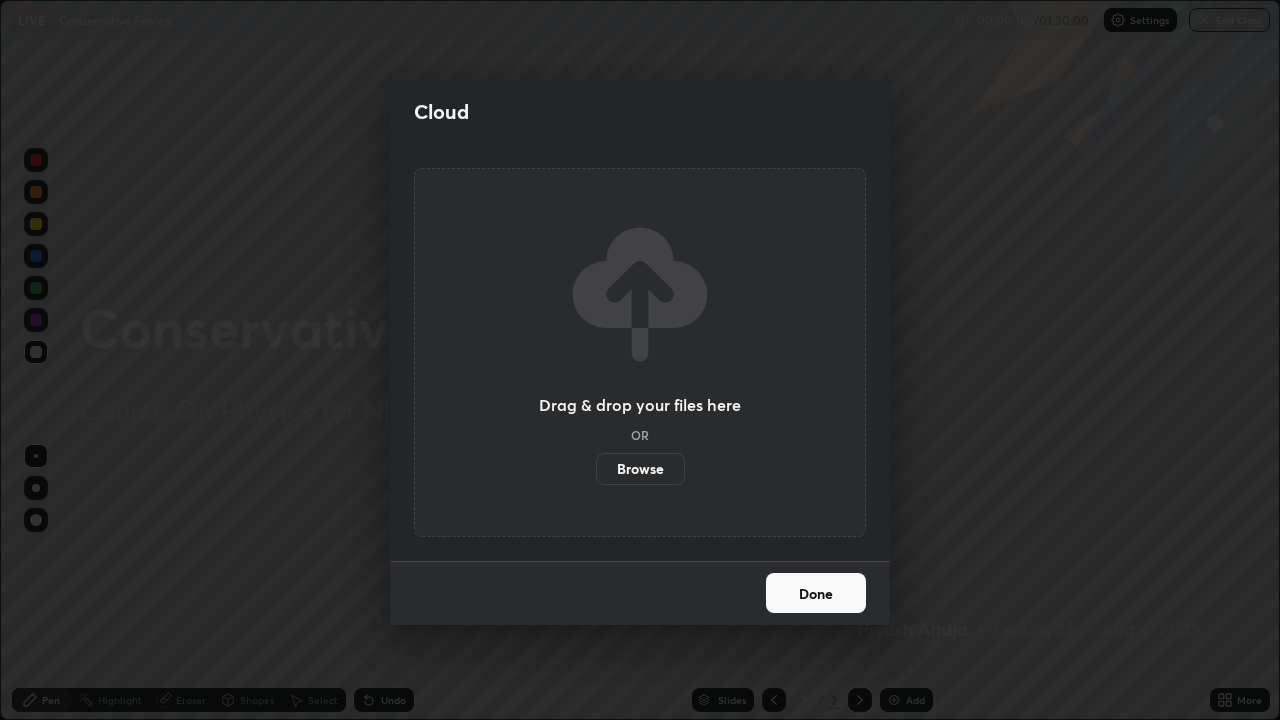 click on "Browse" at bounding box center (640, 469) 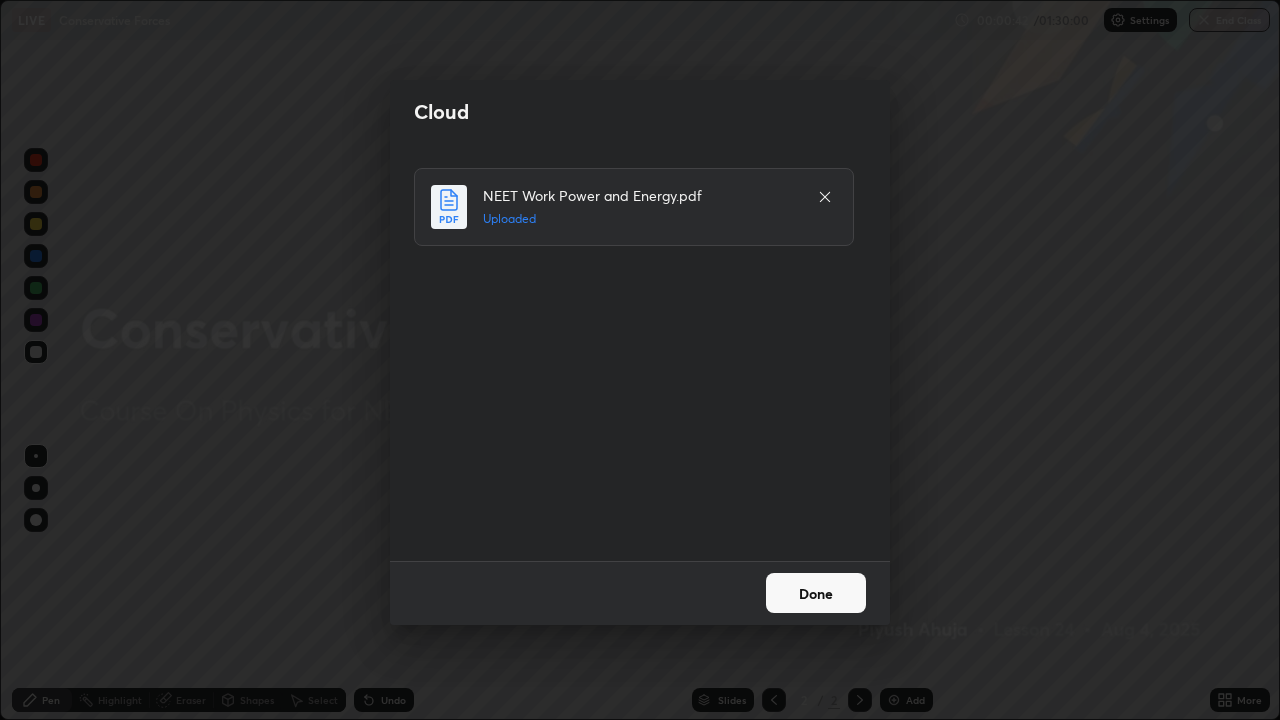 click on "Done" at bounding box center [816, 593] 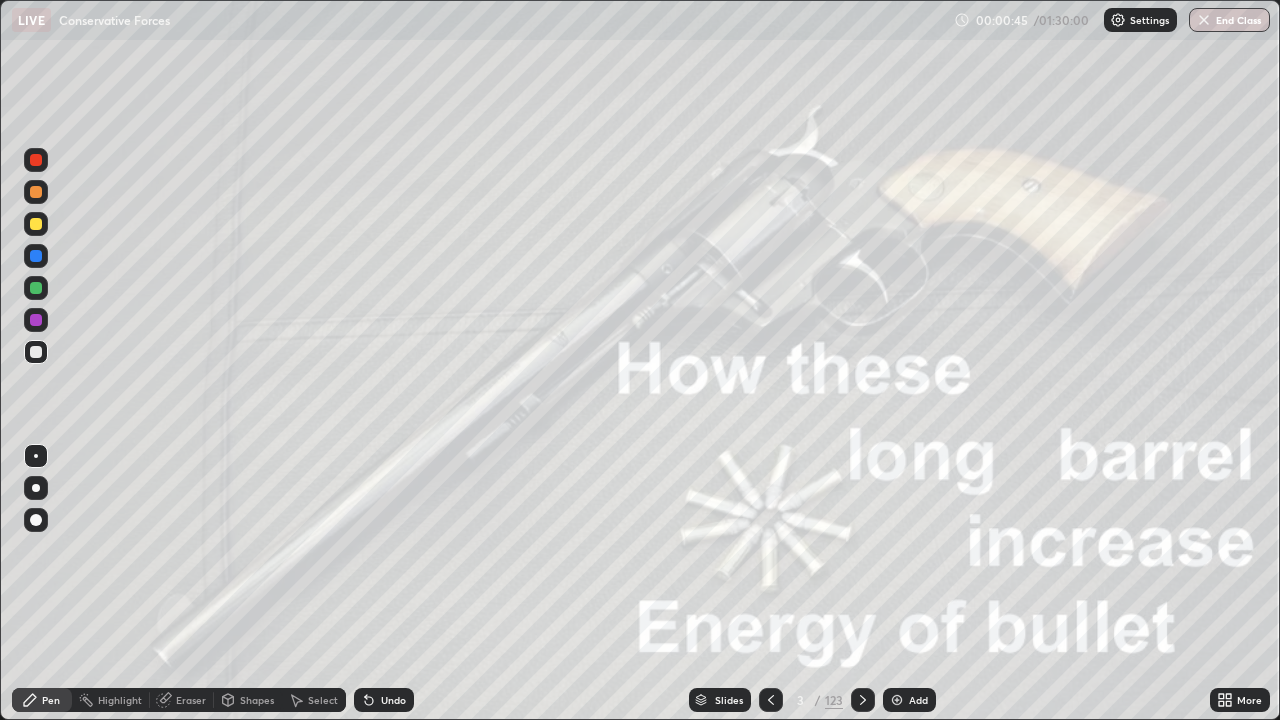click on "Slides" at bounding box center (729, 700) 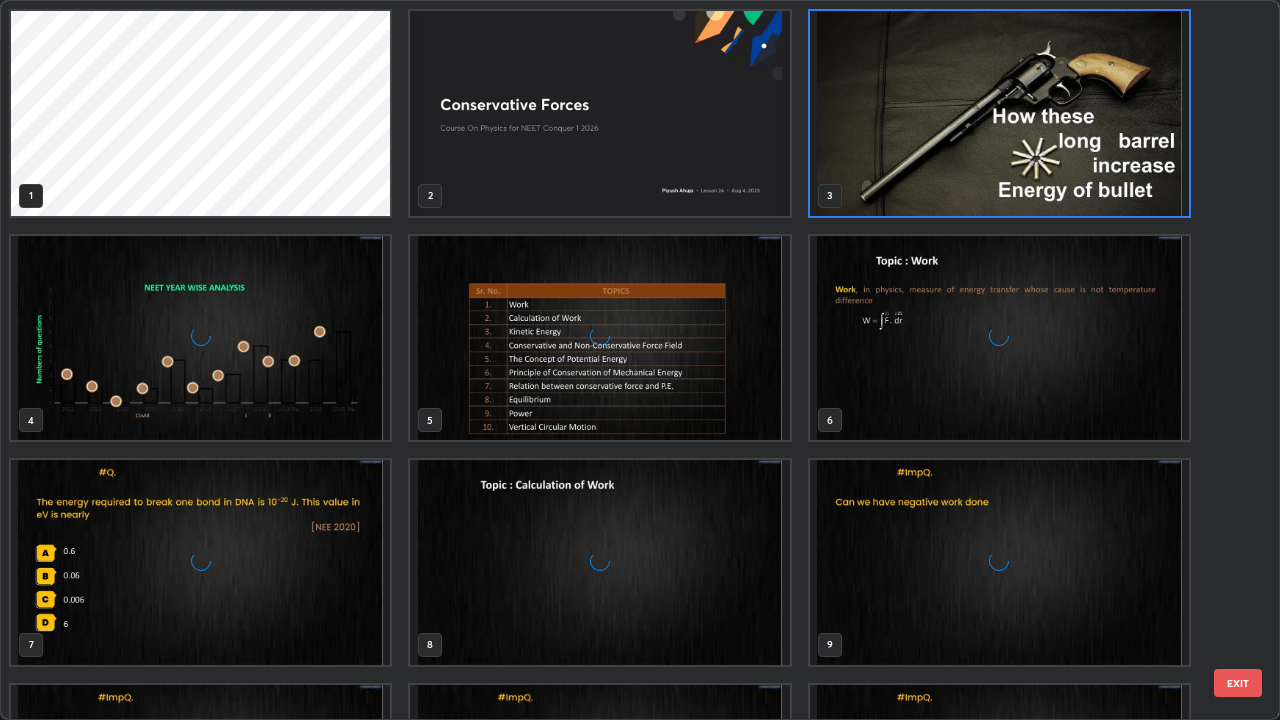 scroll, scrollTop: 7, scrollLeft: 11, axis: both 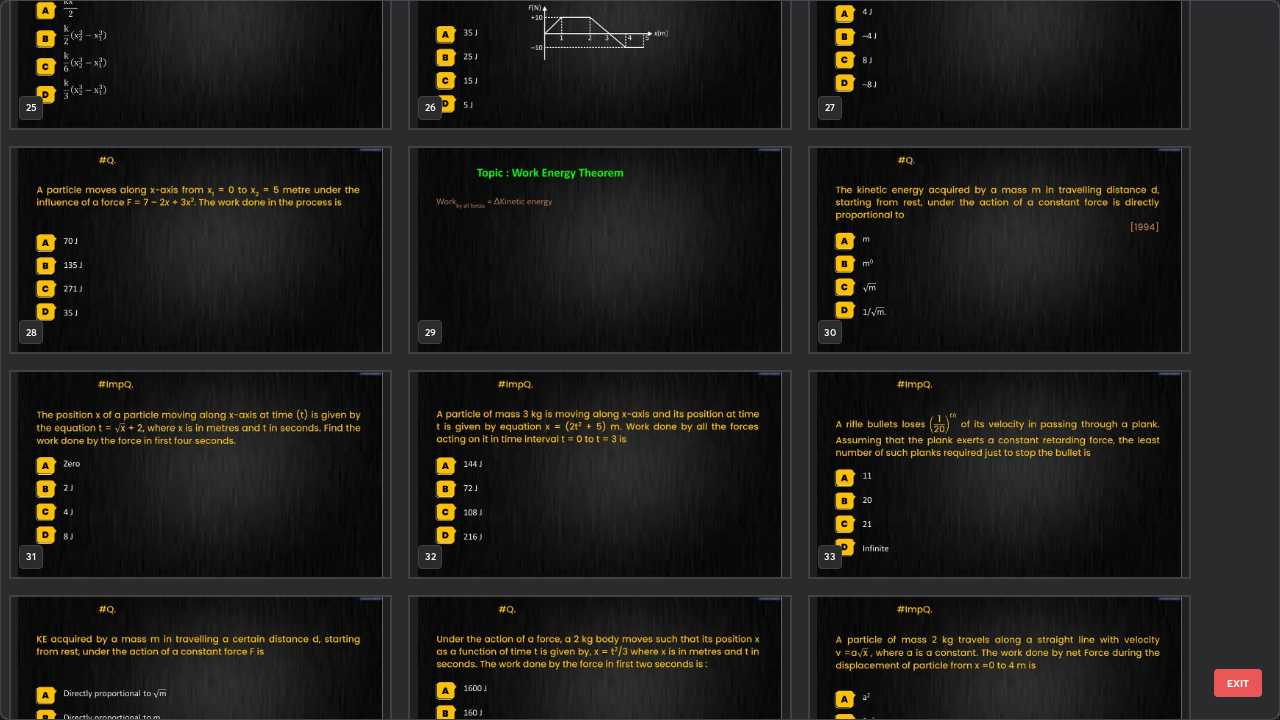 click at bounding box center [599, 250] 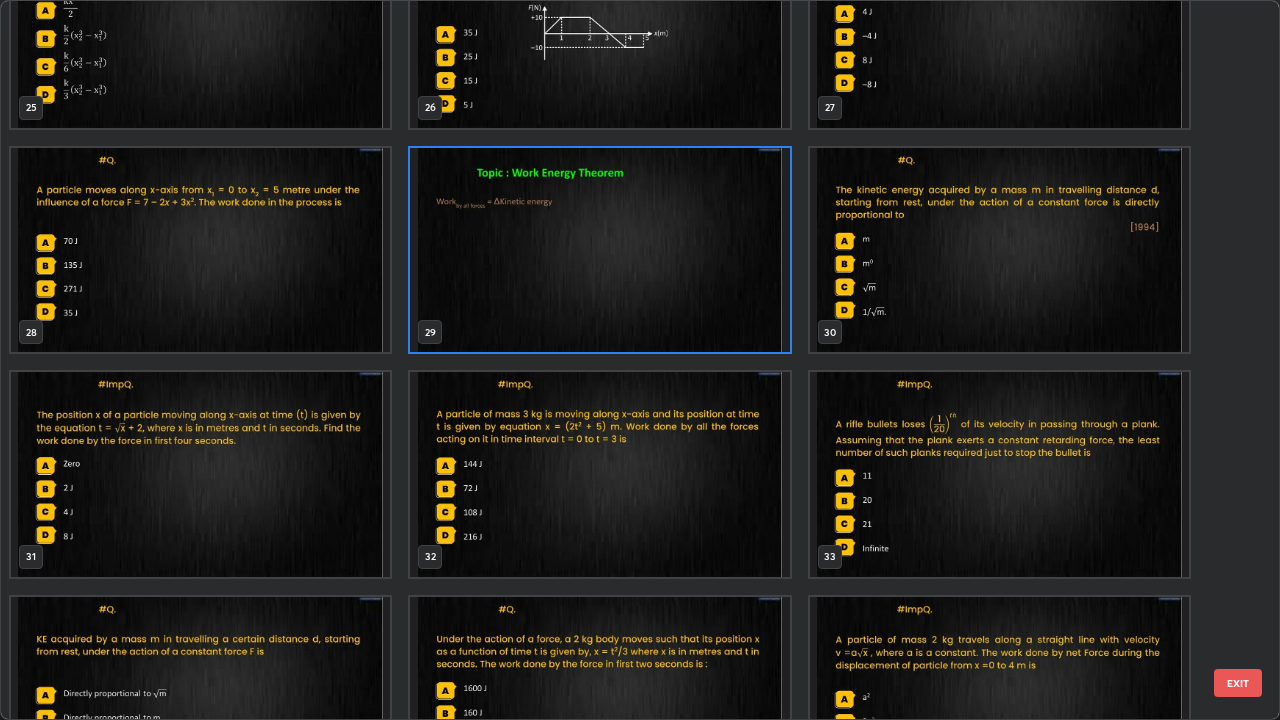 click at bounding box center (599, 250) 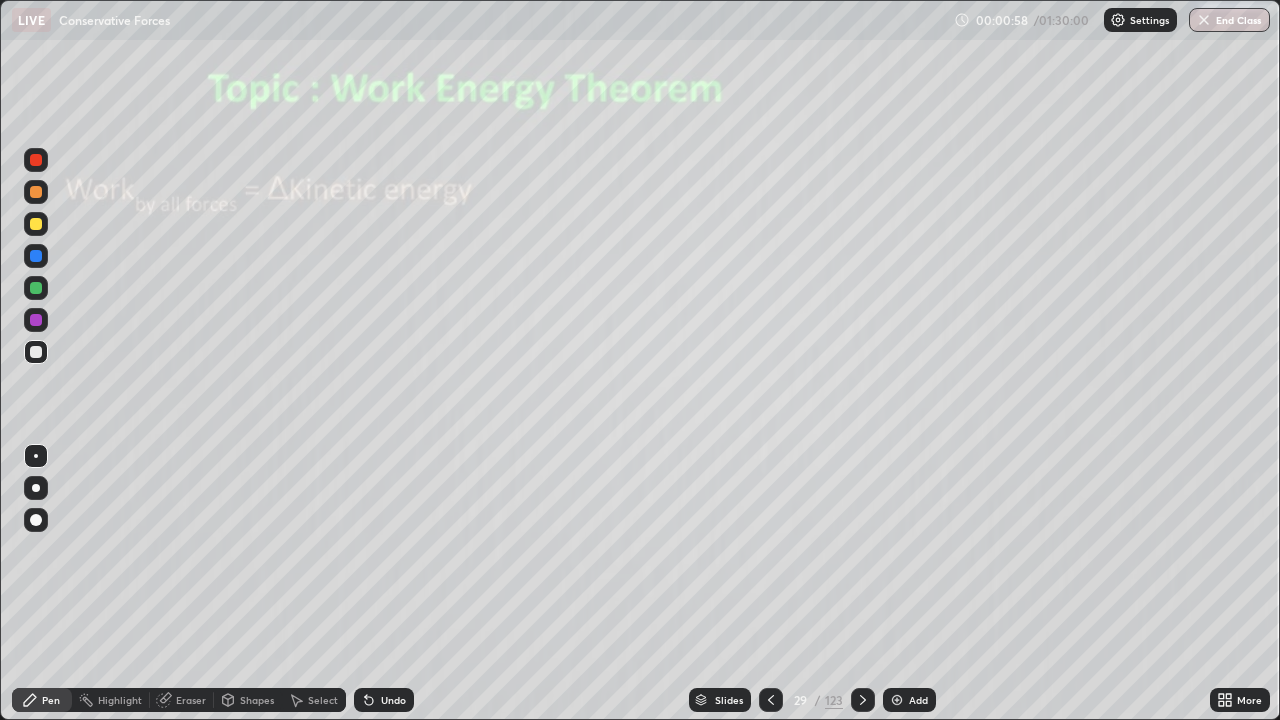 click on "Slides" at bounding box center (720, 700) 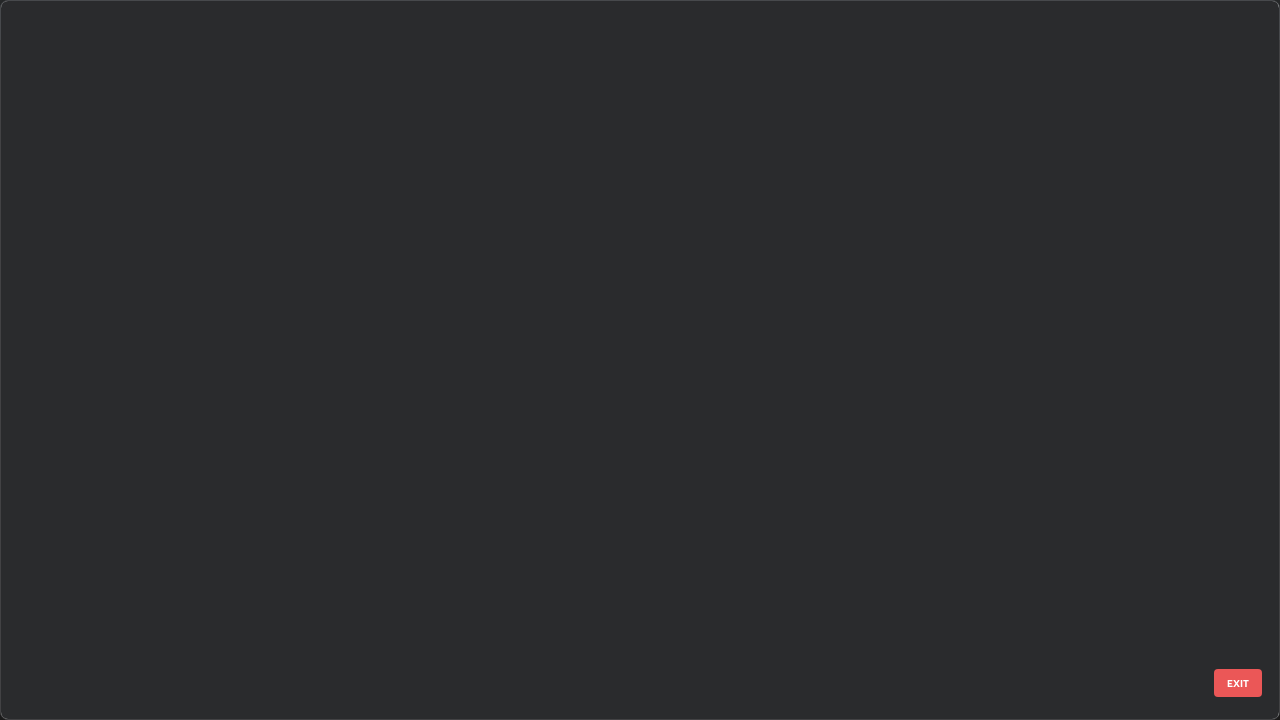 scroll, scrollTop: 1528, scrollLeft: 0, axis: vertical 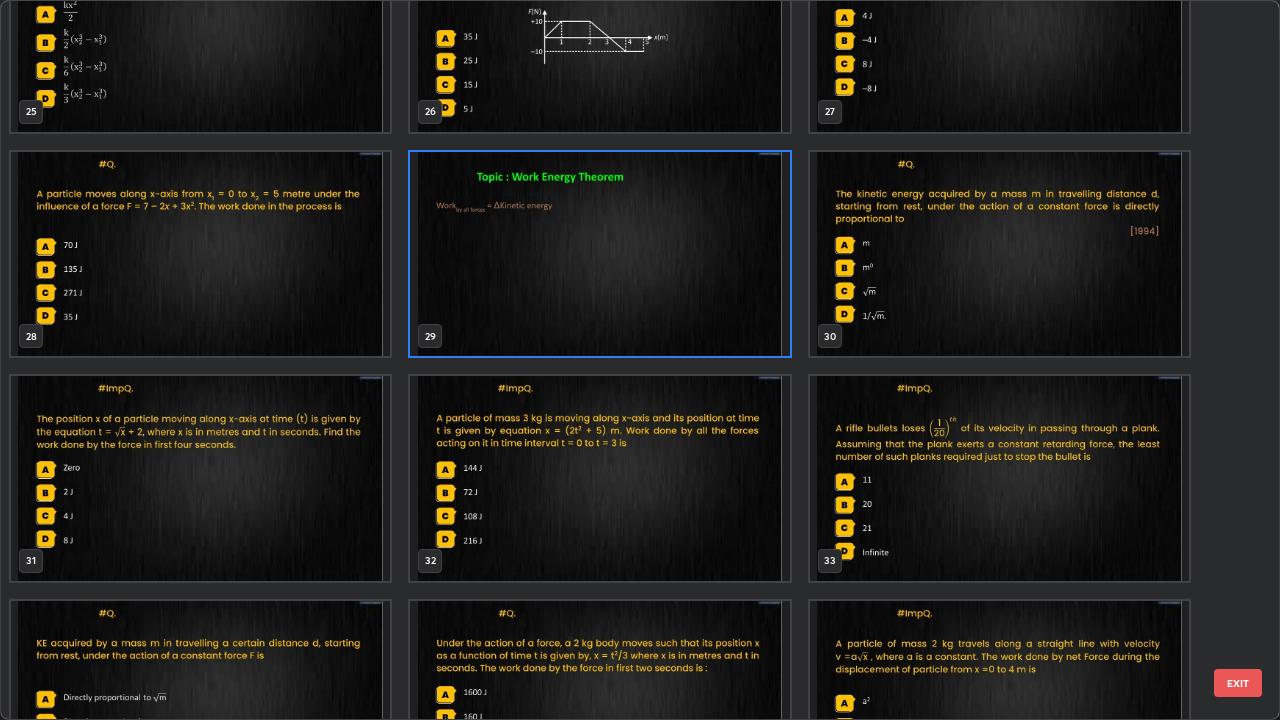 click at bounding box center [599, 254] 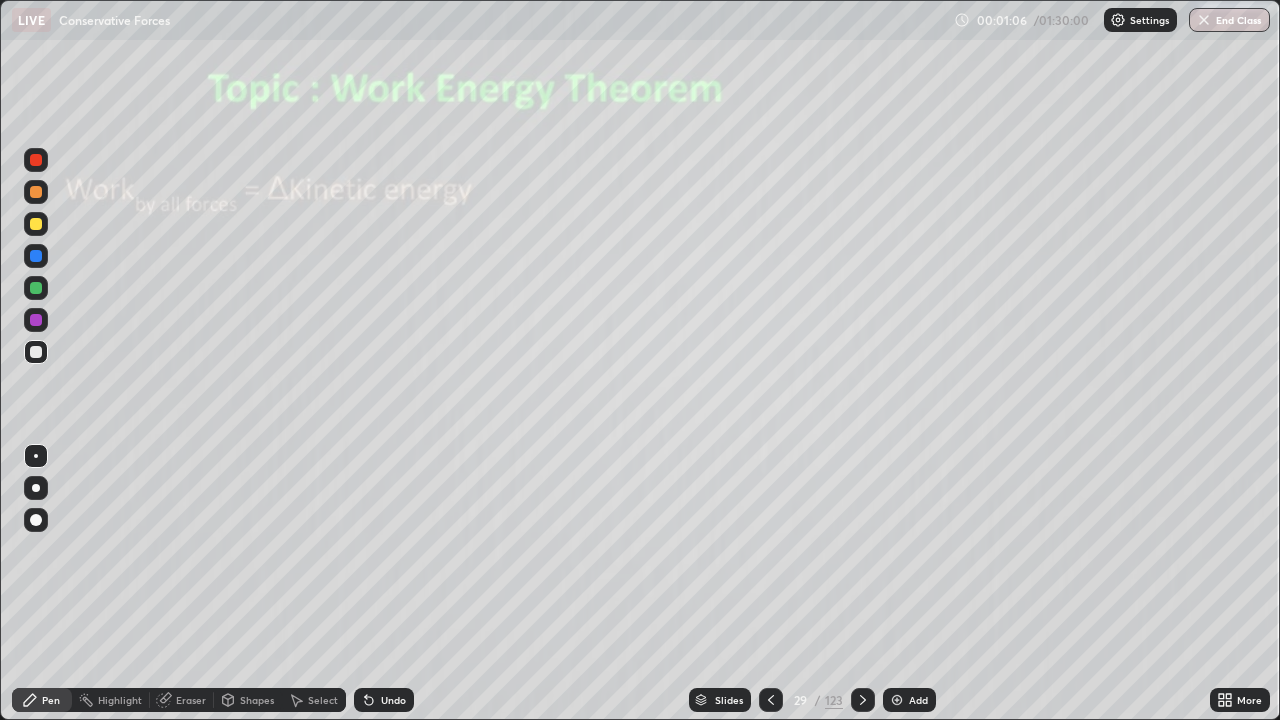 click 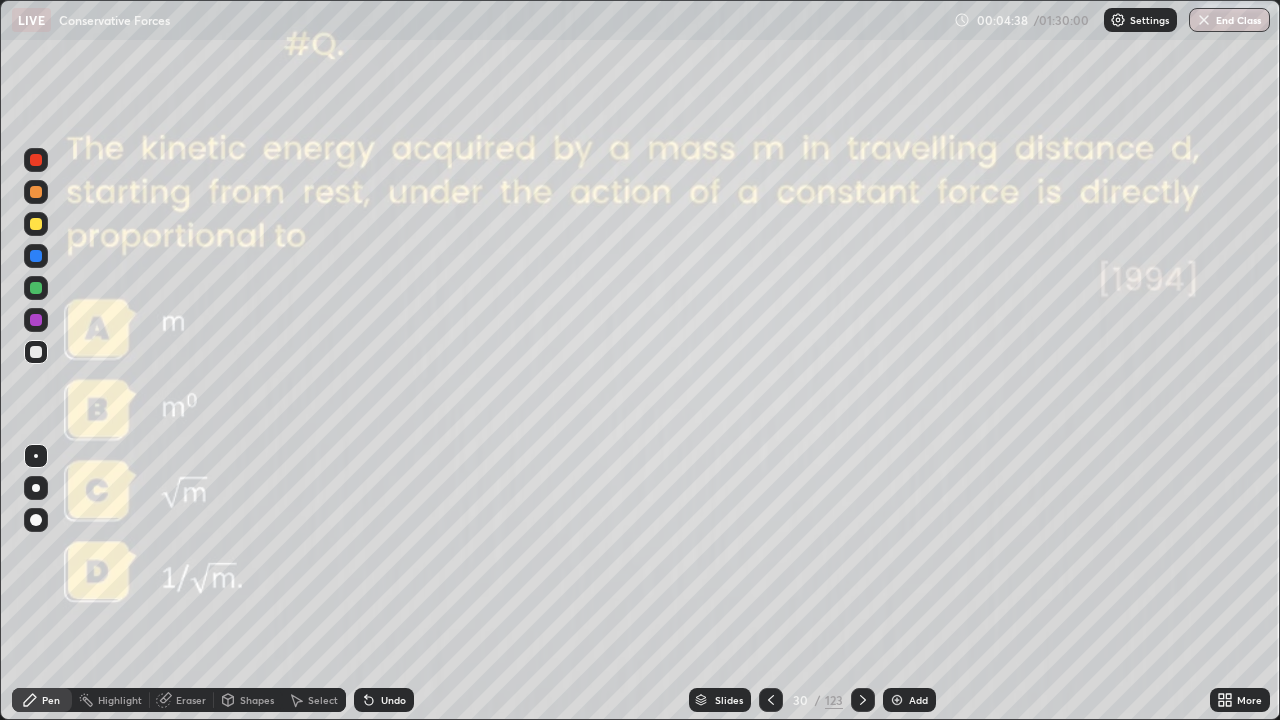 click 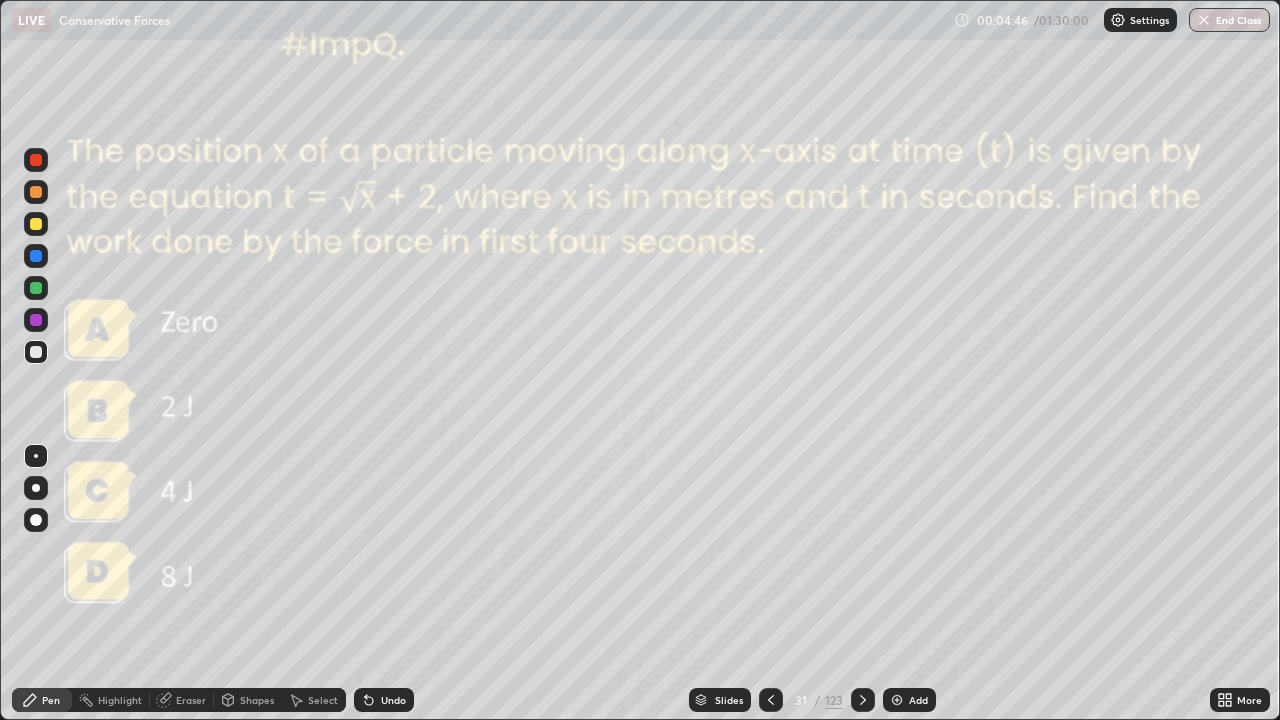 click 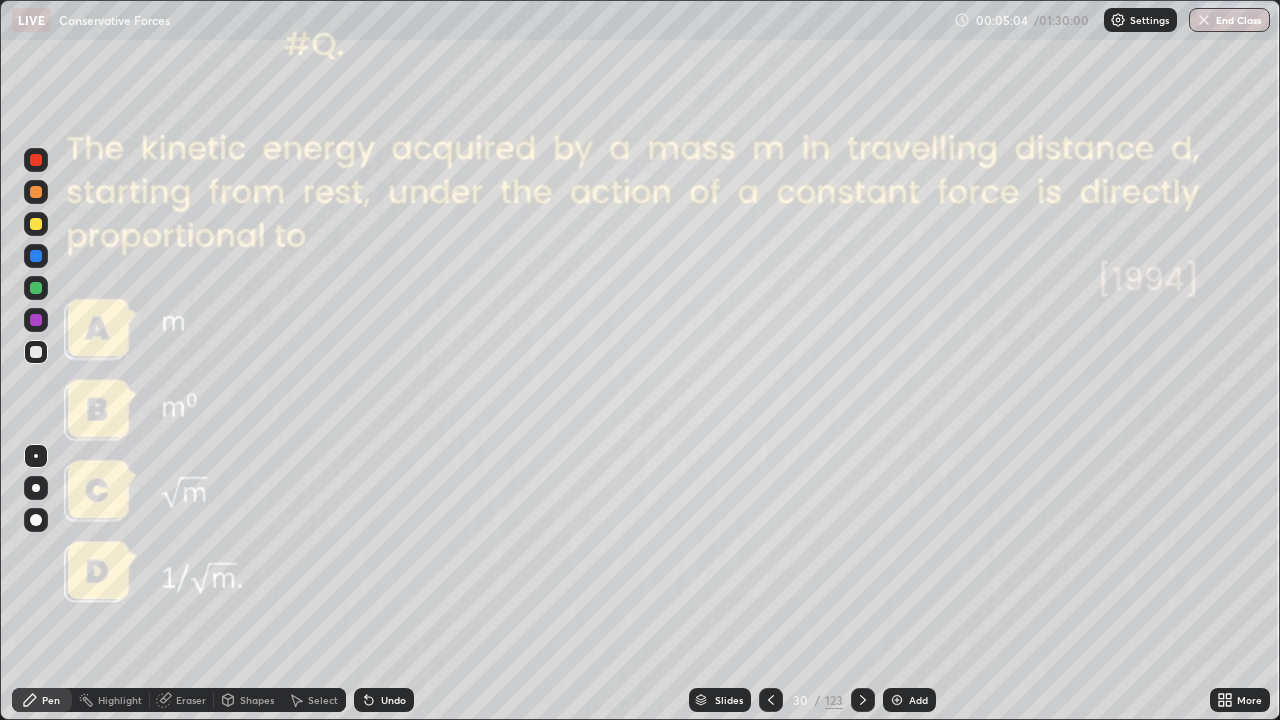 click on "Eraser" at bounding box center [182, 700] 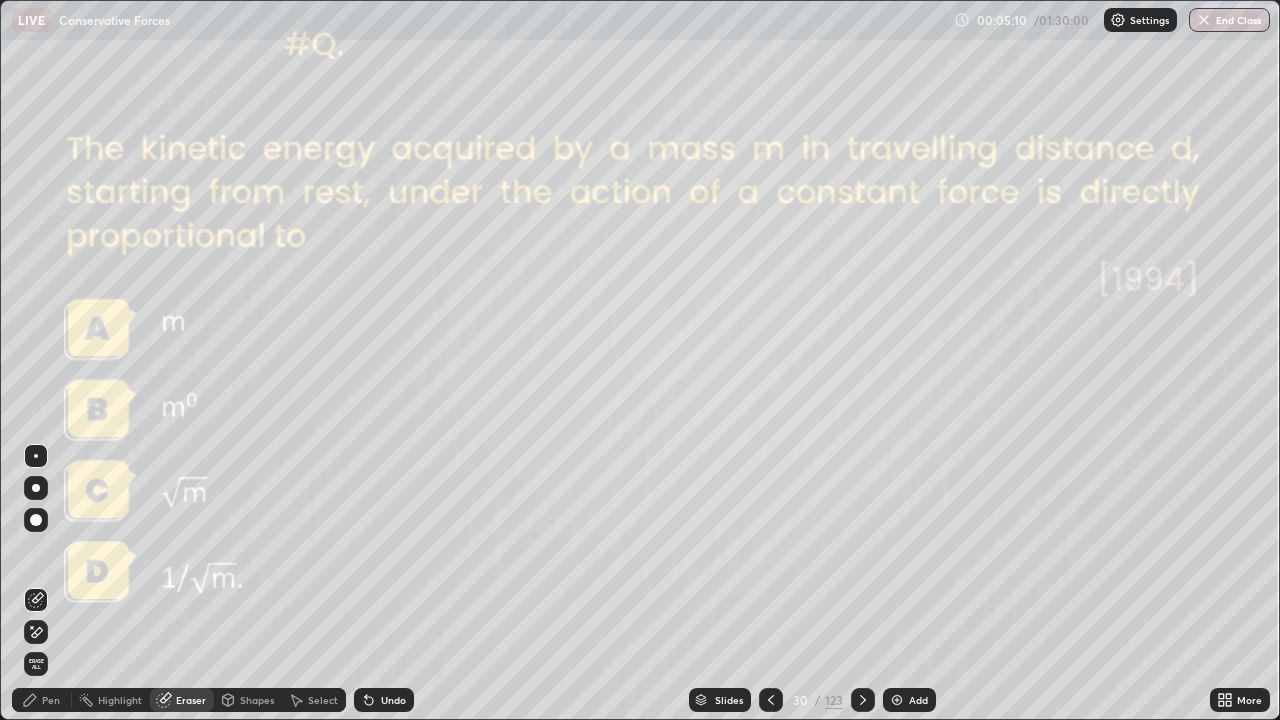 click on "Pen" at bounding box center (42, 700) 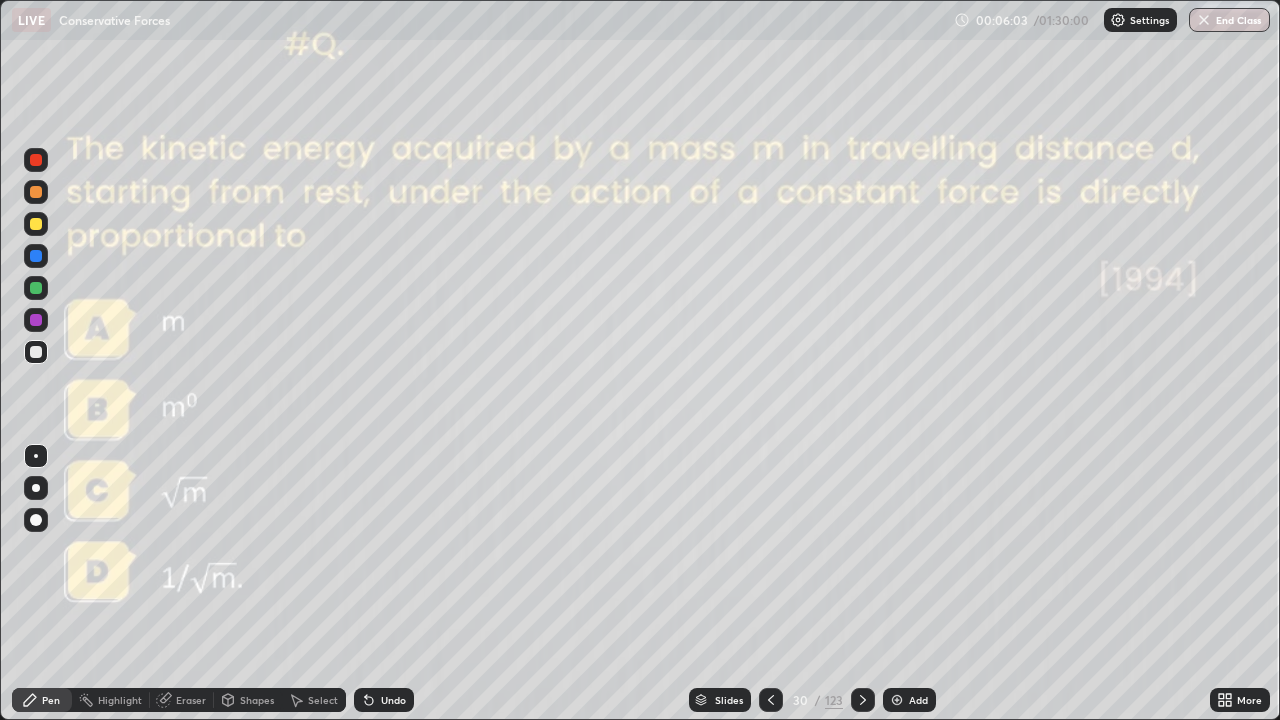 click 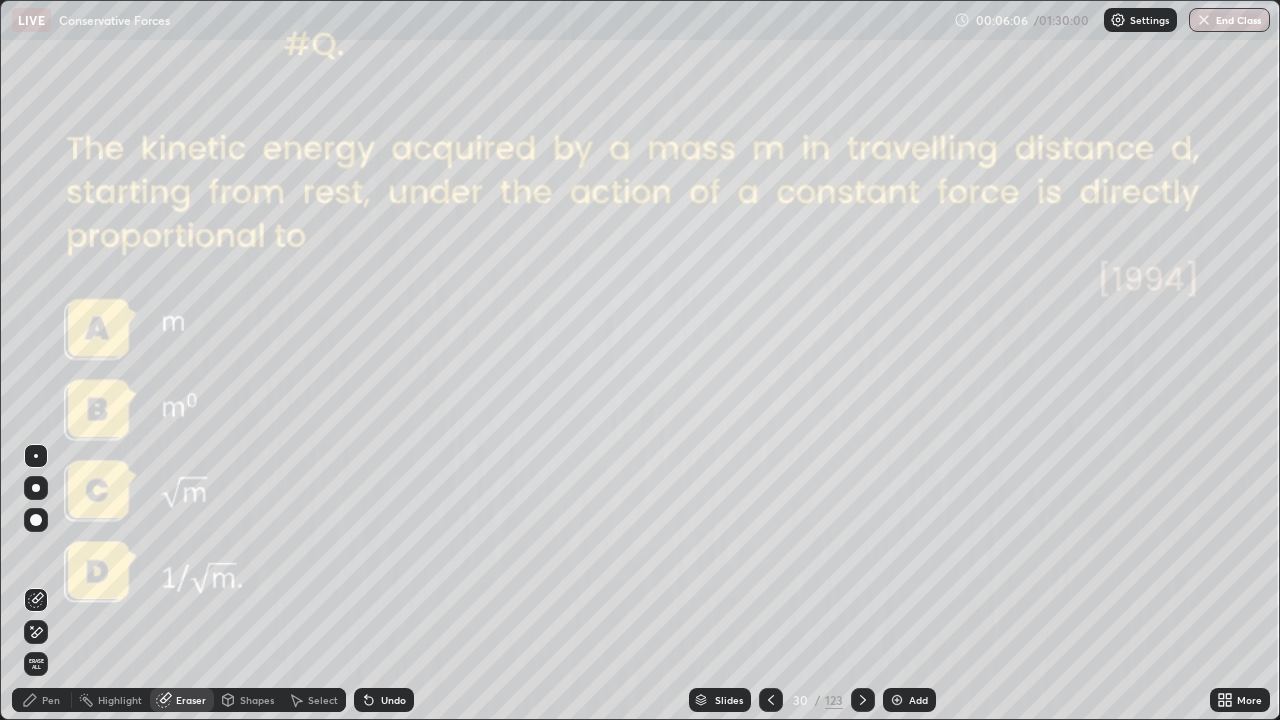 click on "Pen" at bounding box center [42, 700] 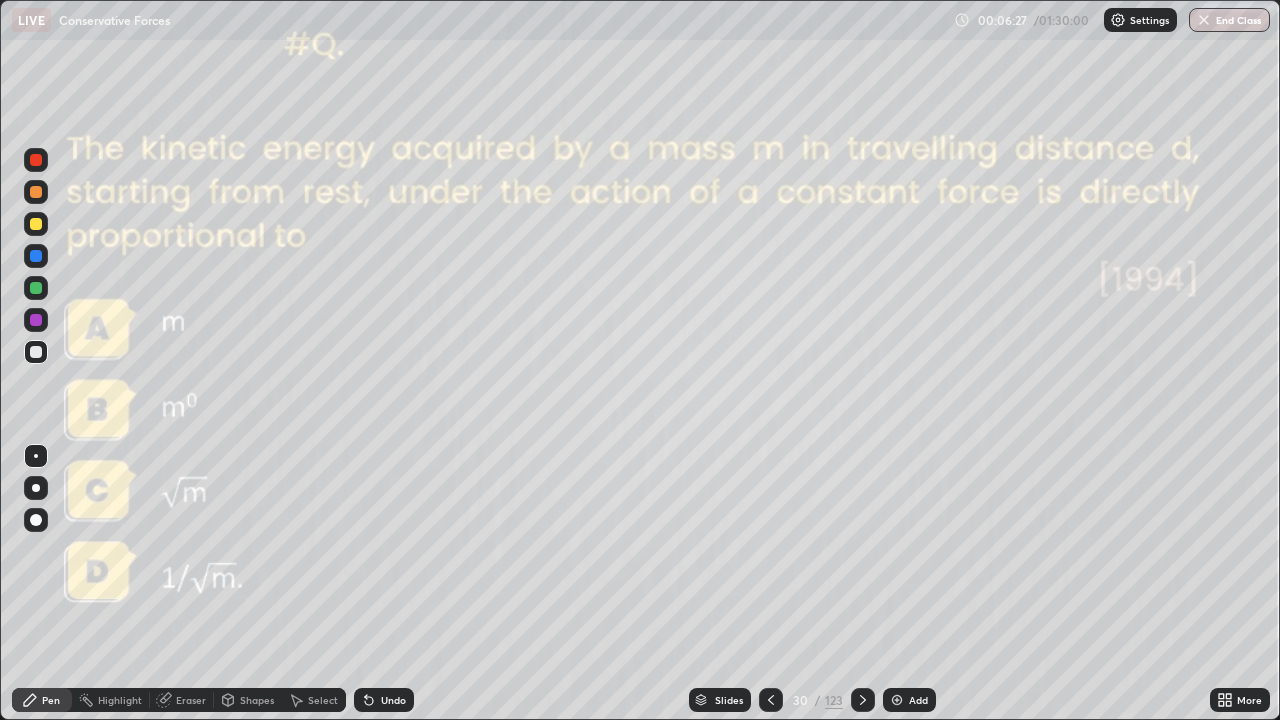click 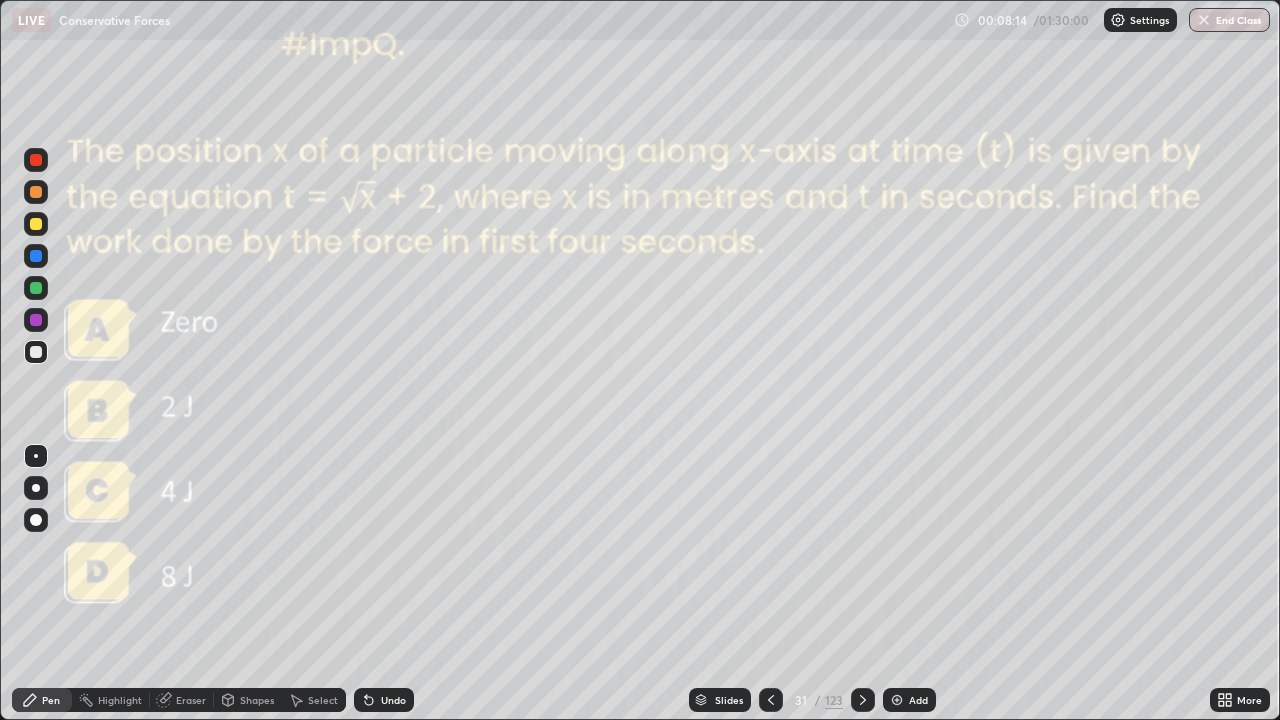 click at bounding box center (897, 700) 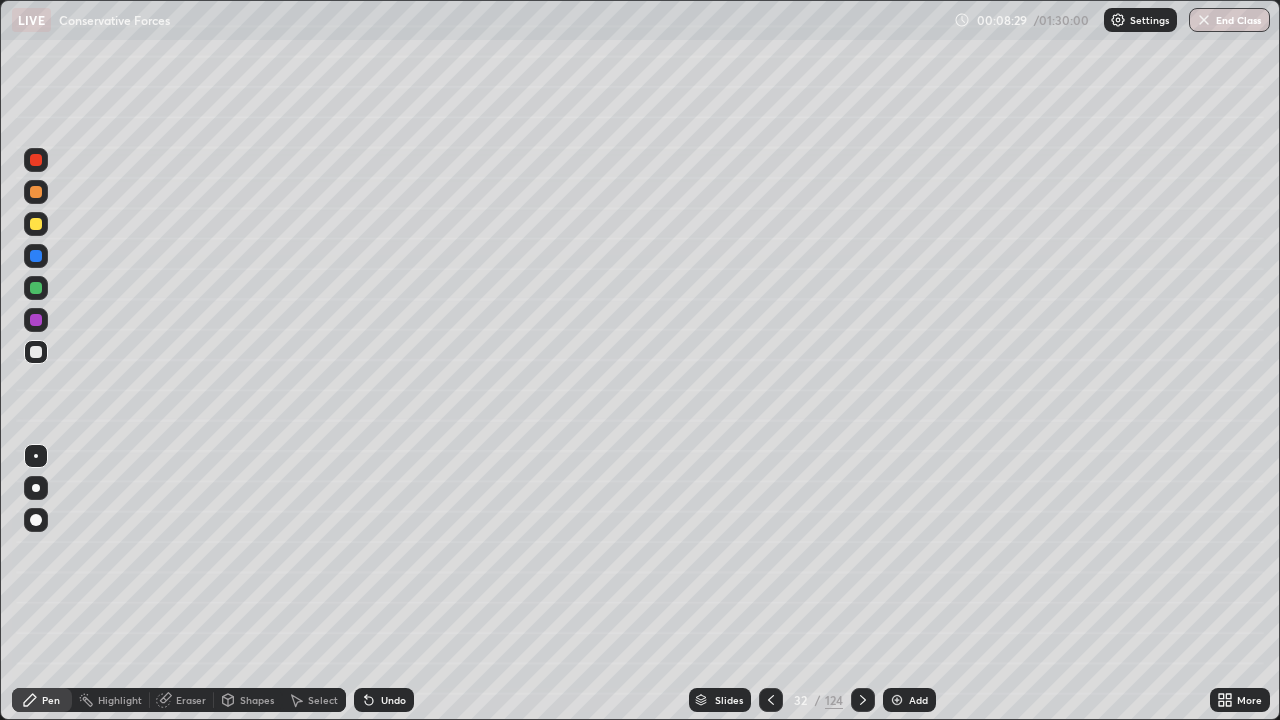 click 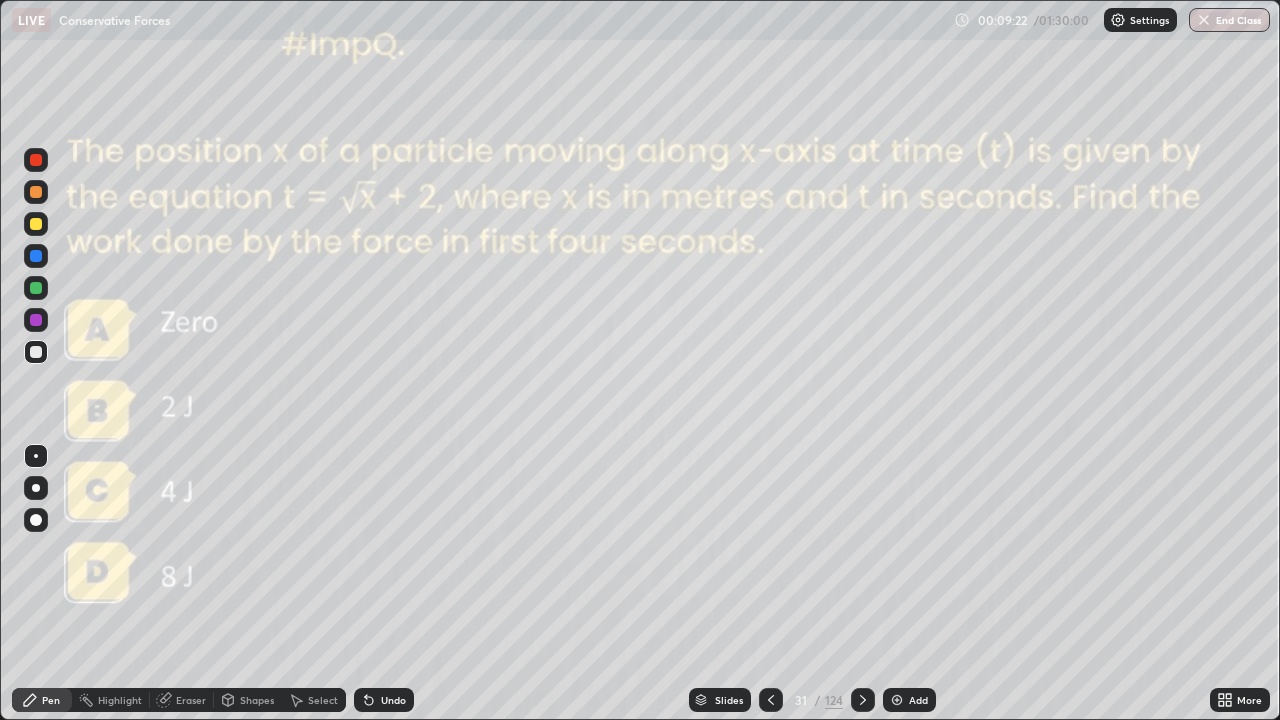 click 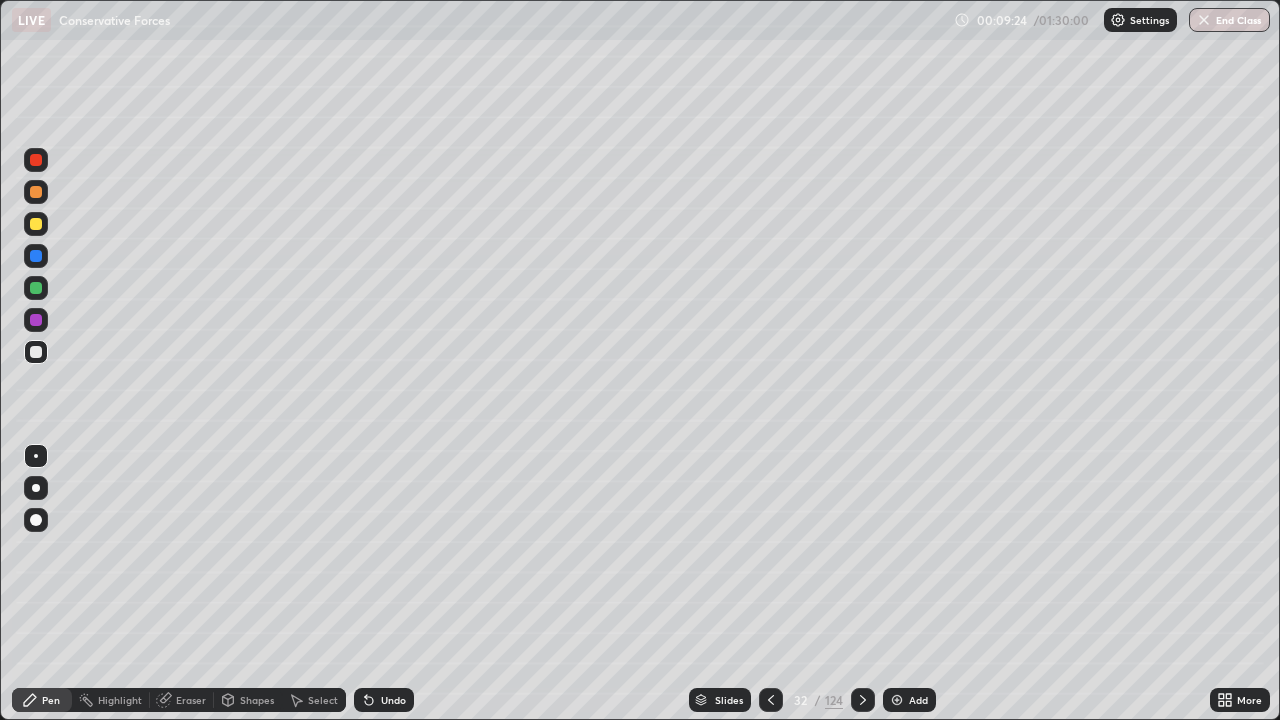 click on "Eraser" at bounding box center [191, 700] 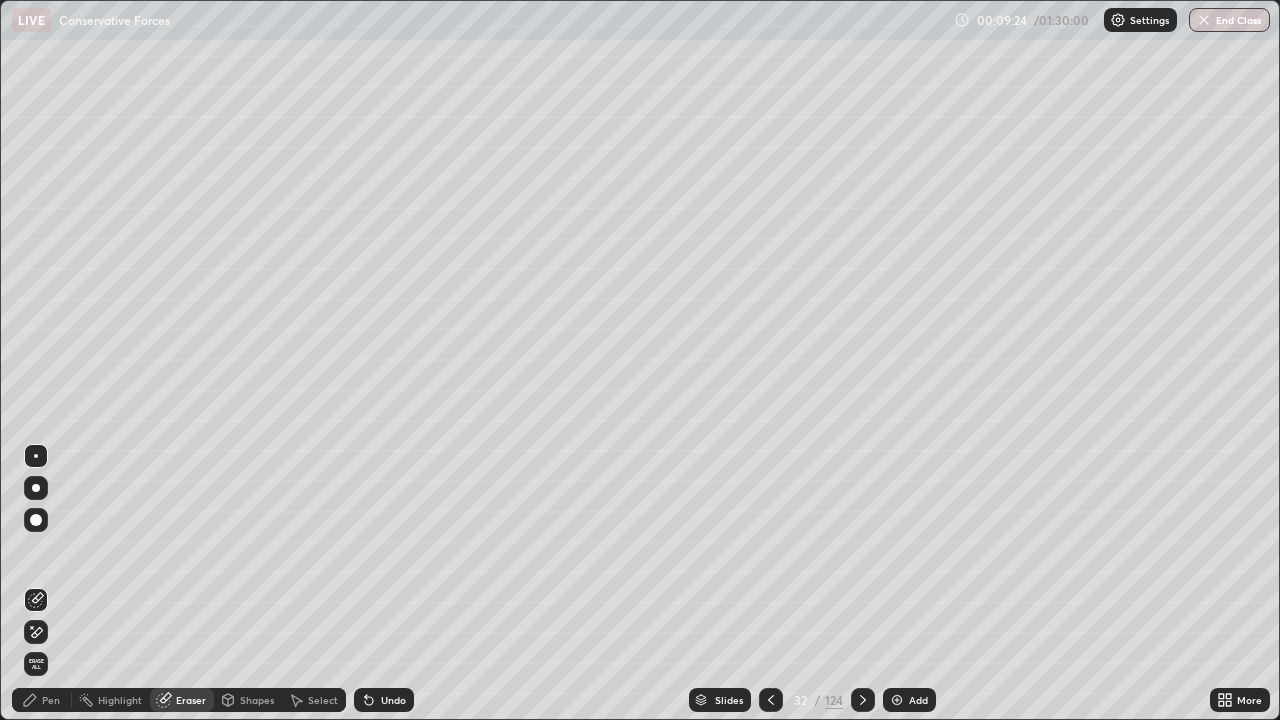 click on "Eraser" at bounding box center [182, 700] 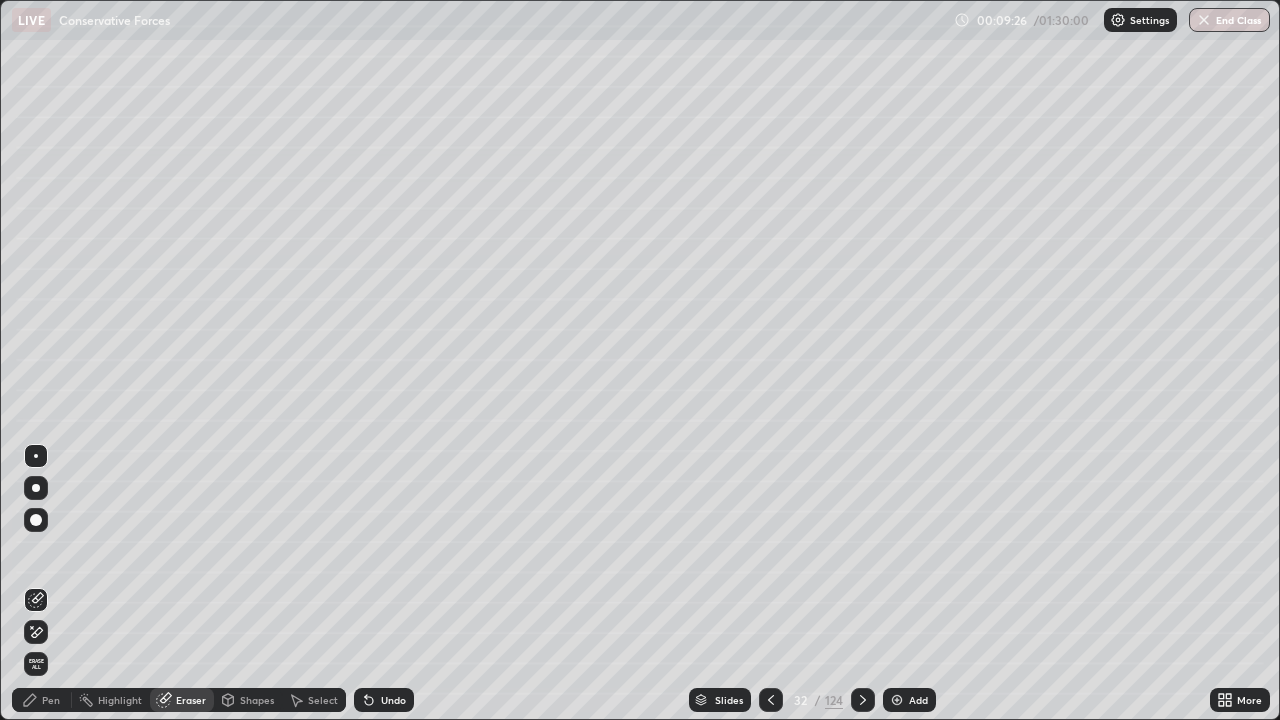 click on "Erase all" at bounding box center (36, 664) 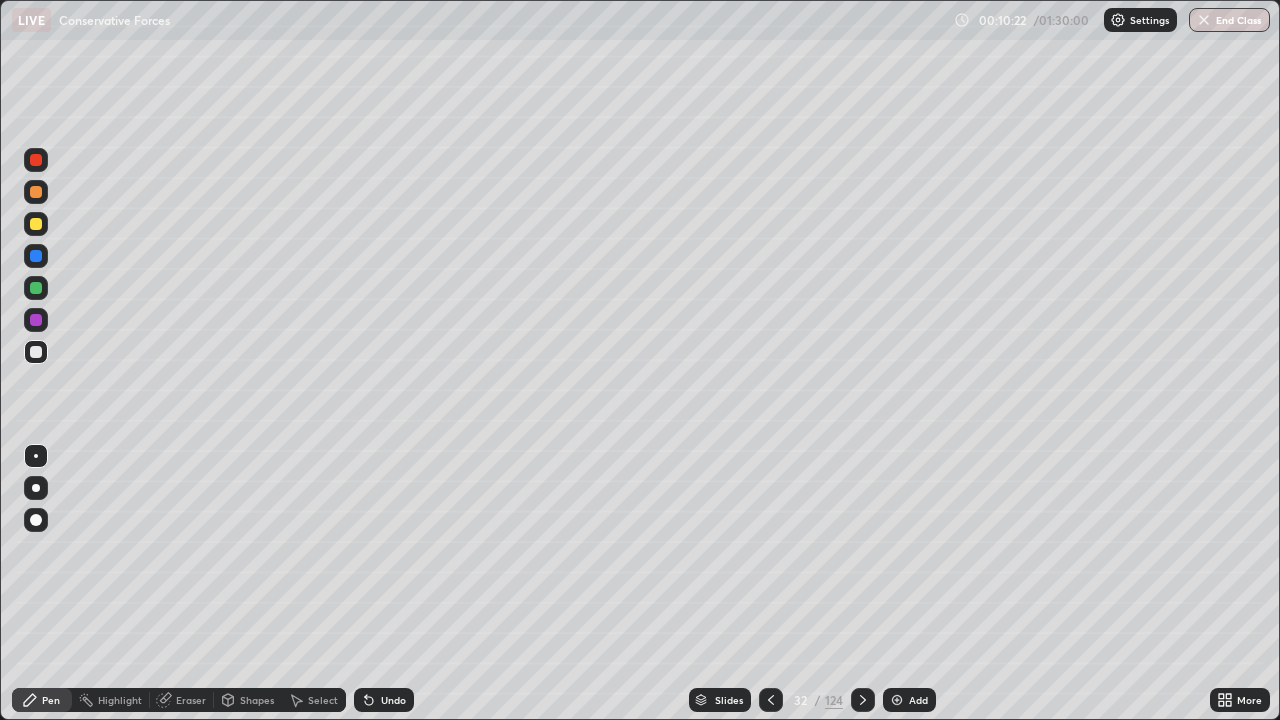 click 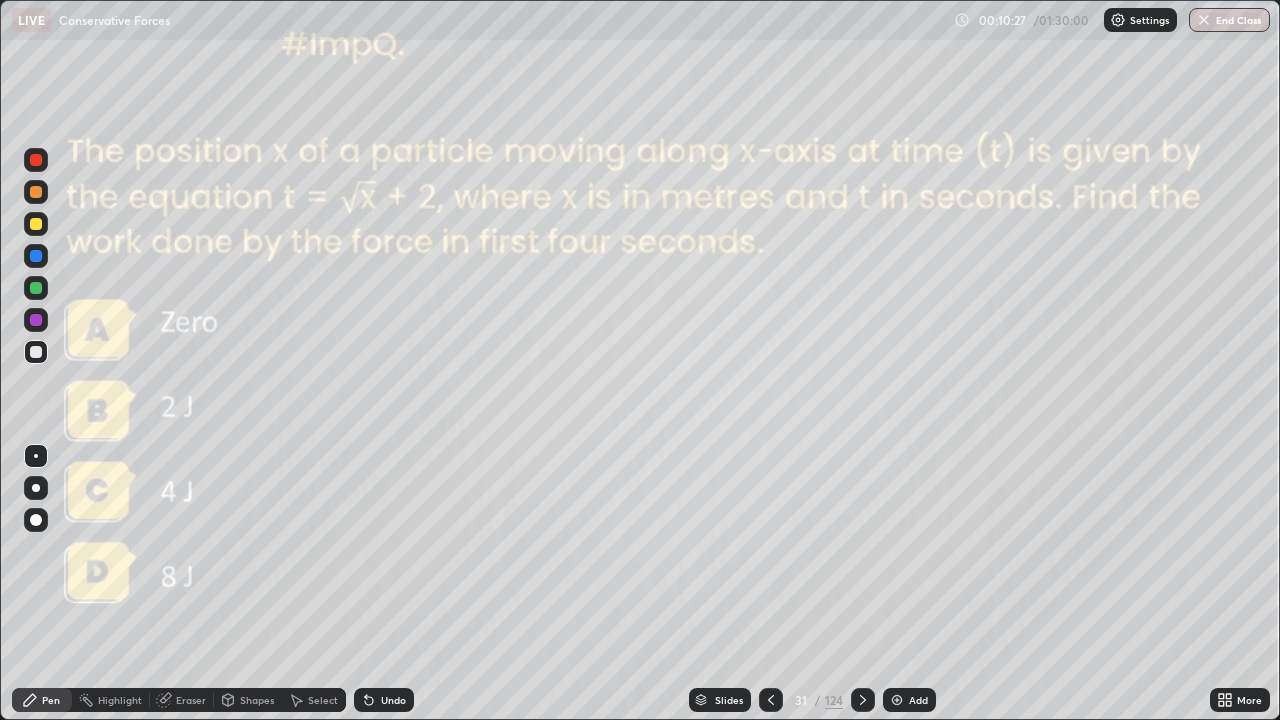 click 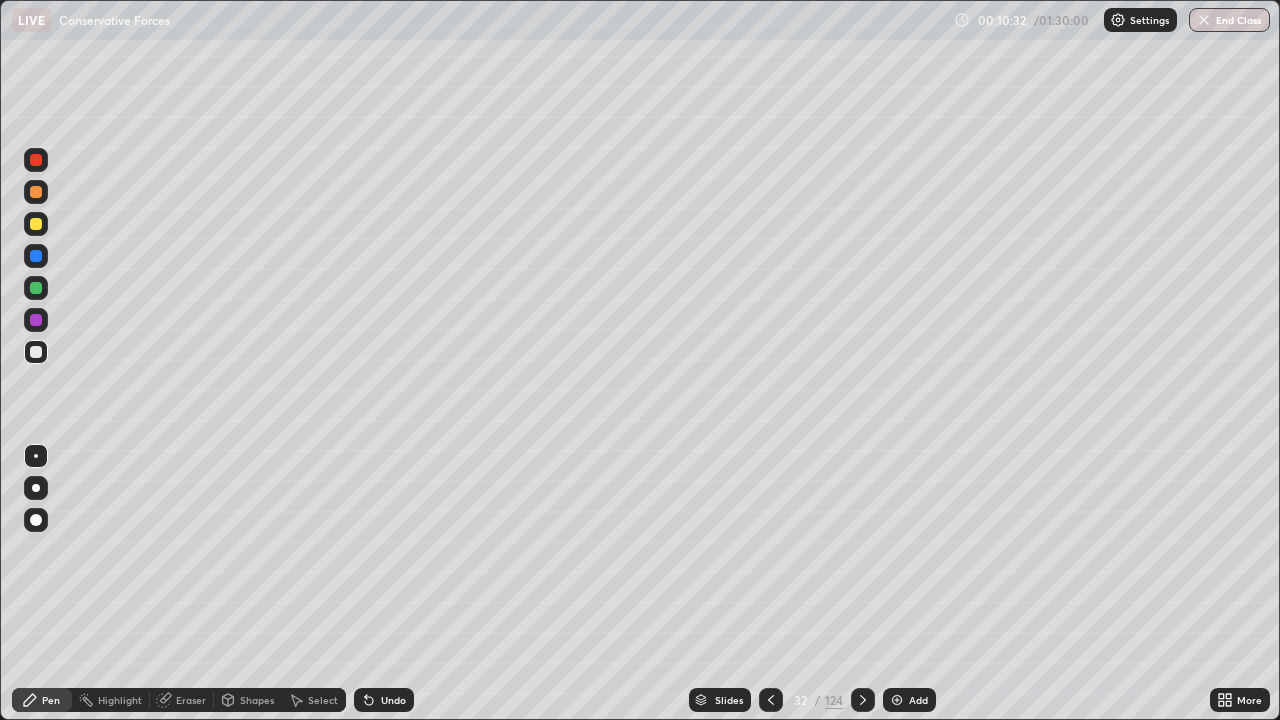 click 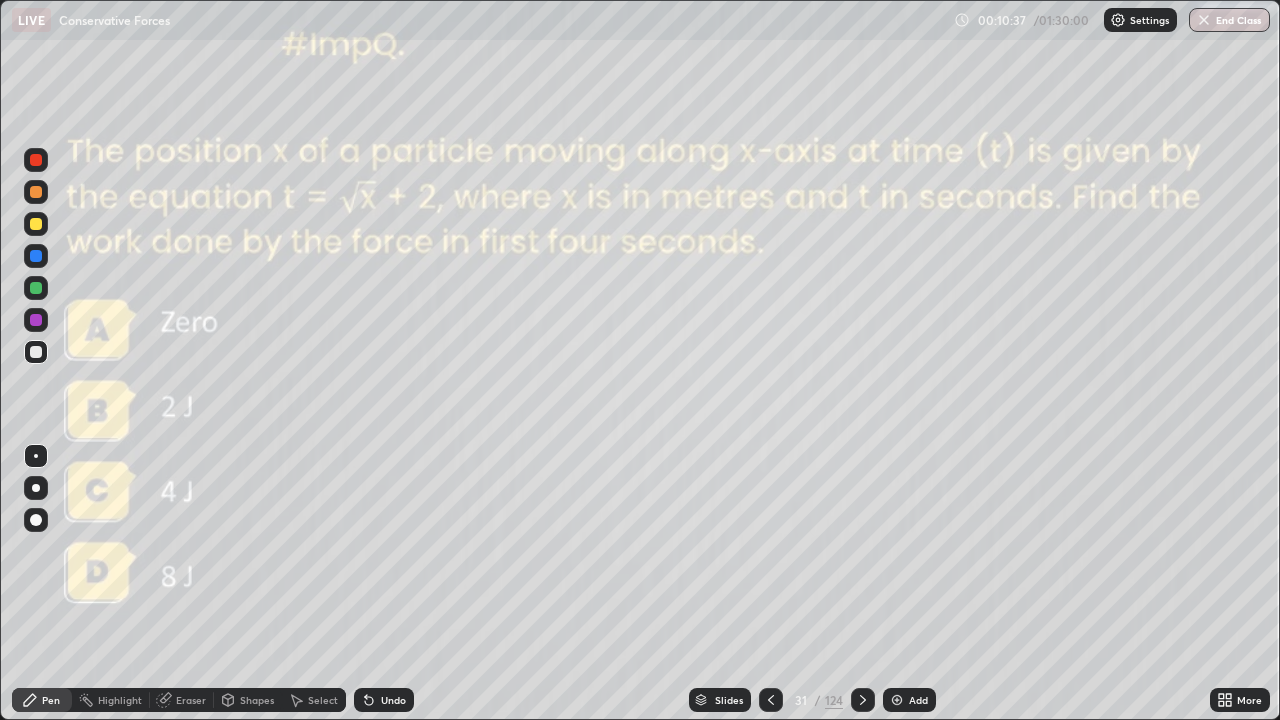 click 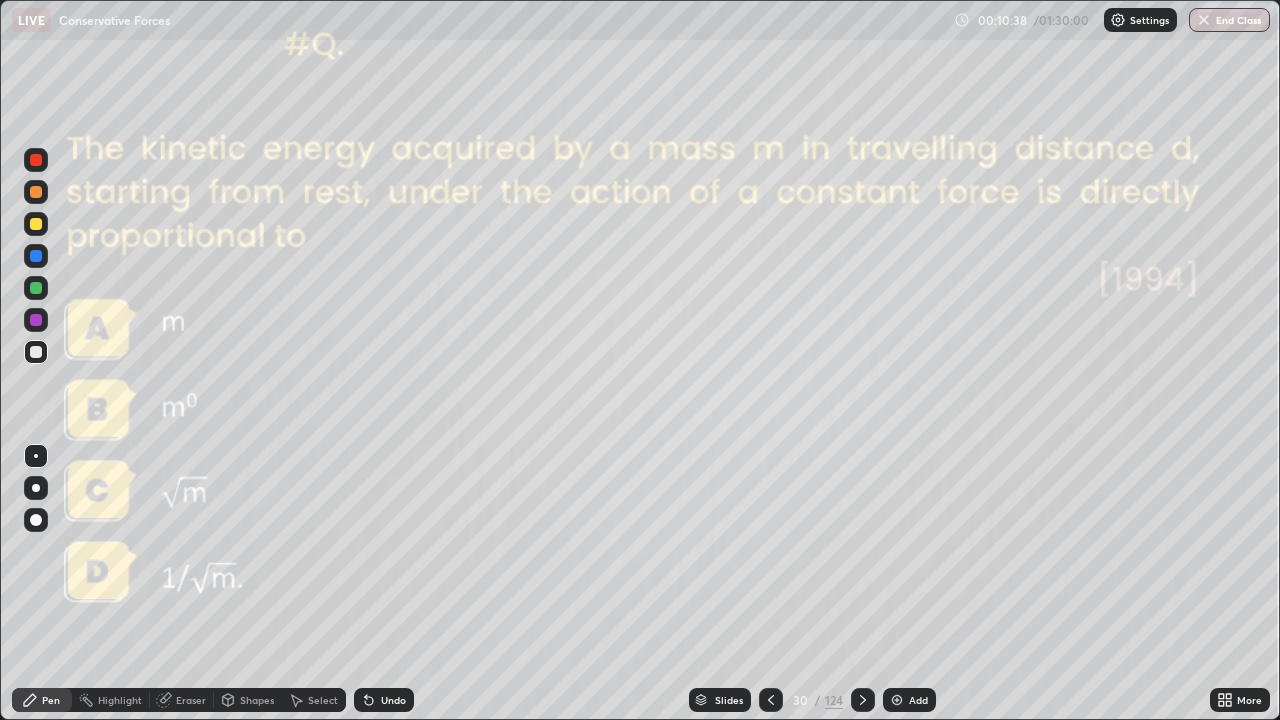 click at bounding box center (863, 700) 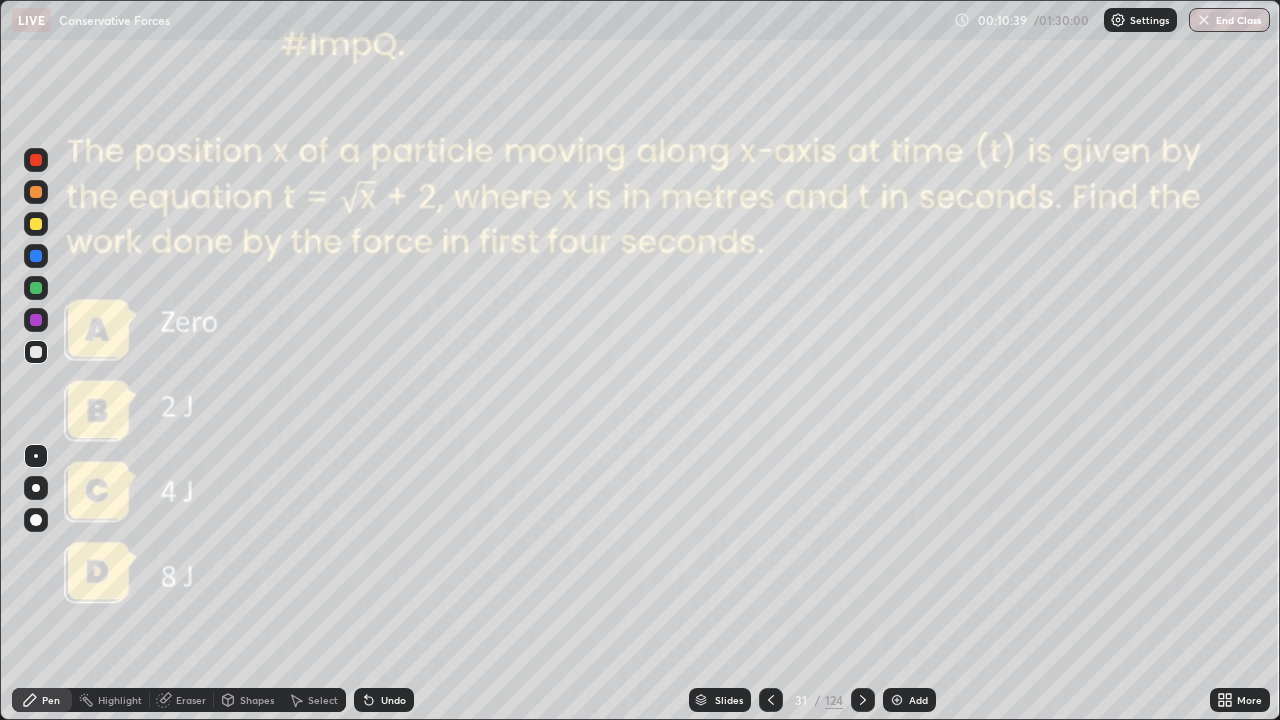 click 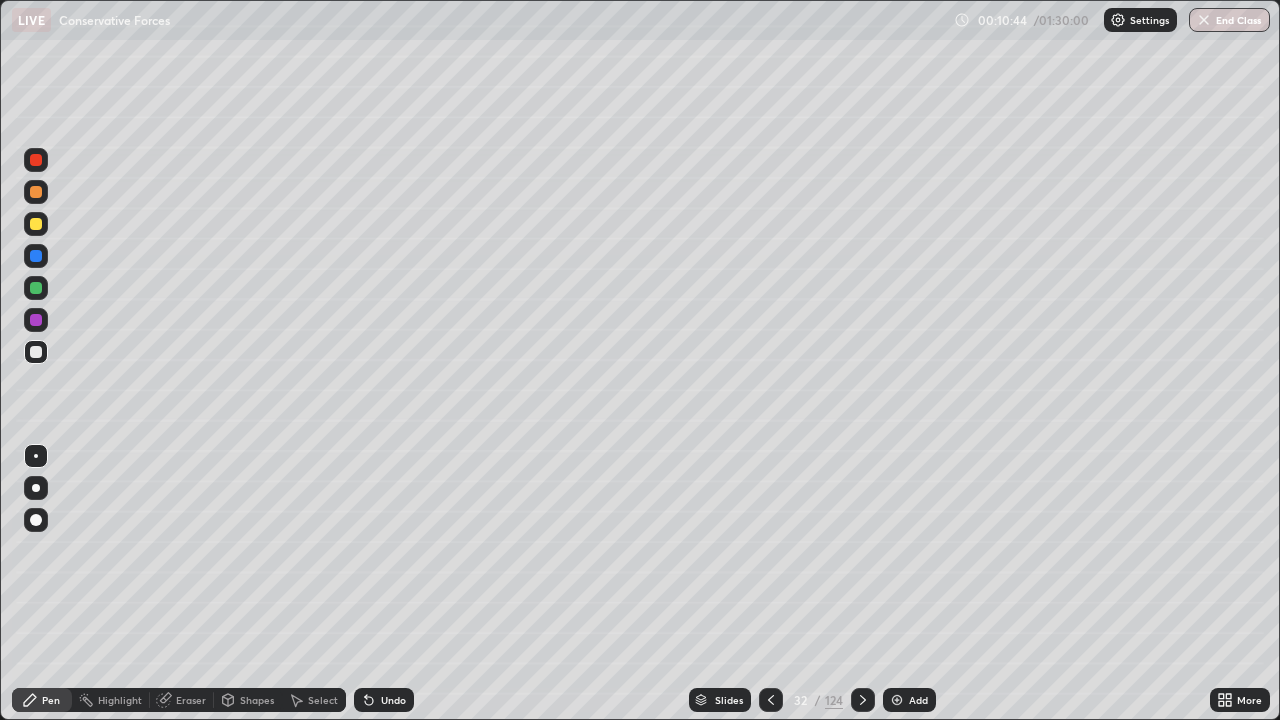 click 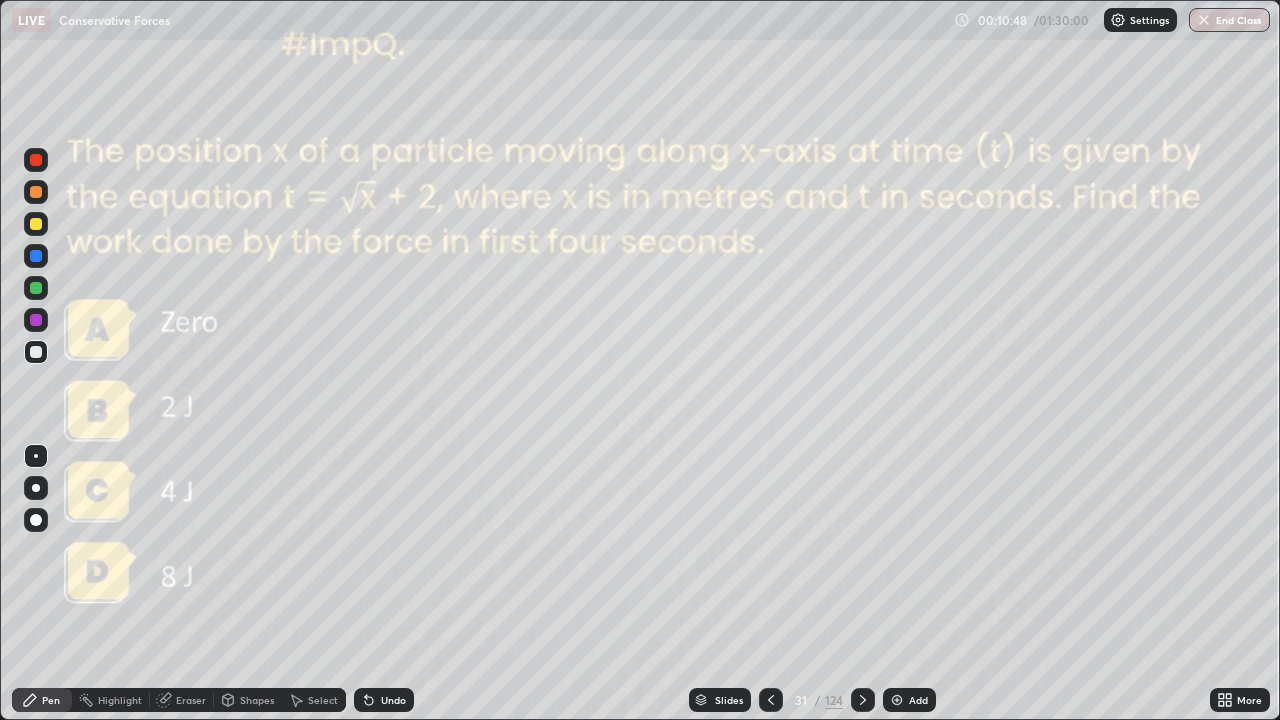 click 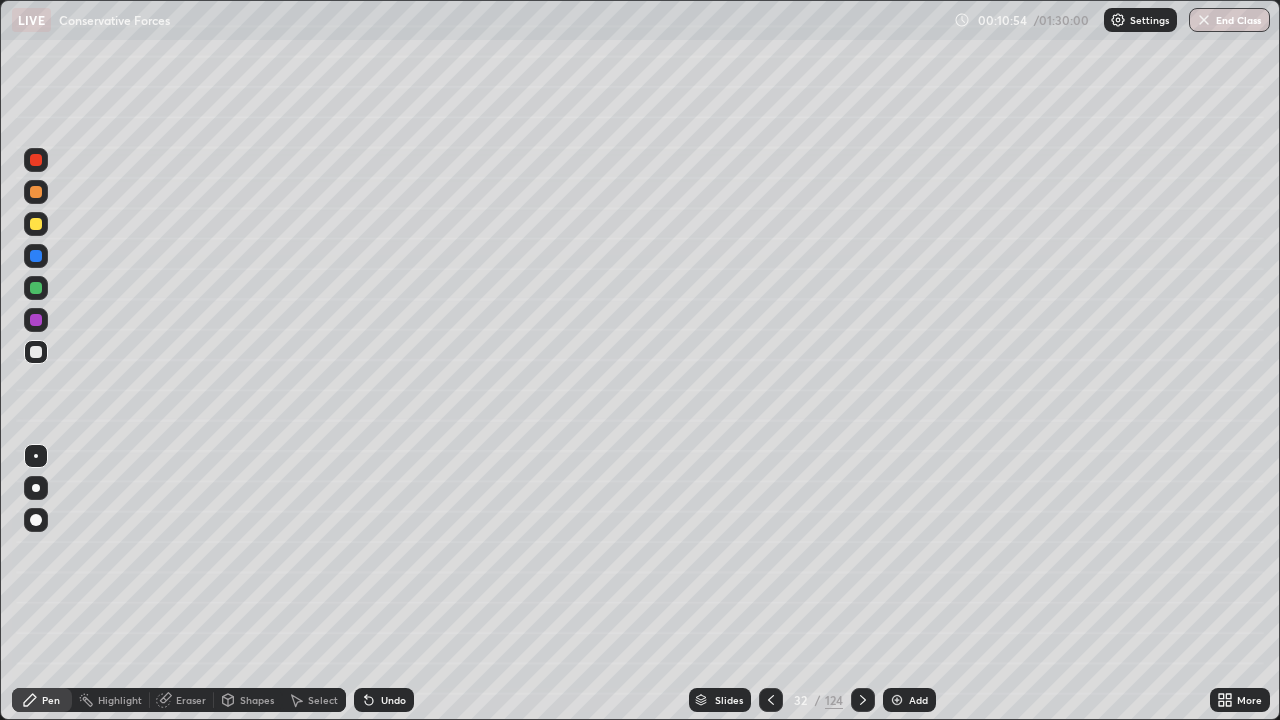 click 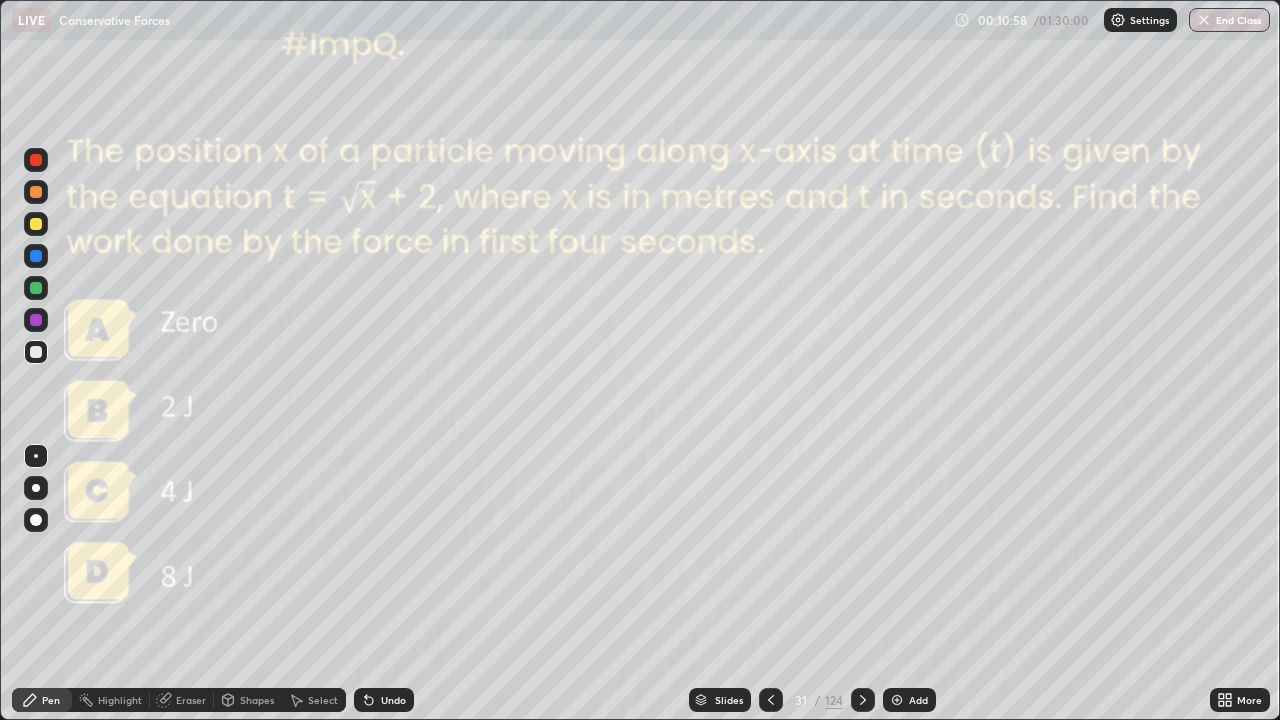 click 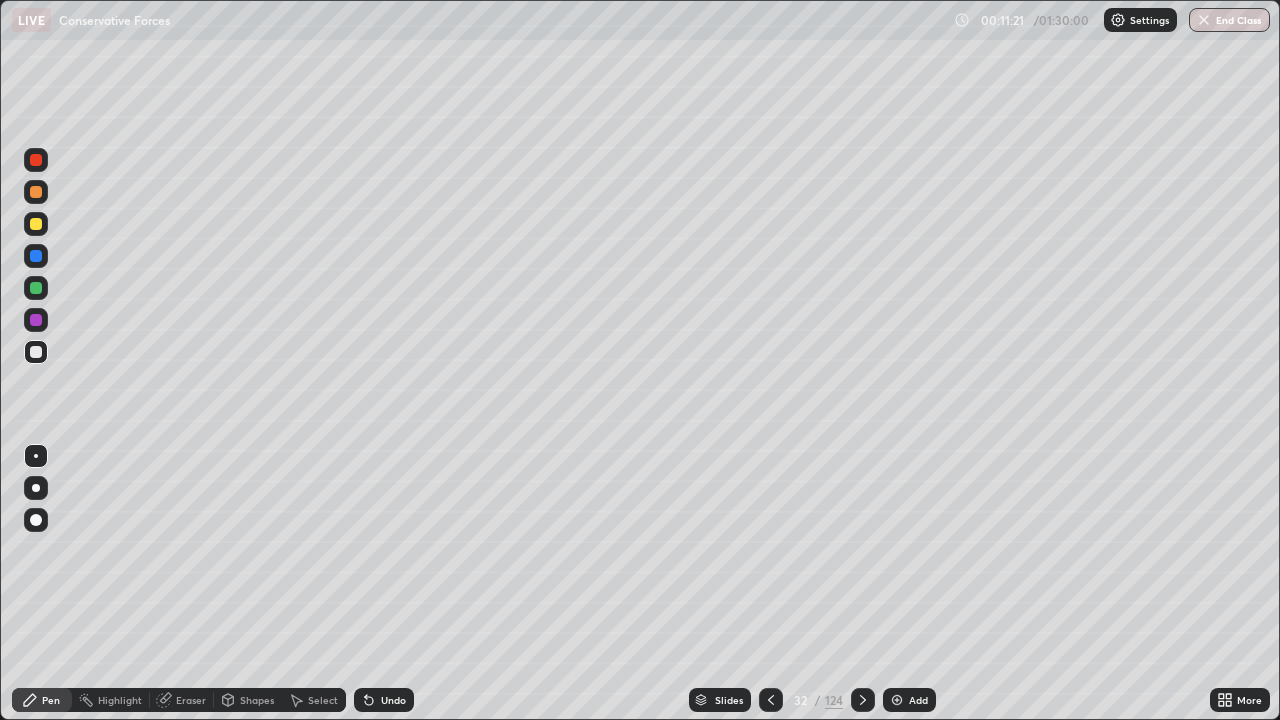 click 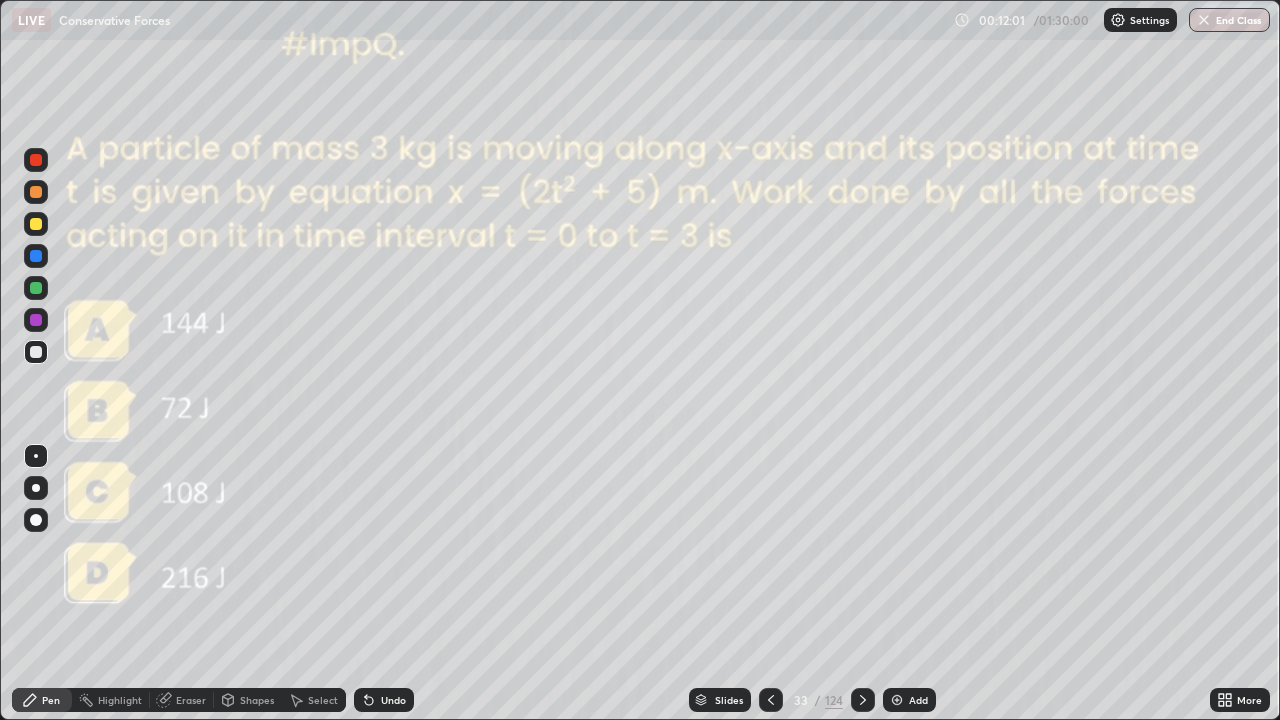 click at bounding box center (897, 700) 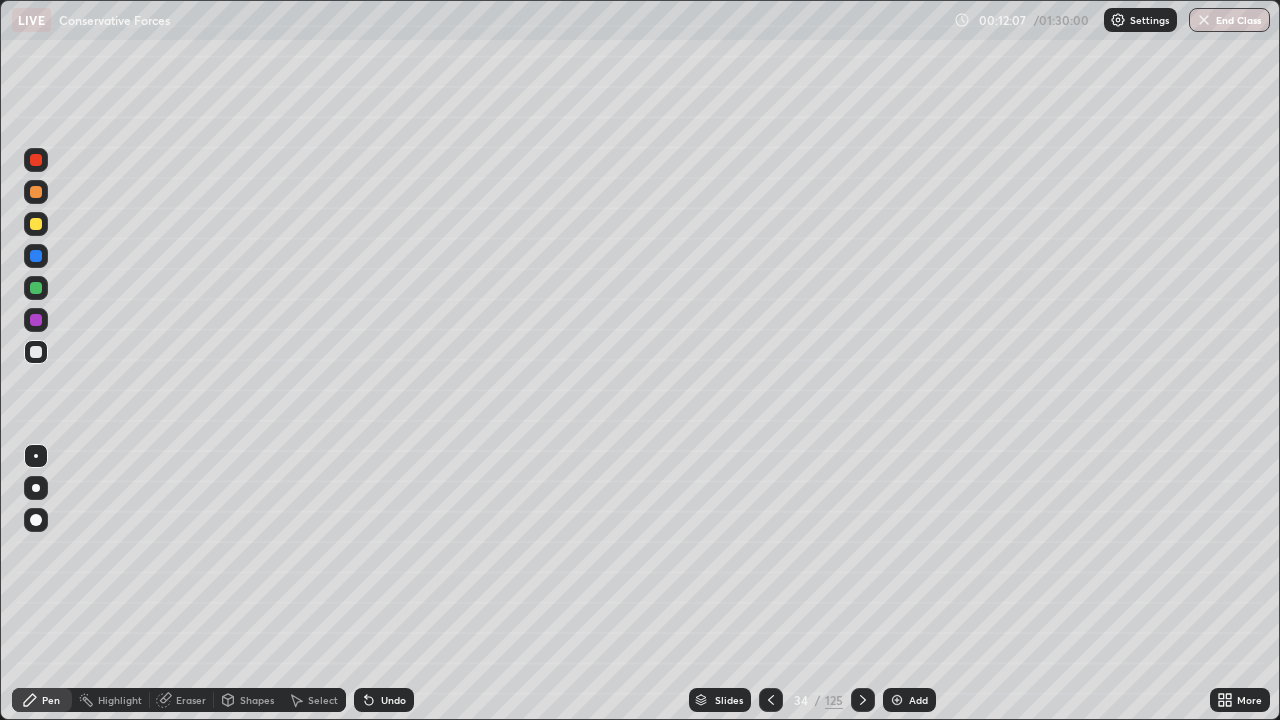 click at bounding box center (771, 700) 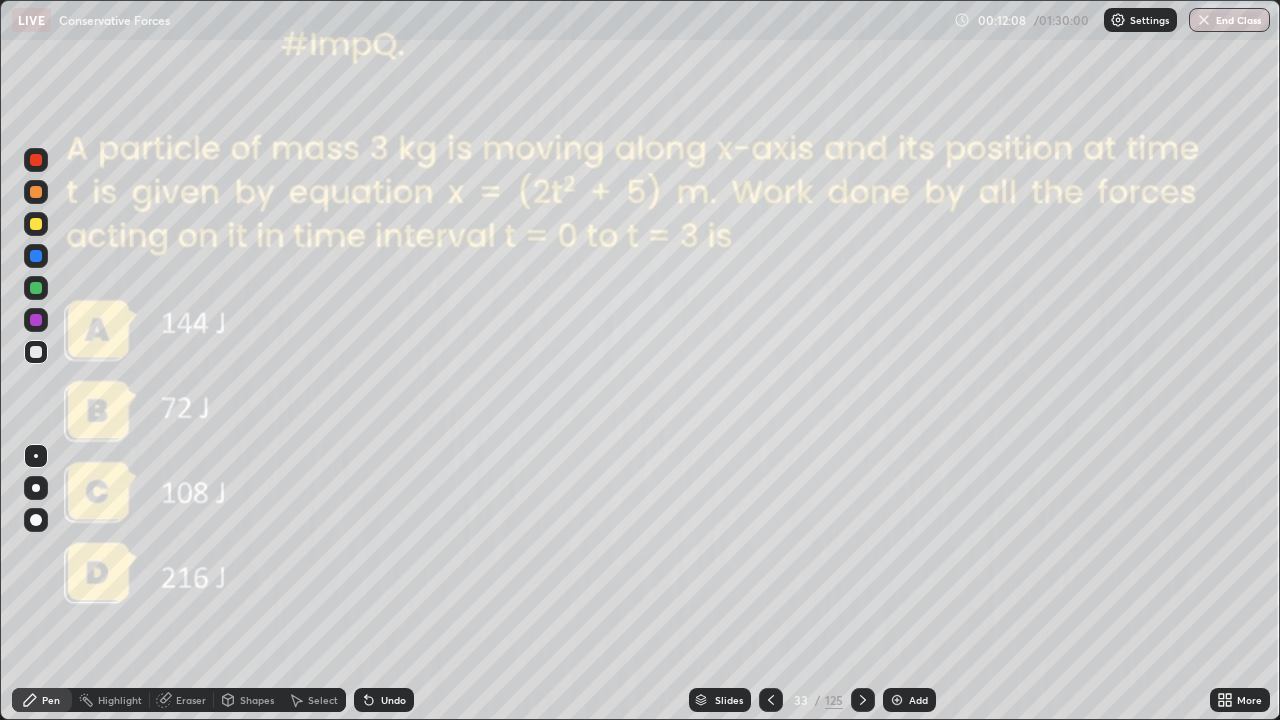 click at bounding box center [863, 700] 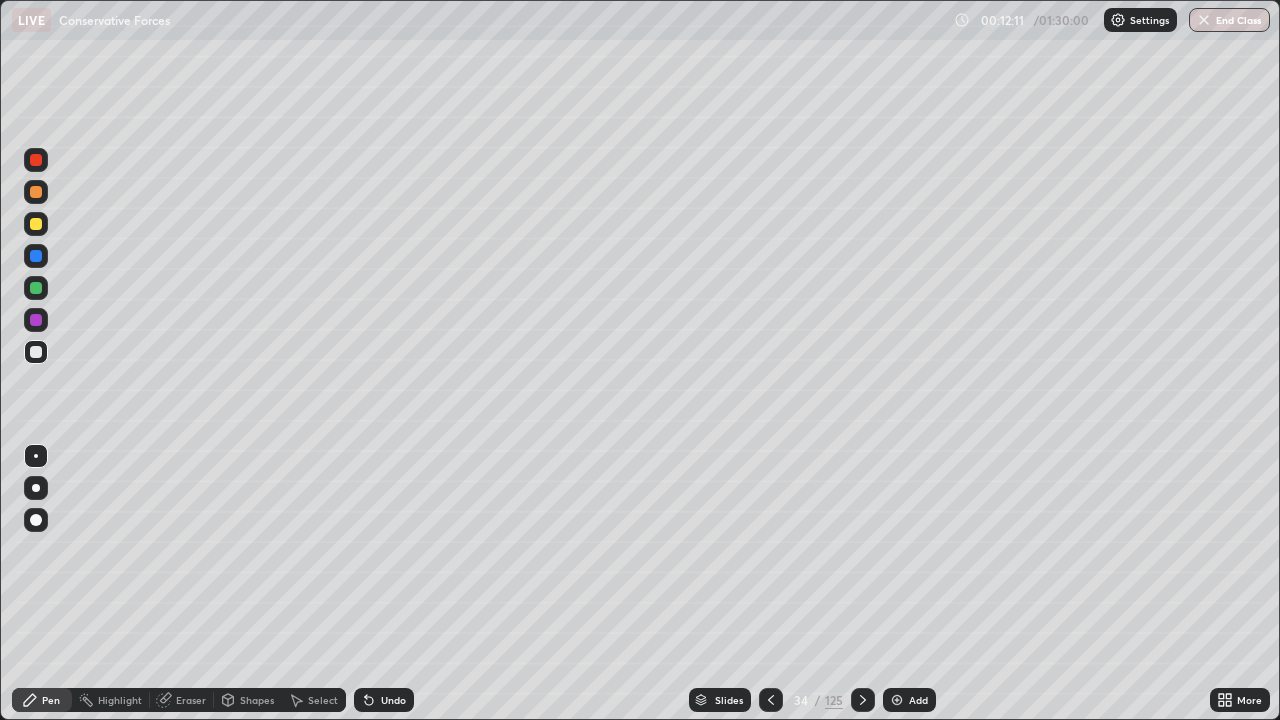 click on "Undo" at bounding box center [384, 700] 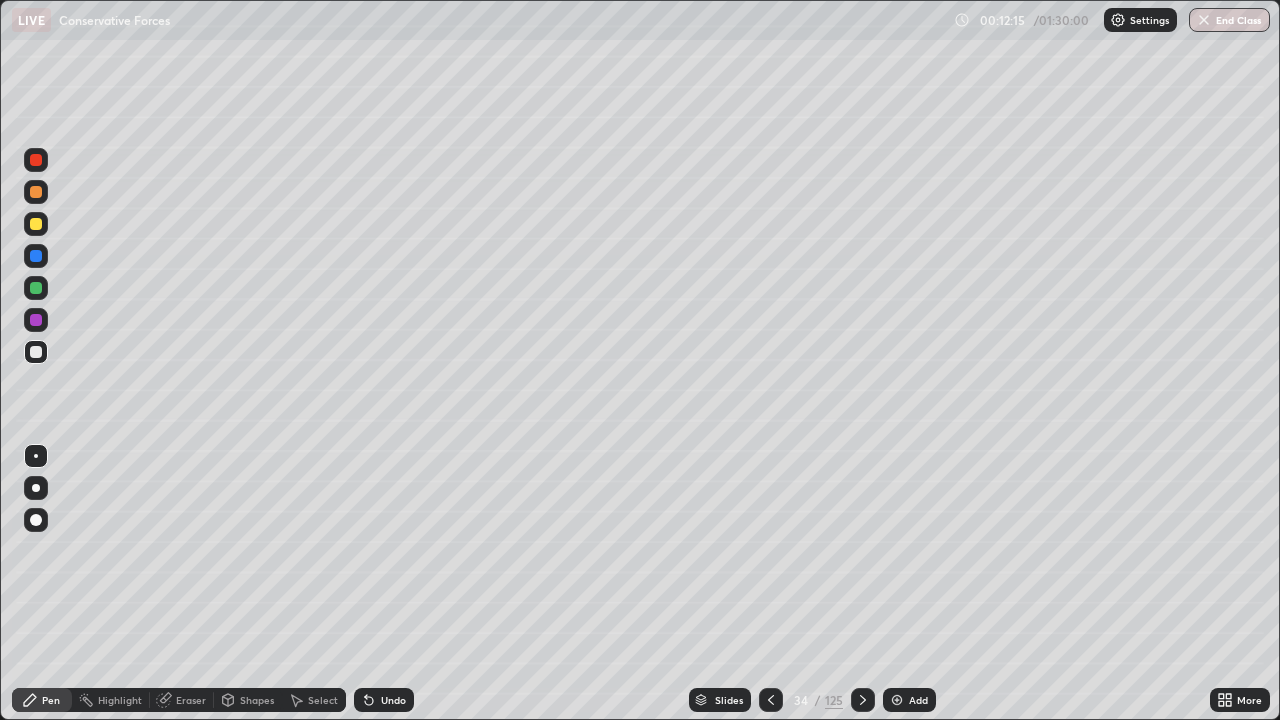 click at bounding box center [771, 700] 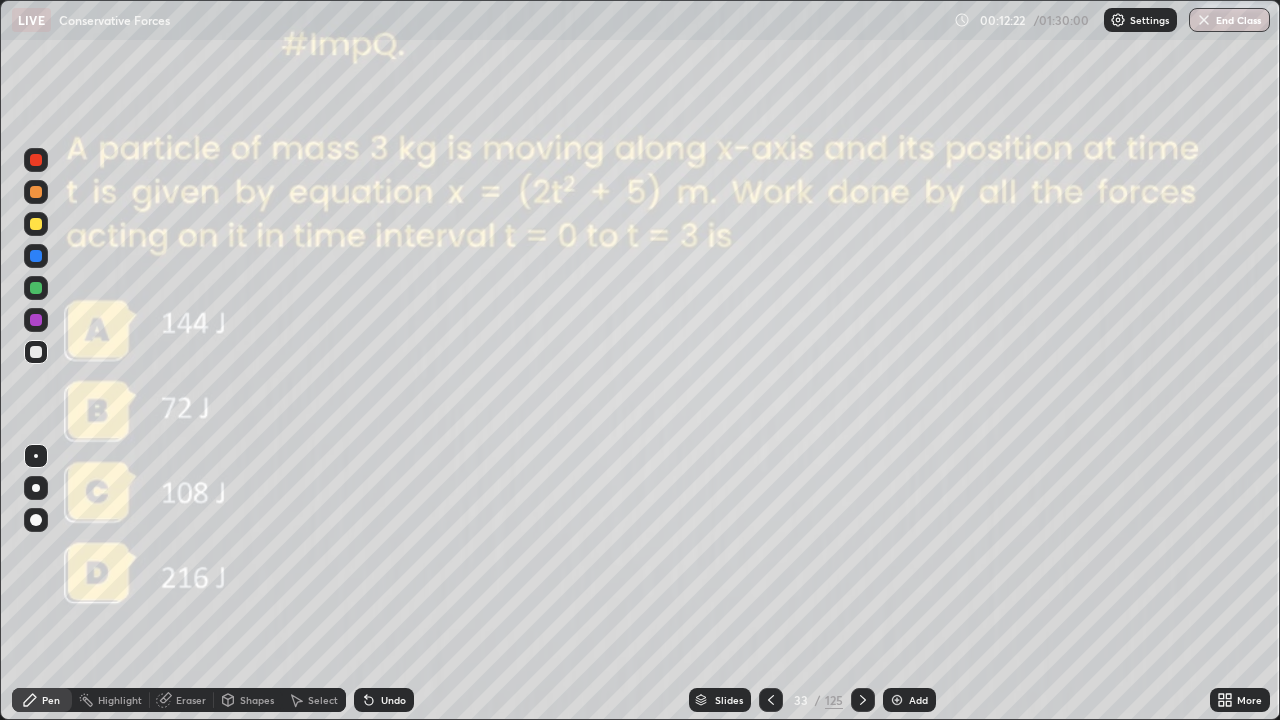 click 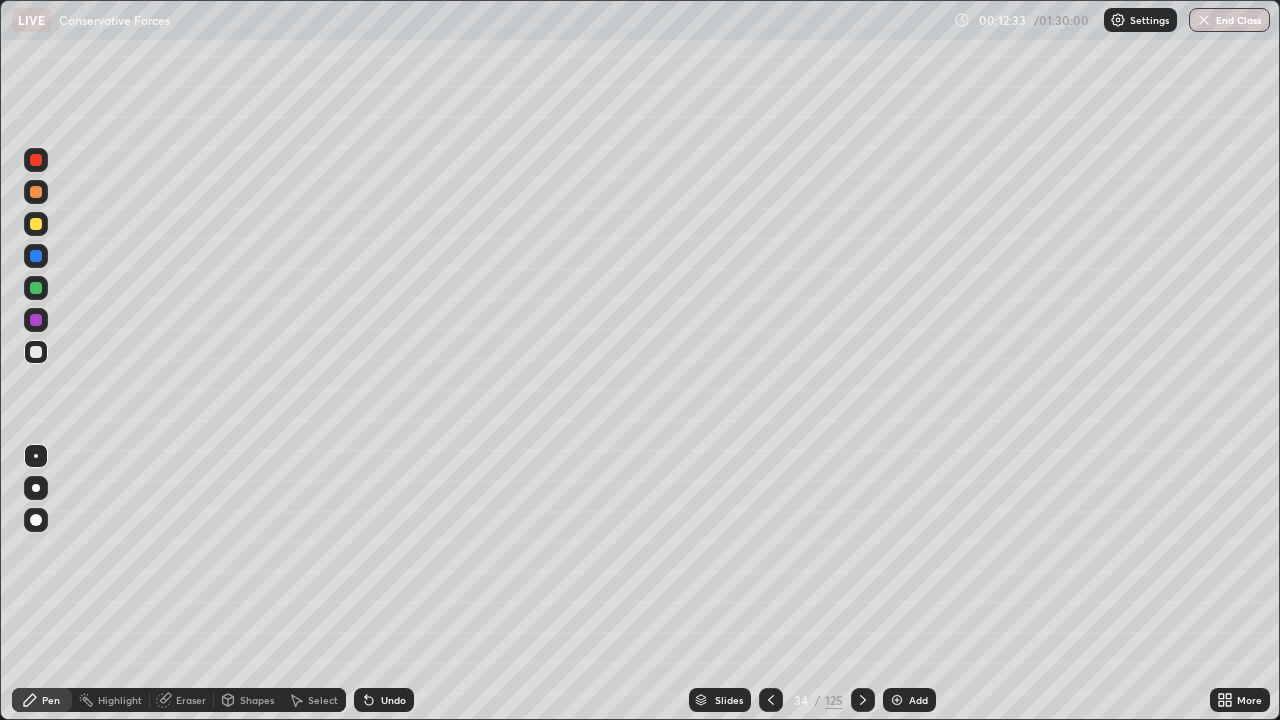 click 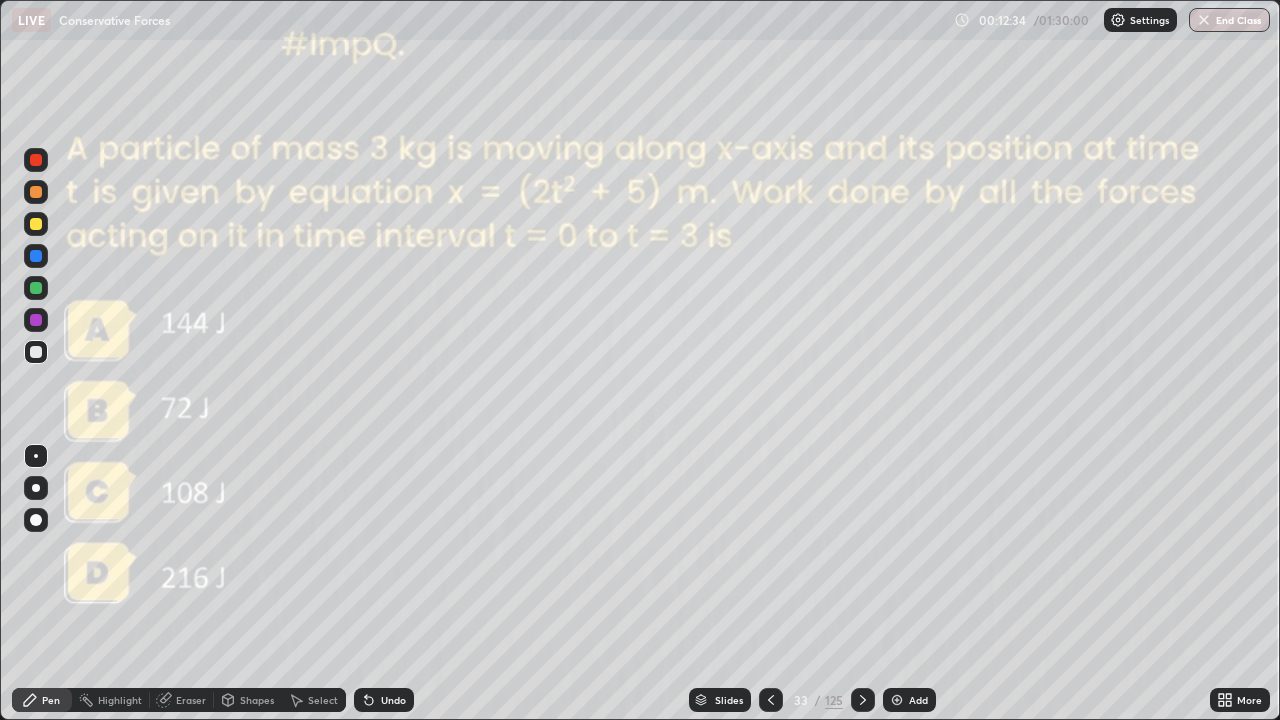 click 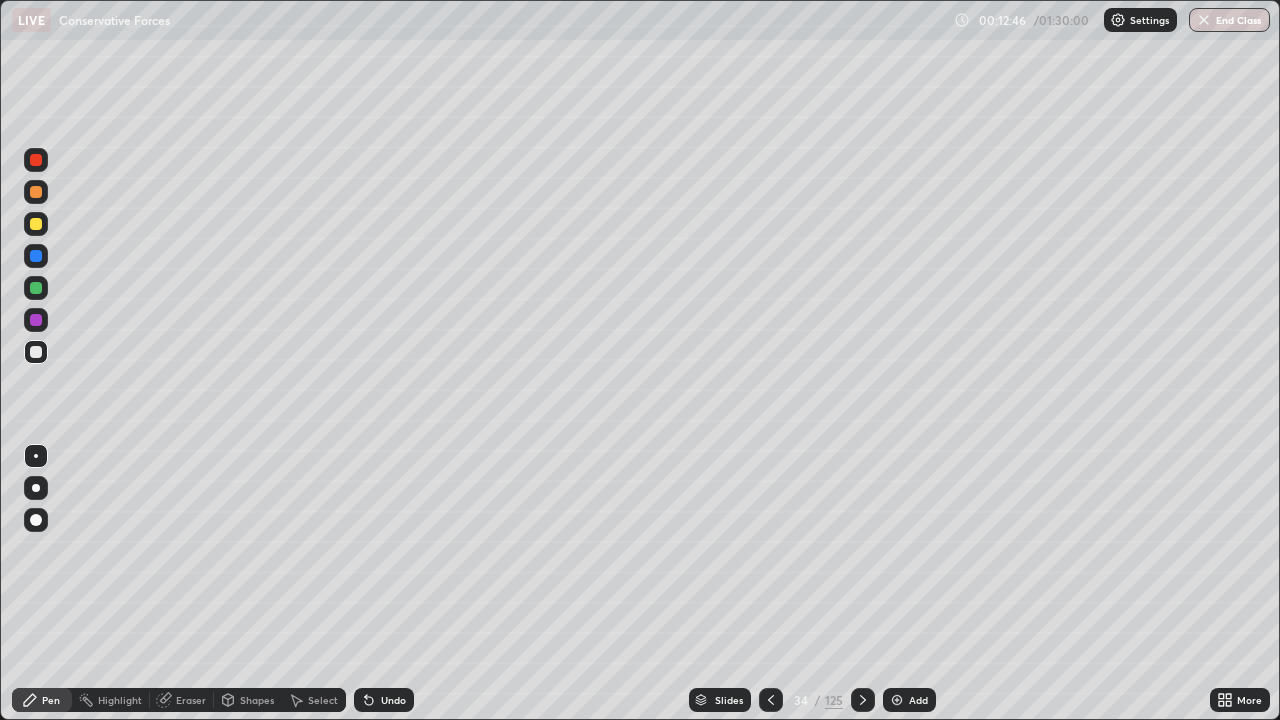 click 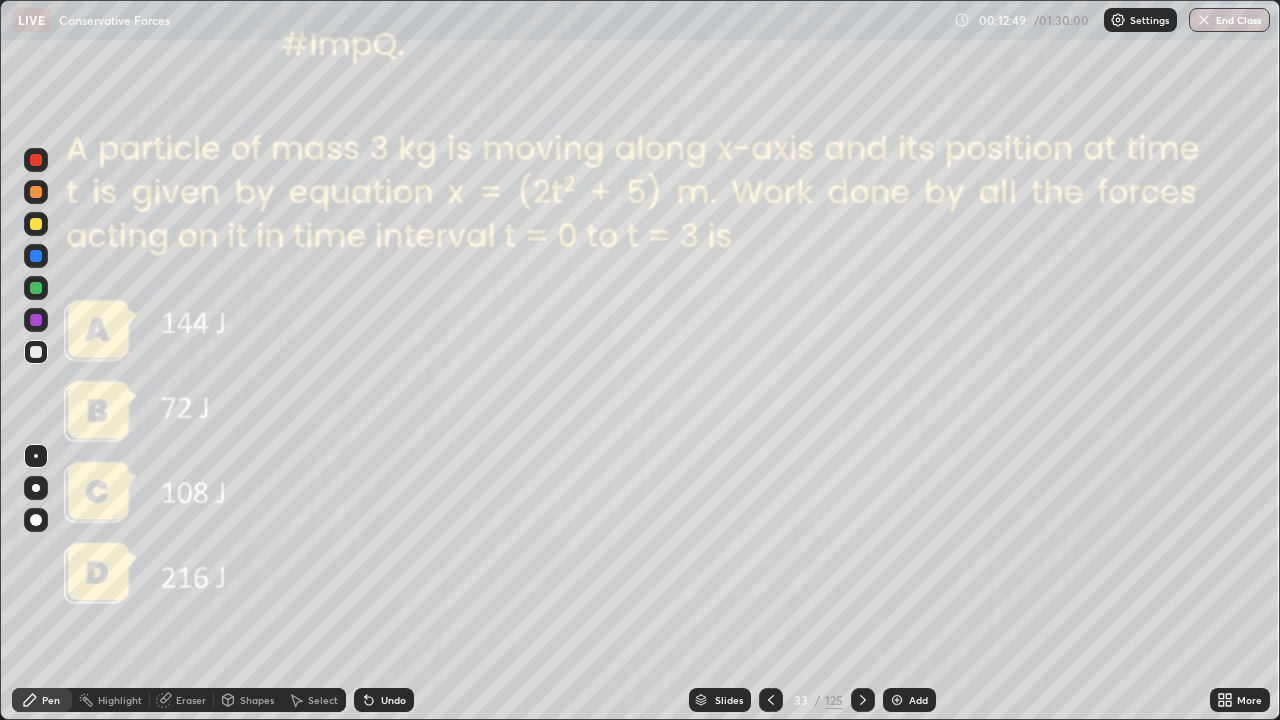 click 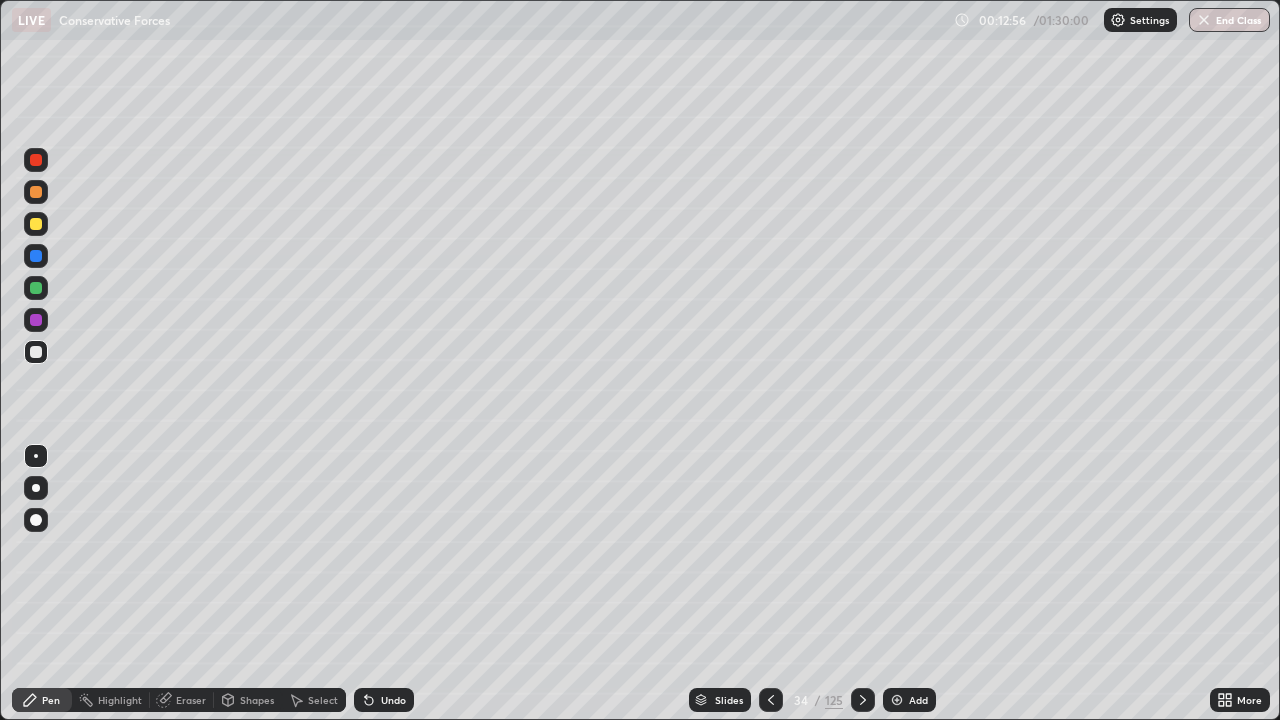 click 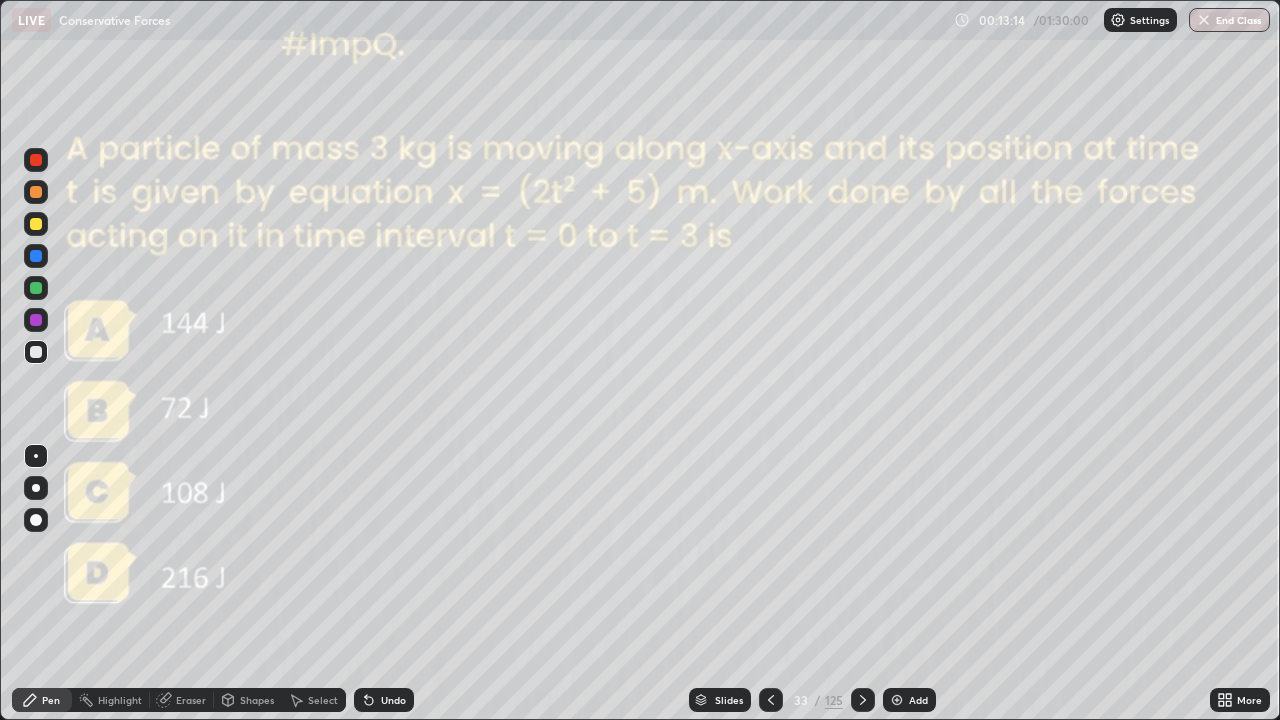click 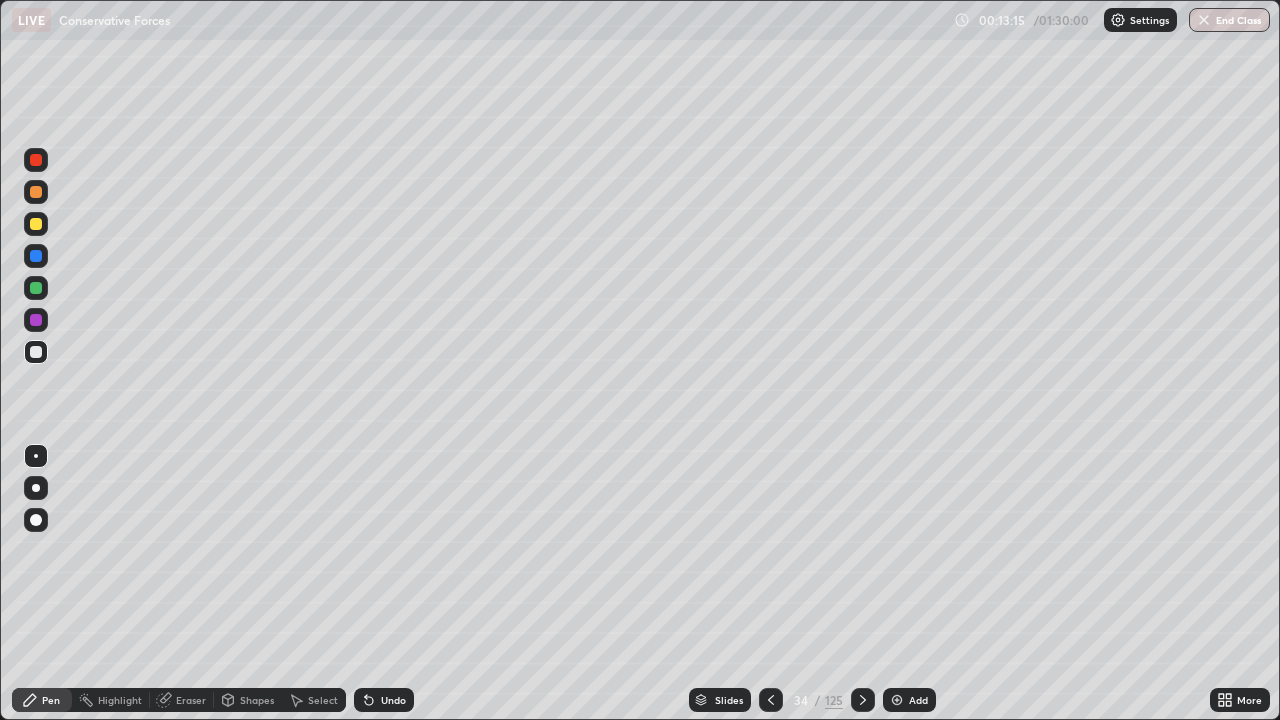 click 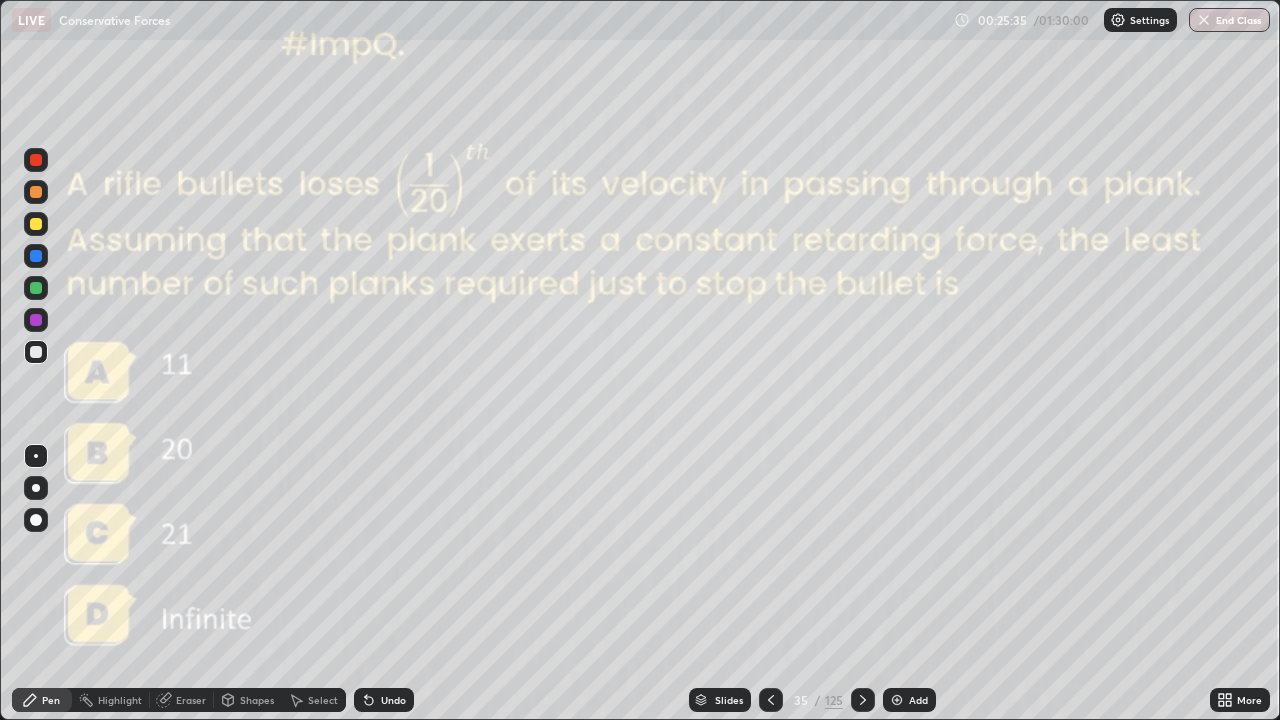 click at bounding box center (897, 700) 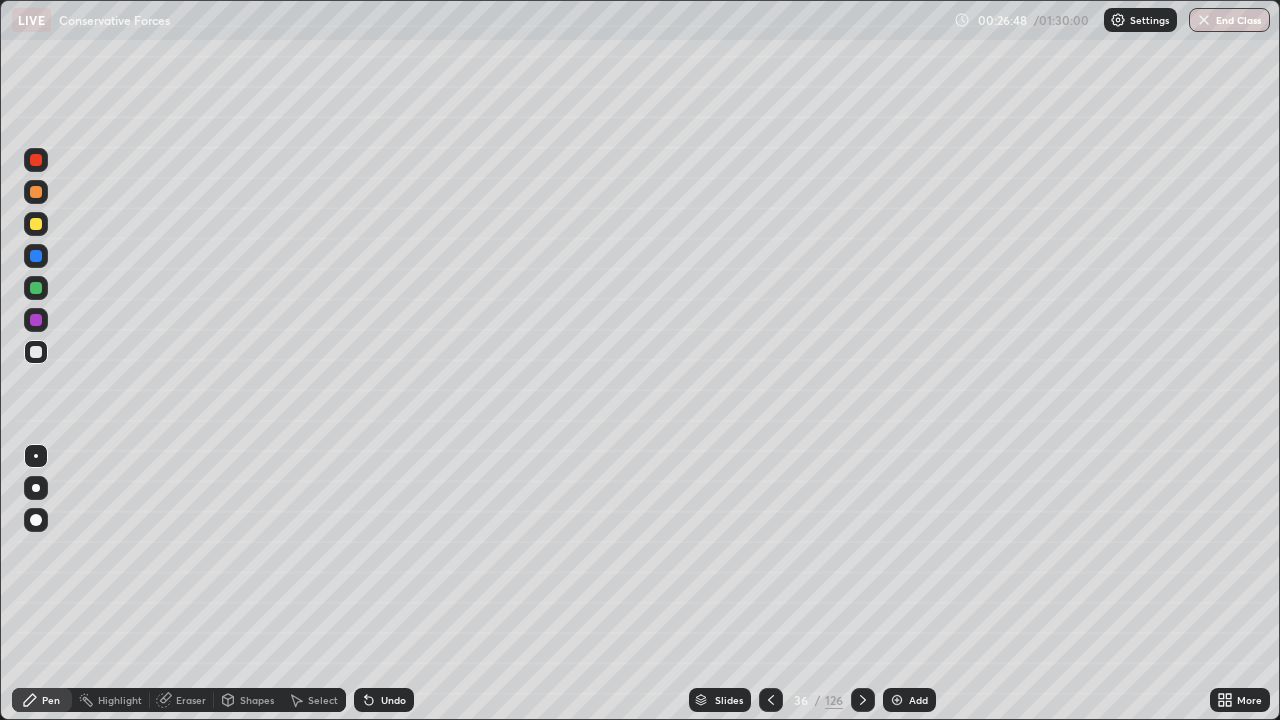 click at bounding box center (897, 700) 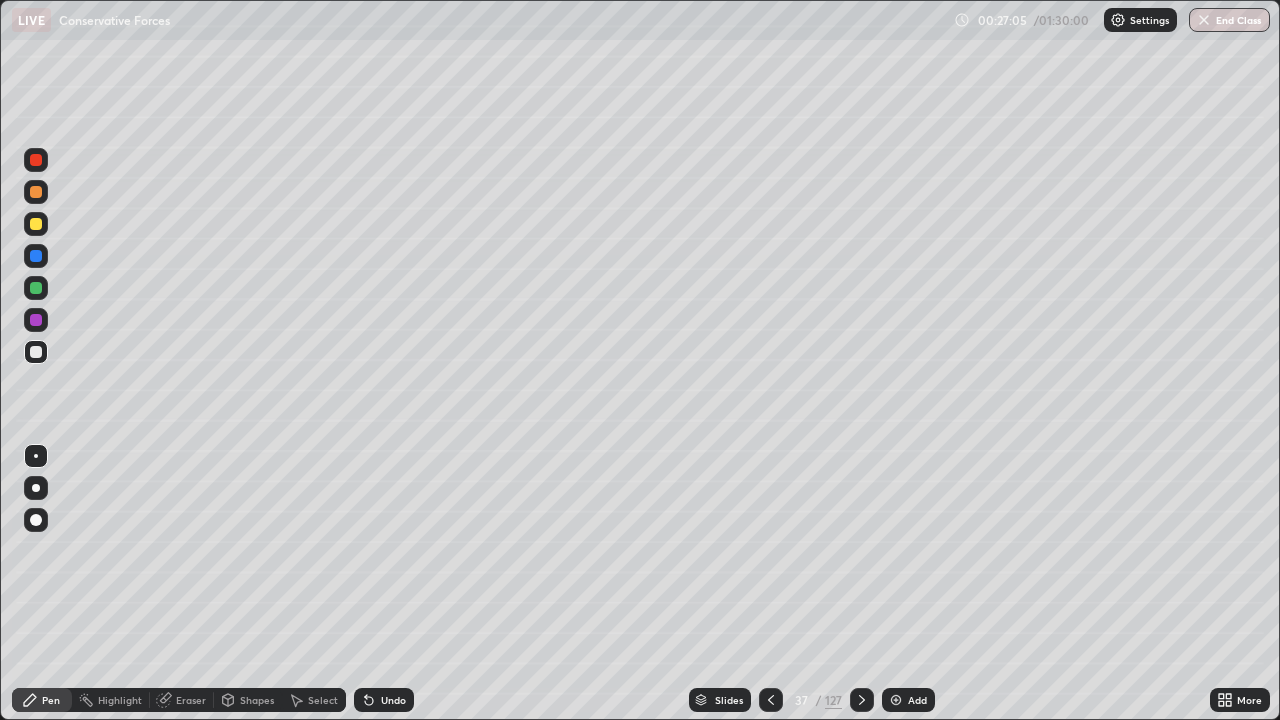 click at bounding box center (36, 288) 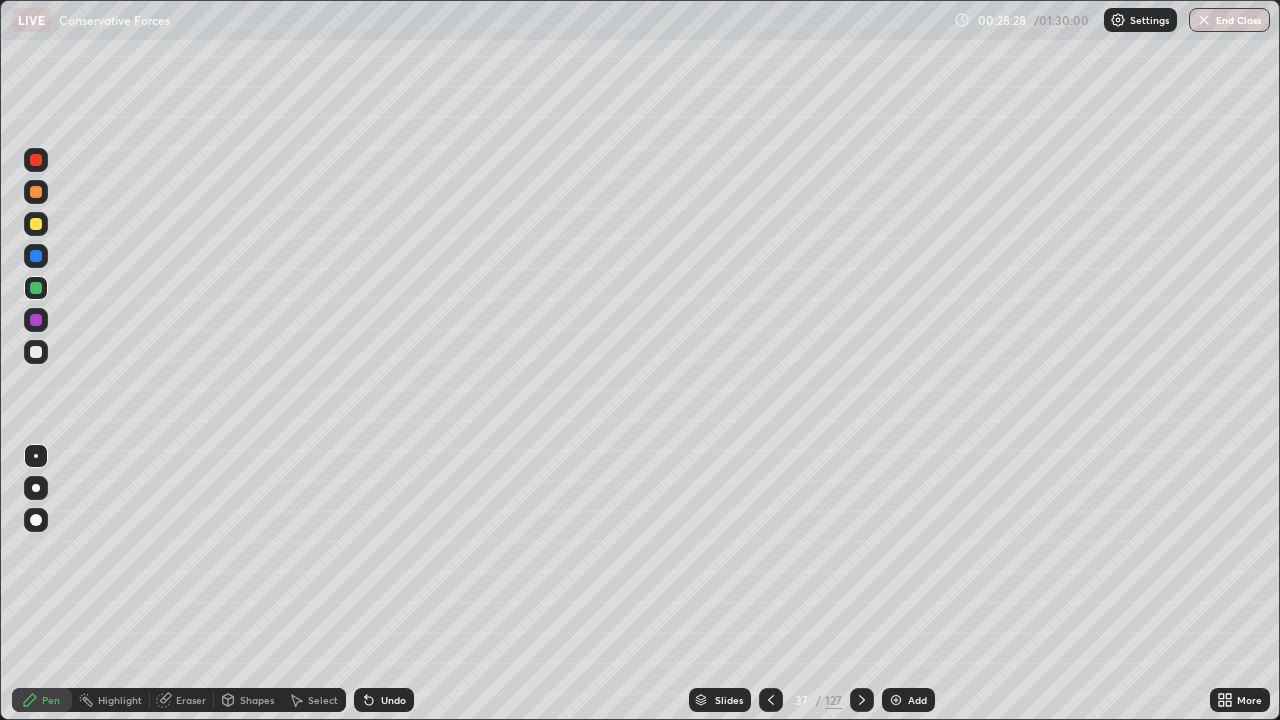 click 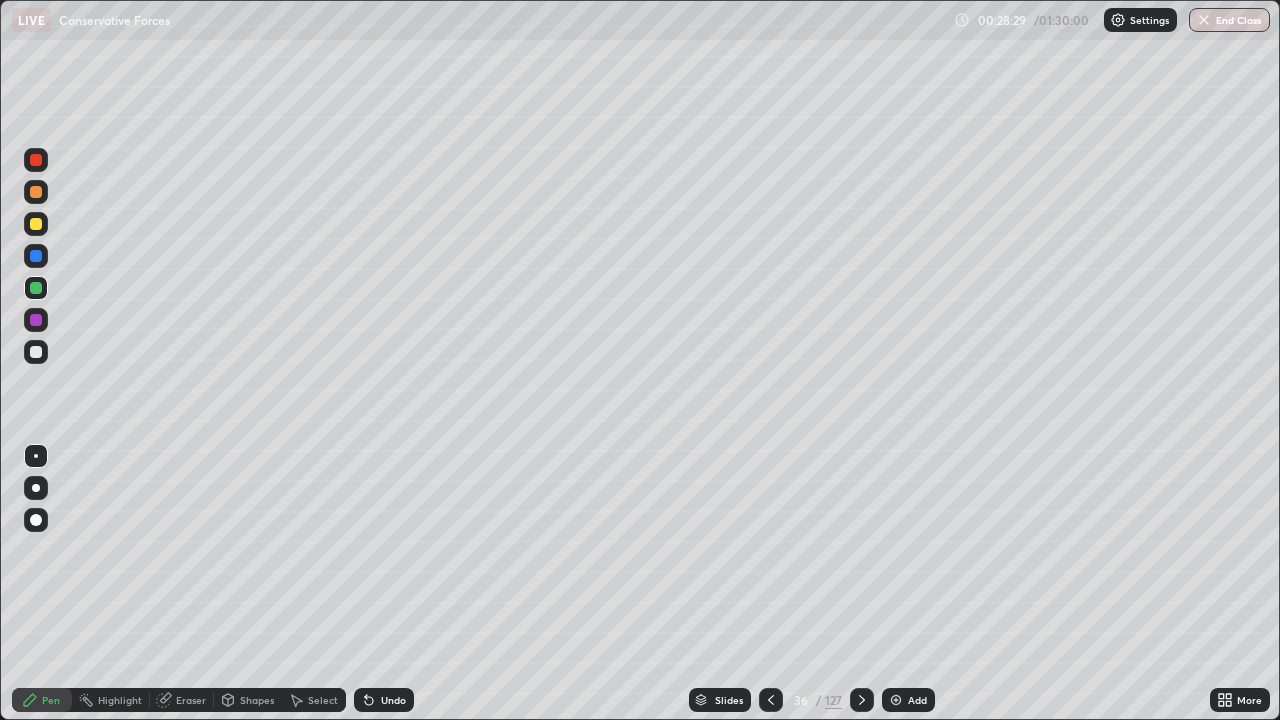 click at bounding box center (771, 700) 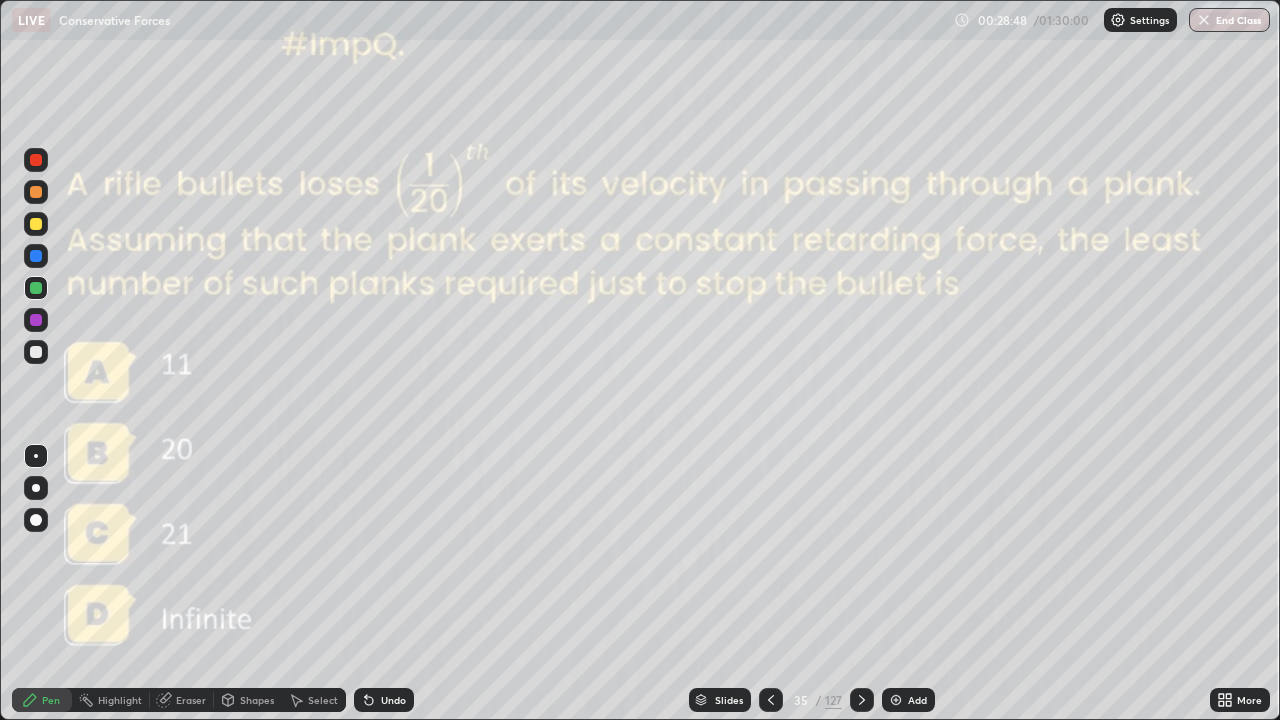click 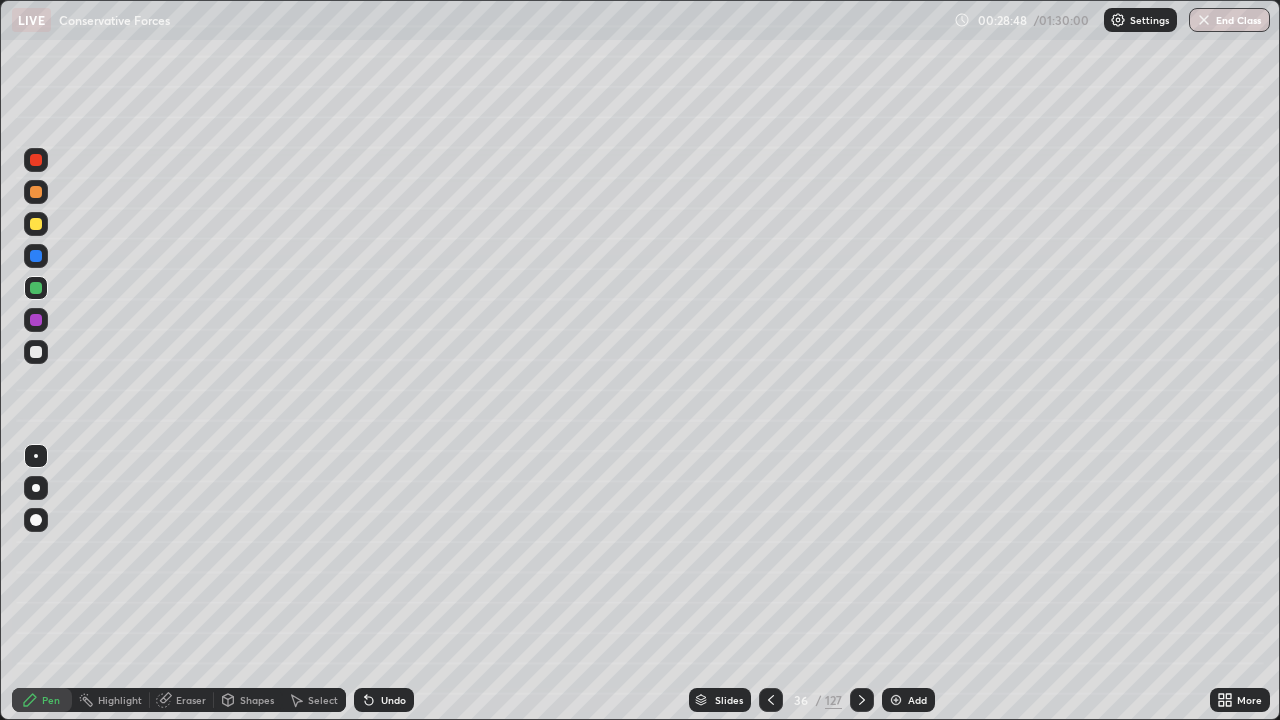 click 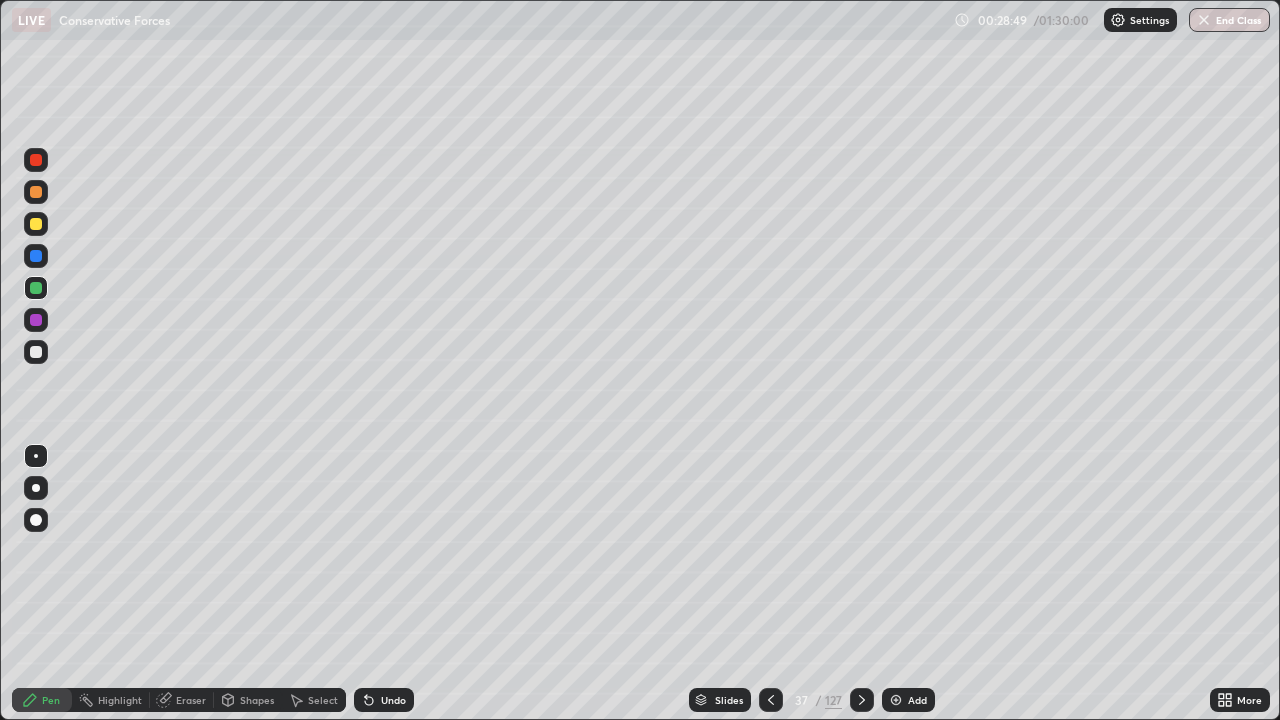 click 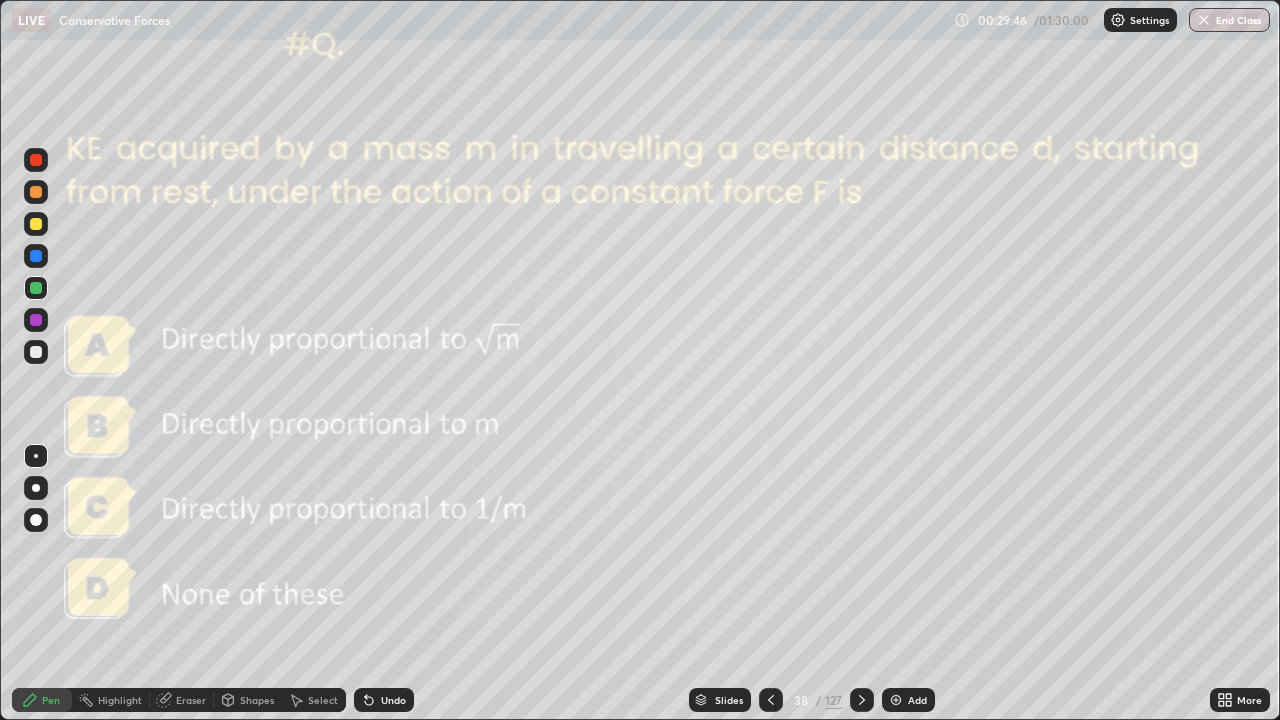 click on "Slides" at bounding box center [729, 700] 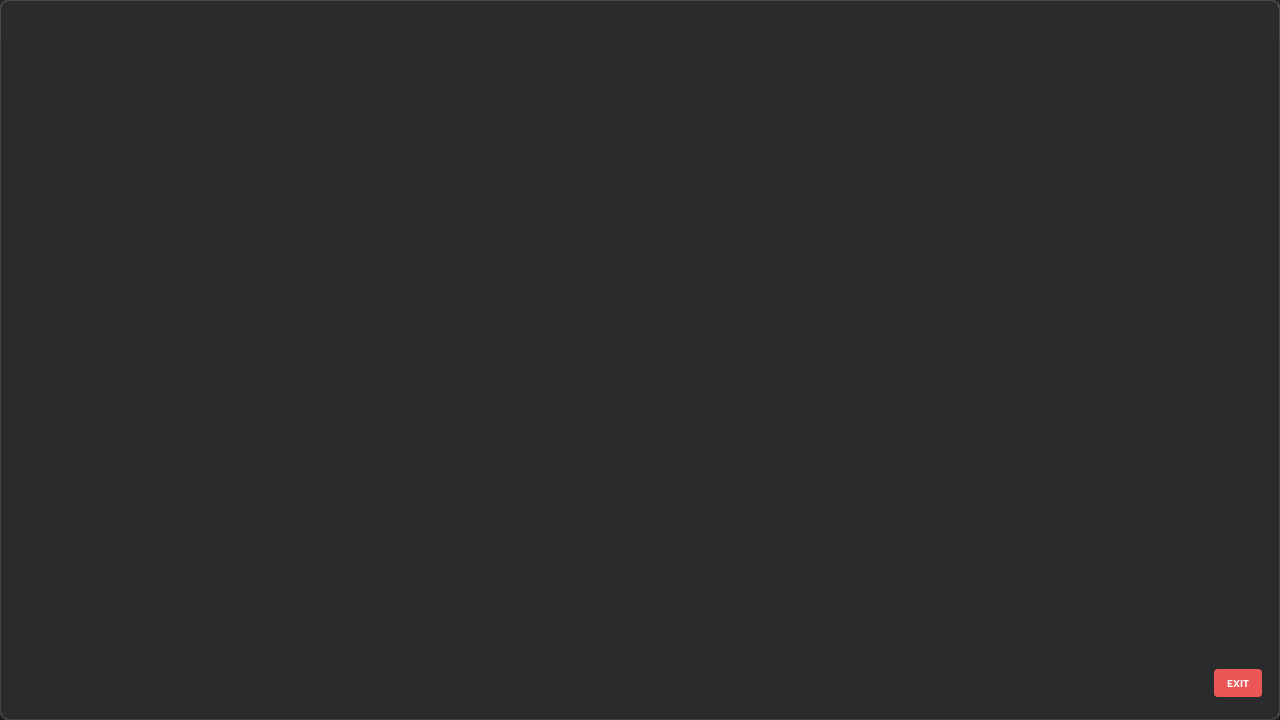 scroll, scrollTop: 2202, scrollLeft: 0, axis: vertical 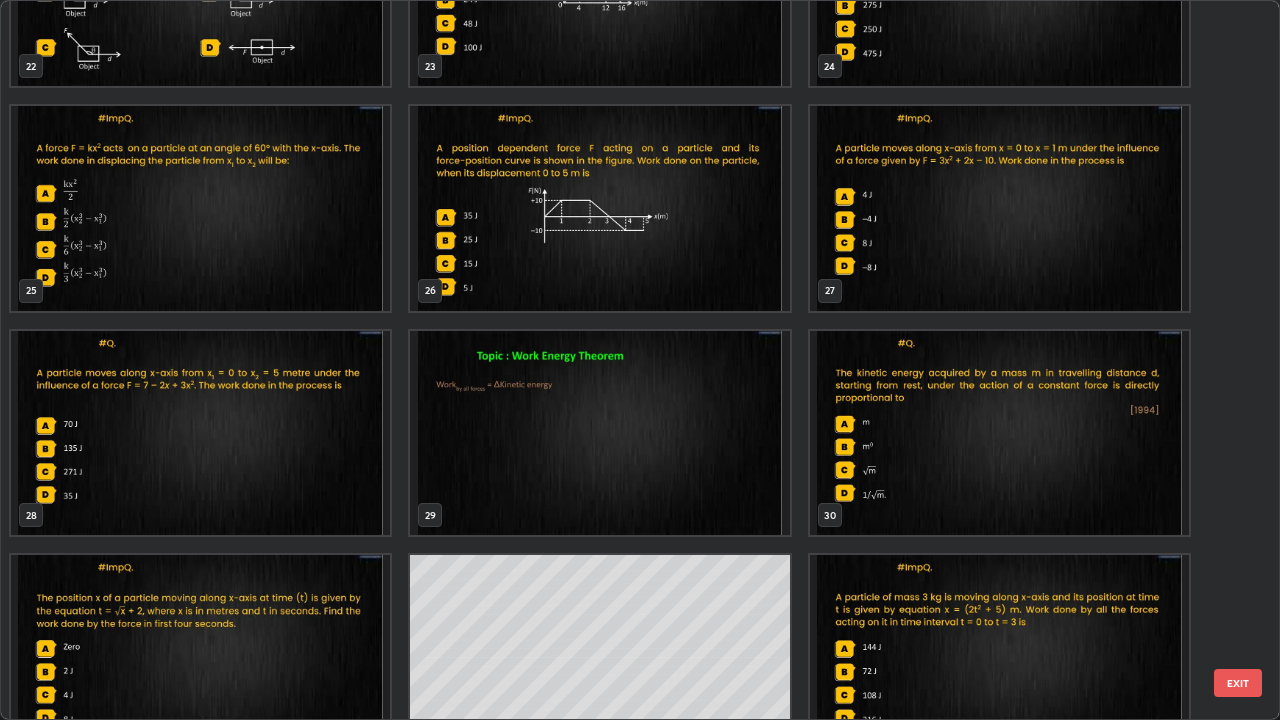 click at bounding box center [999, 433] 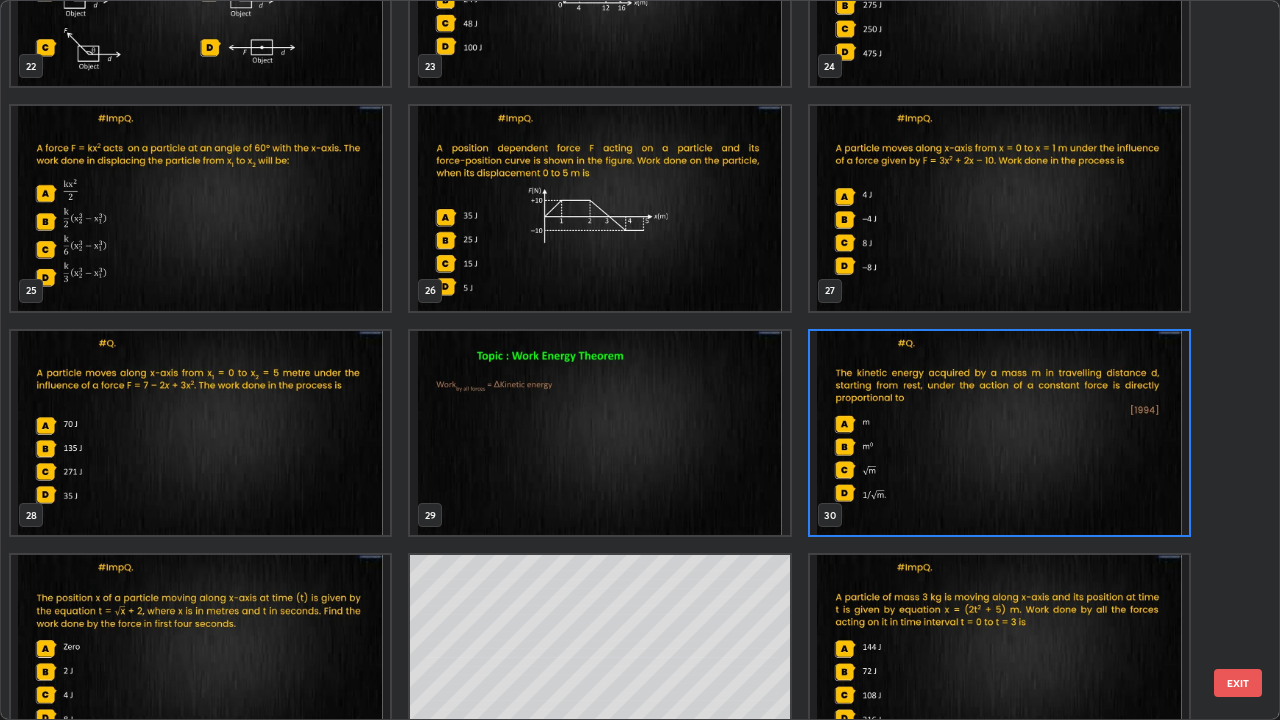 click at bounding box center (999, 433) 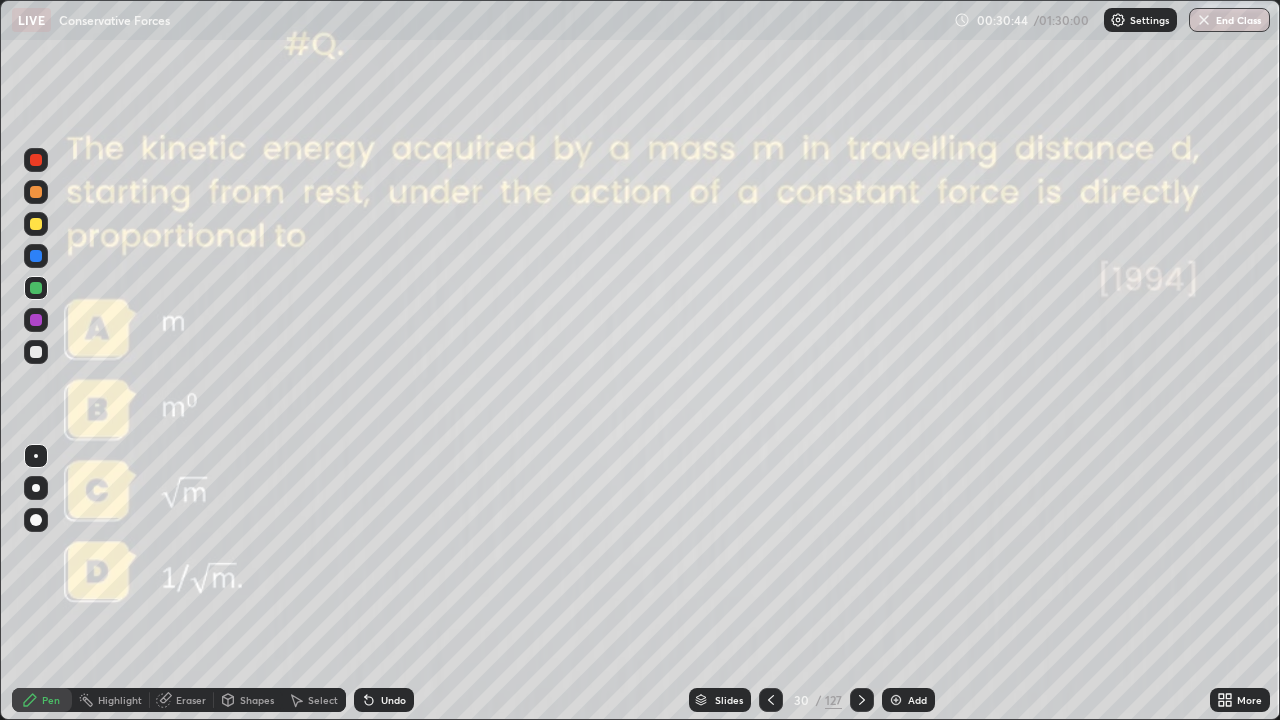 click on "Eraser" at bounding box center (191, 700) 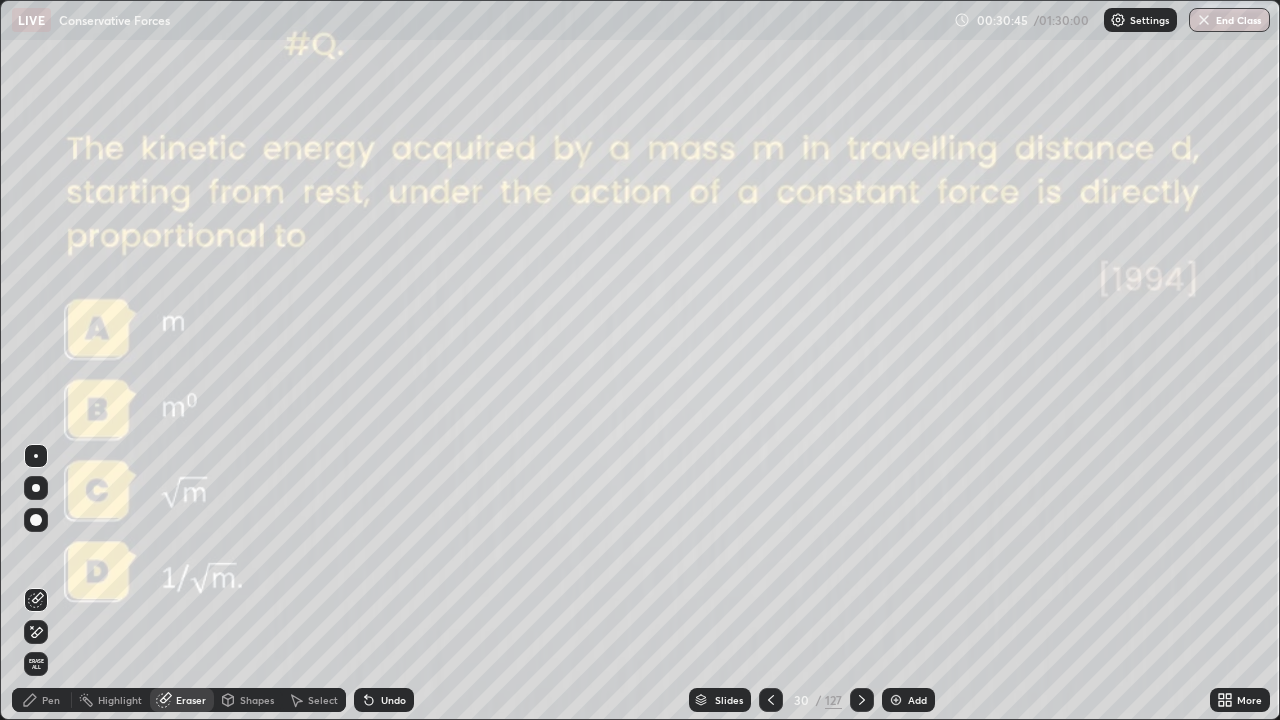 click on "Erase all" at bounding box center (36, 664) 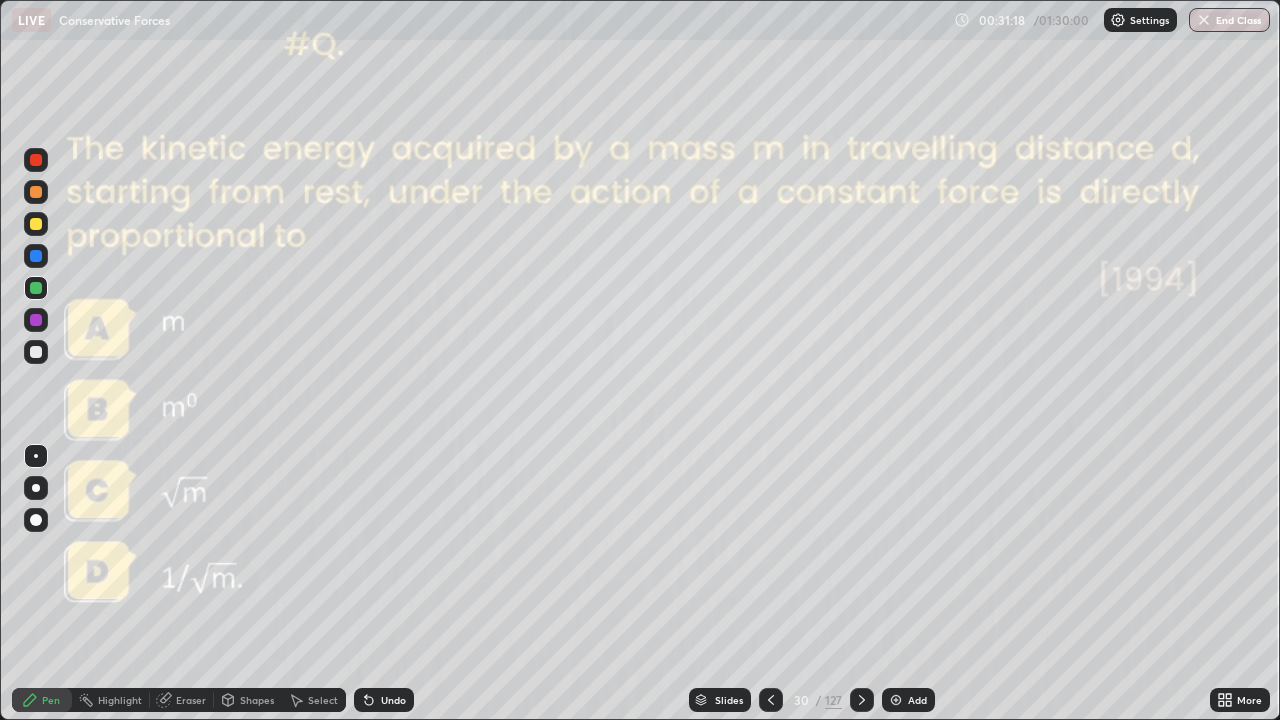 click on "Slides" at bounding box center (729, 700) 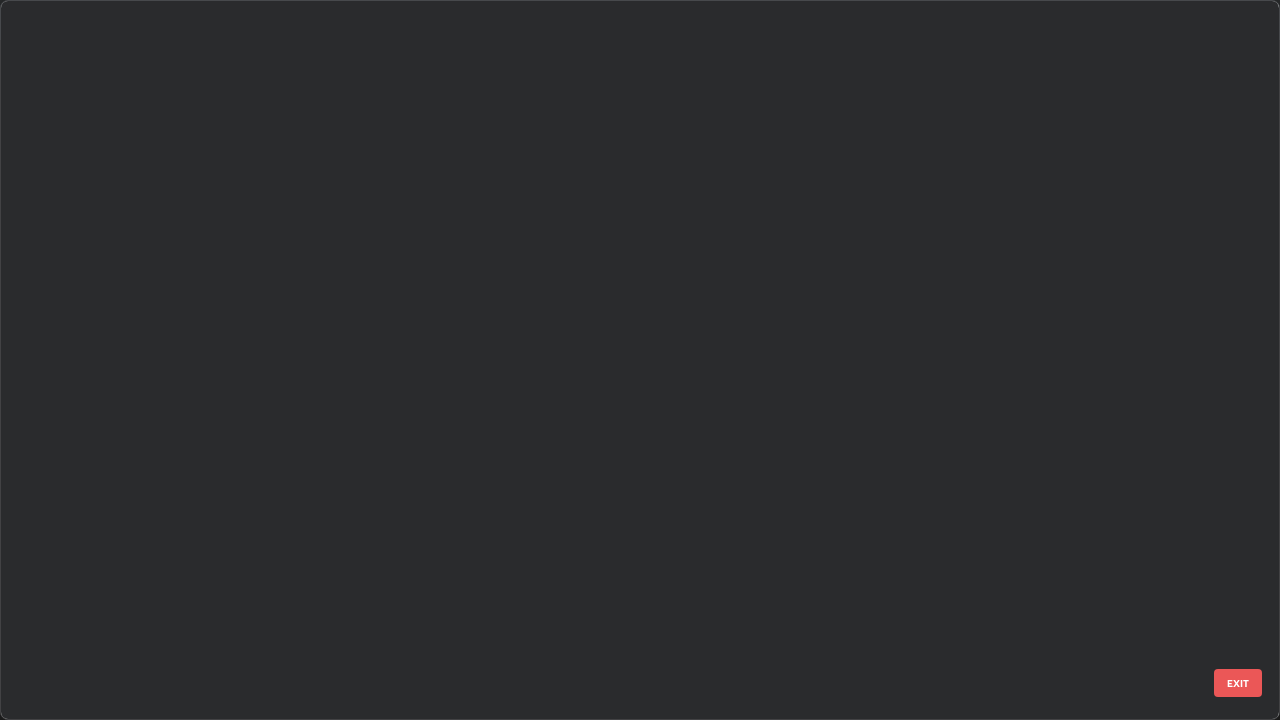 scroll, scrollTop: 1528, scrollLeft: 0, axis: vertical 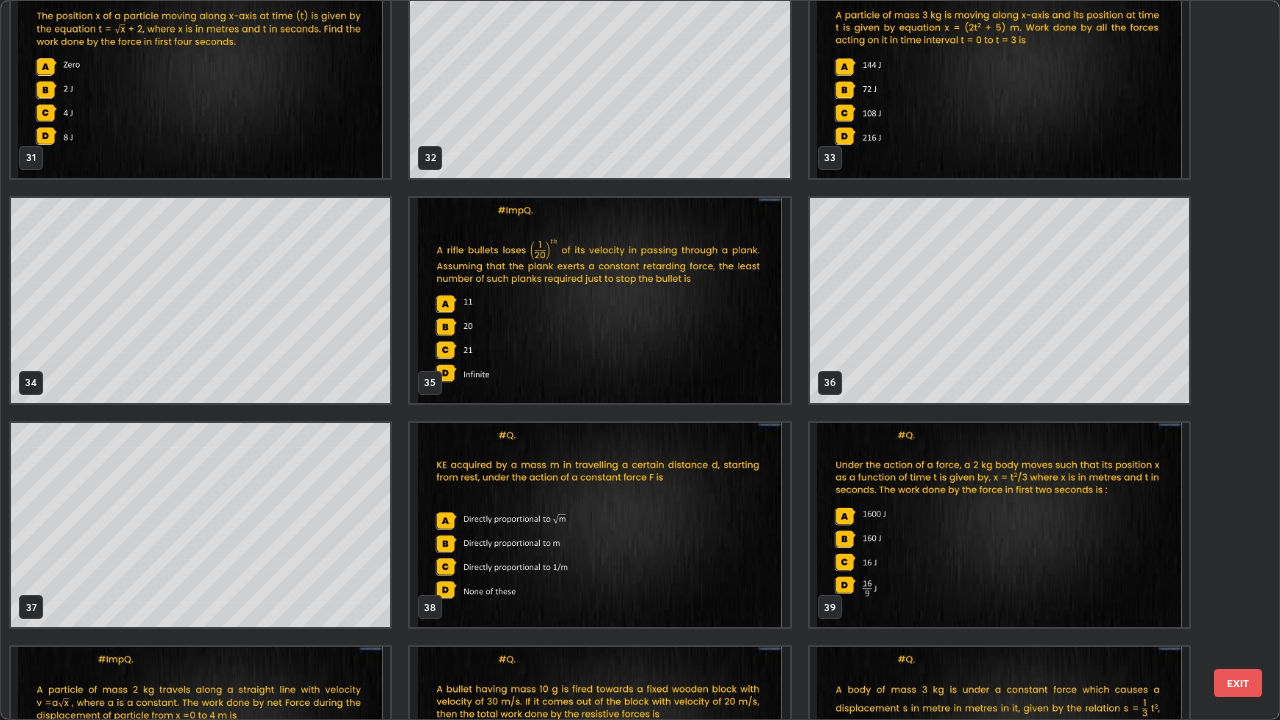 click at bounding box center [599, 525] 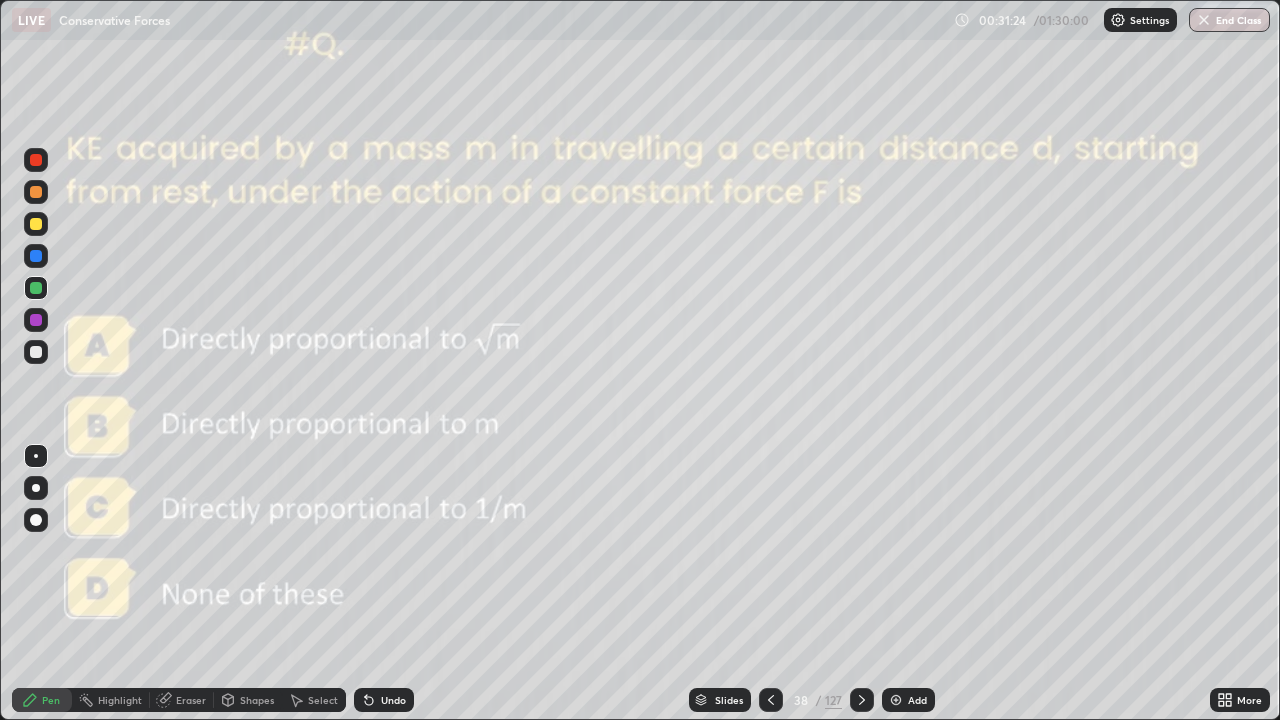 click 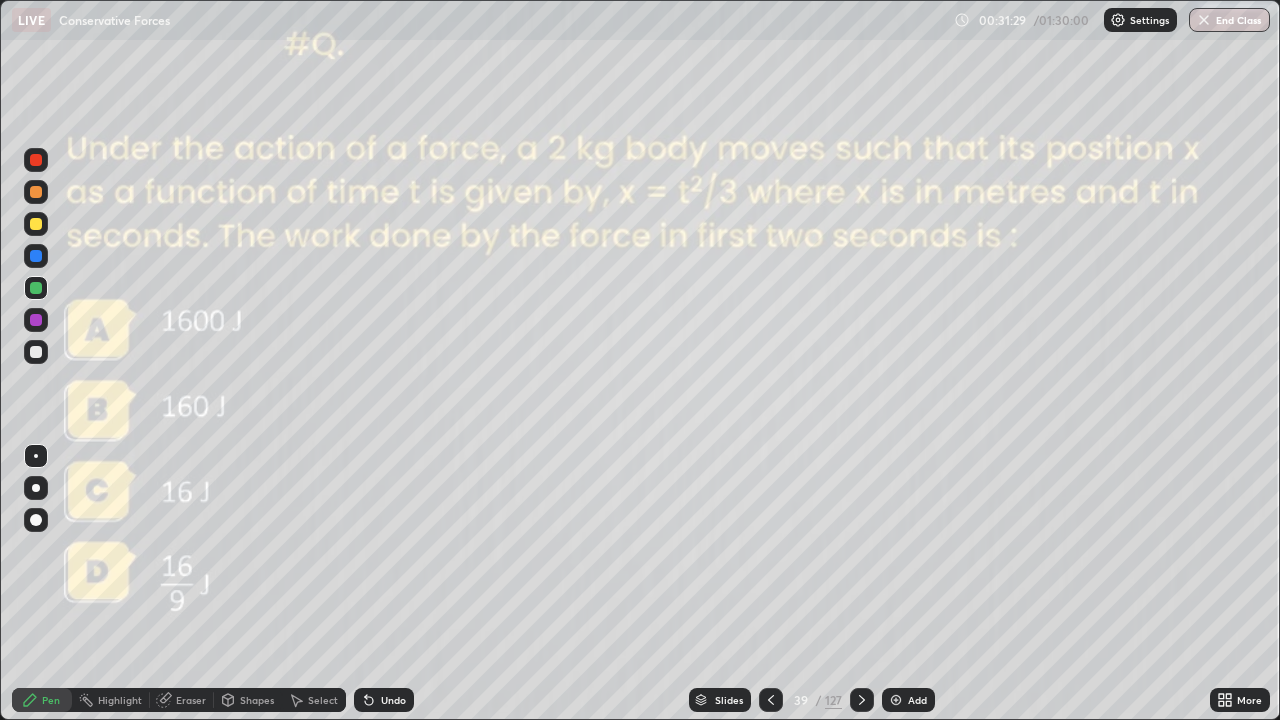 click at bounding box center [862, 700] 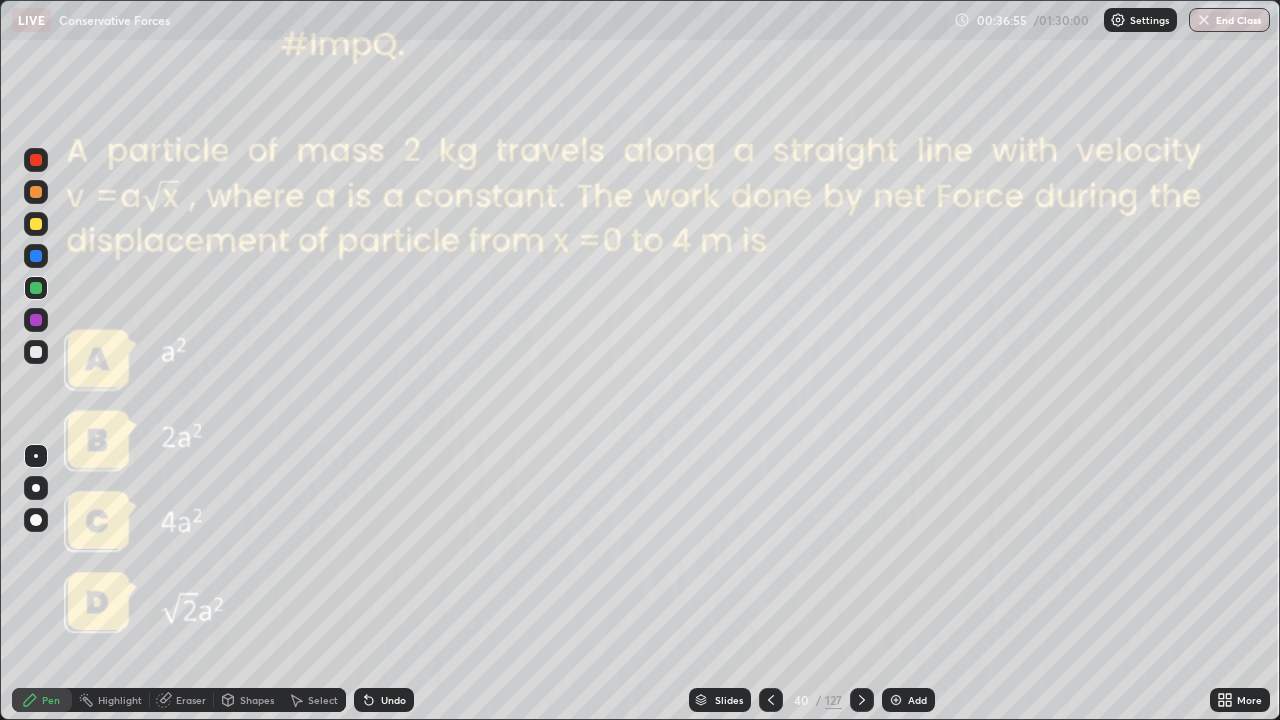 click at bounding box center (36, 352) 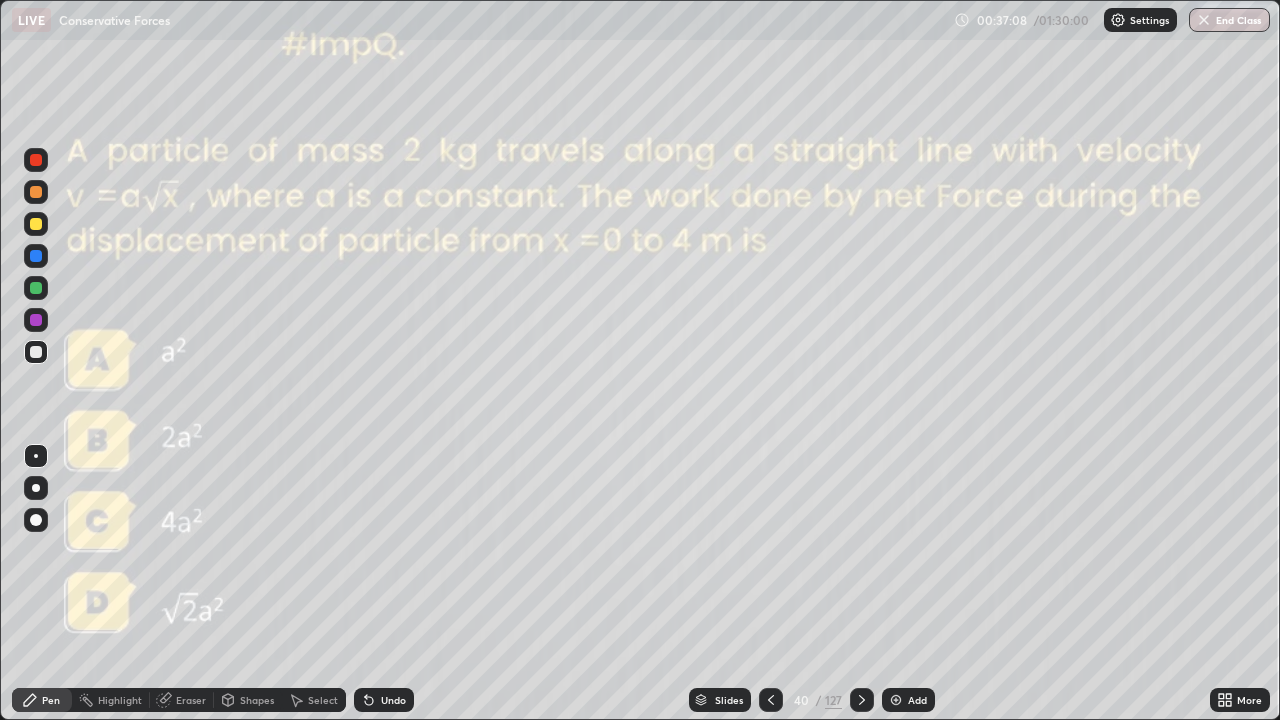 click at bounding box center (896, 700) 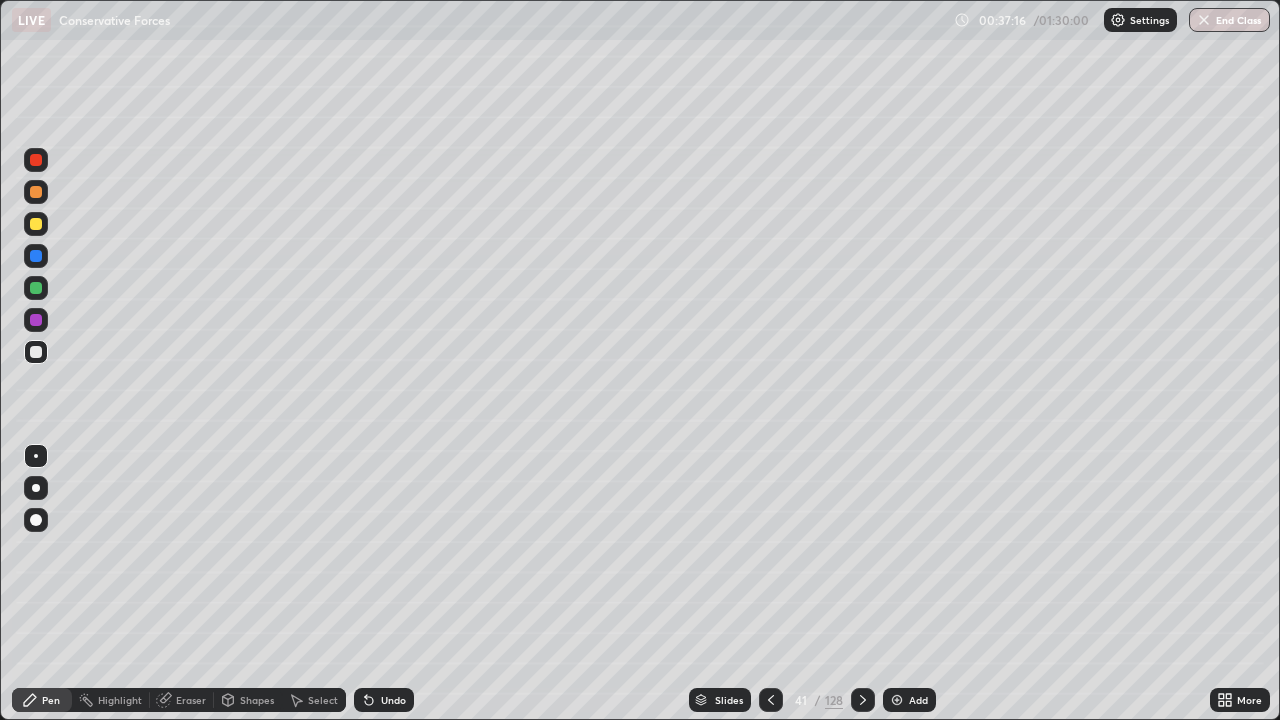 click at bounding box center [771, 700] 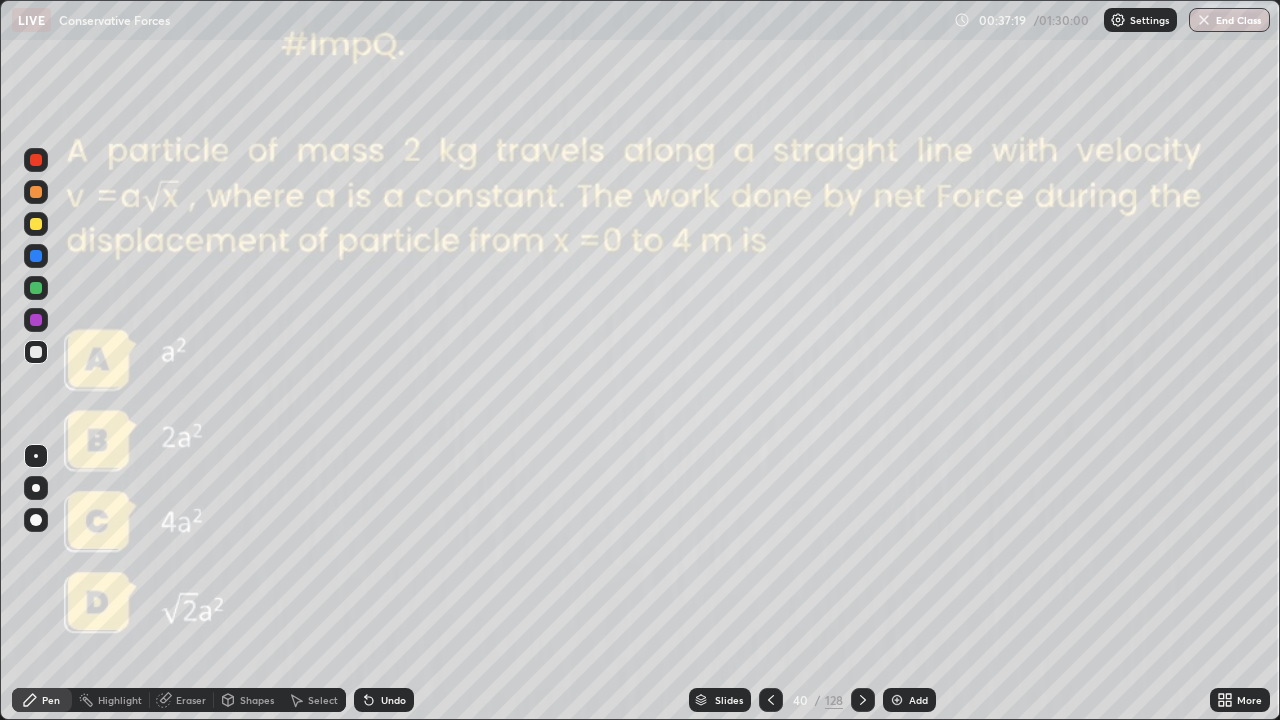 click 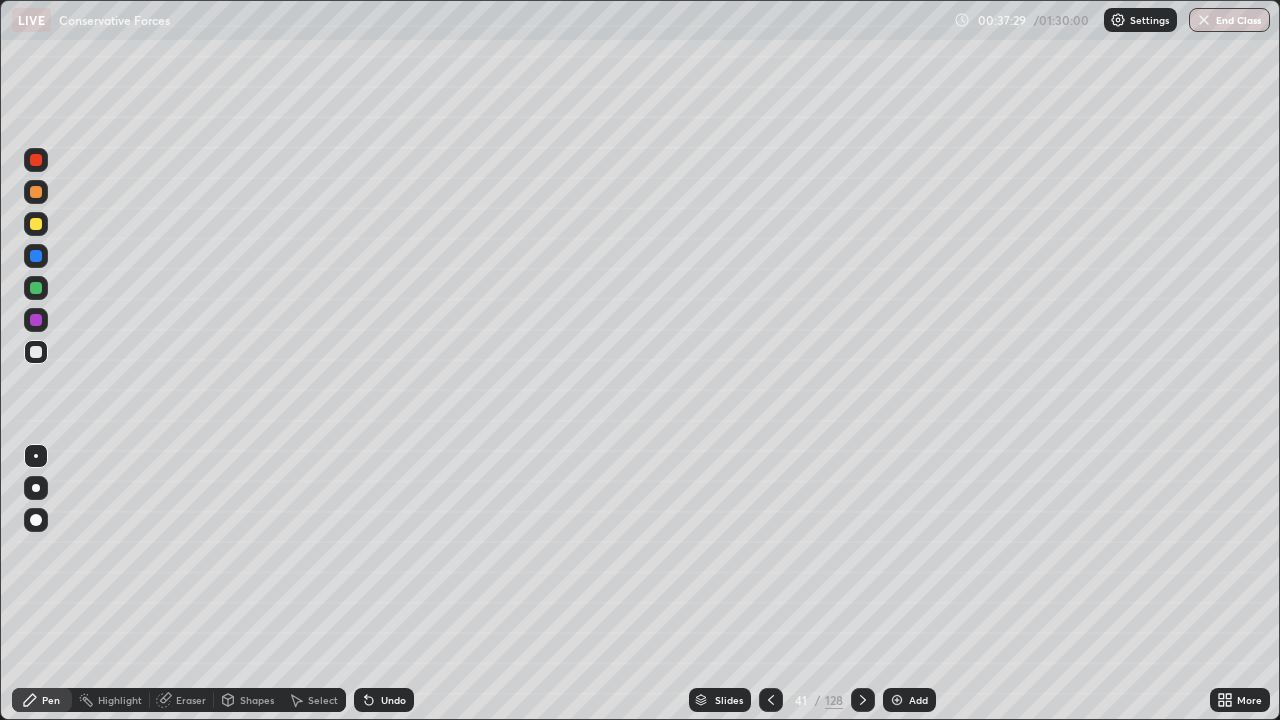 click 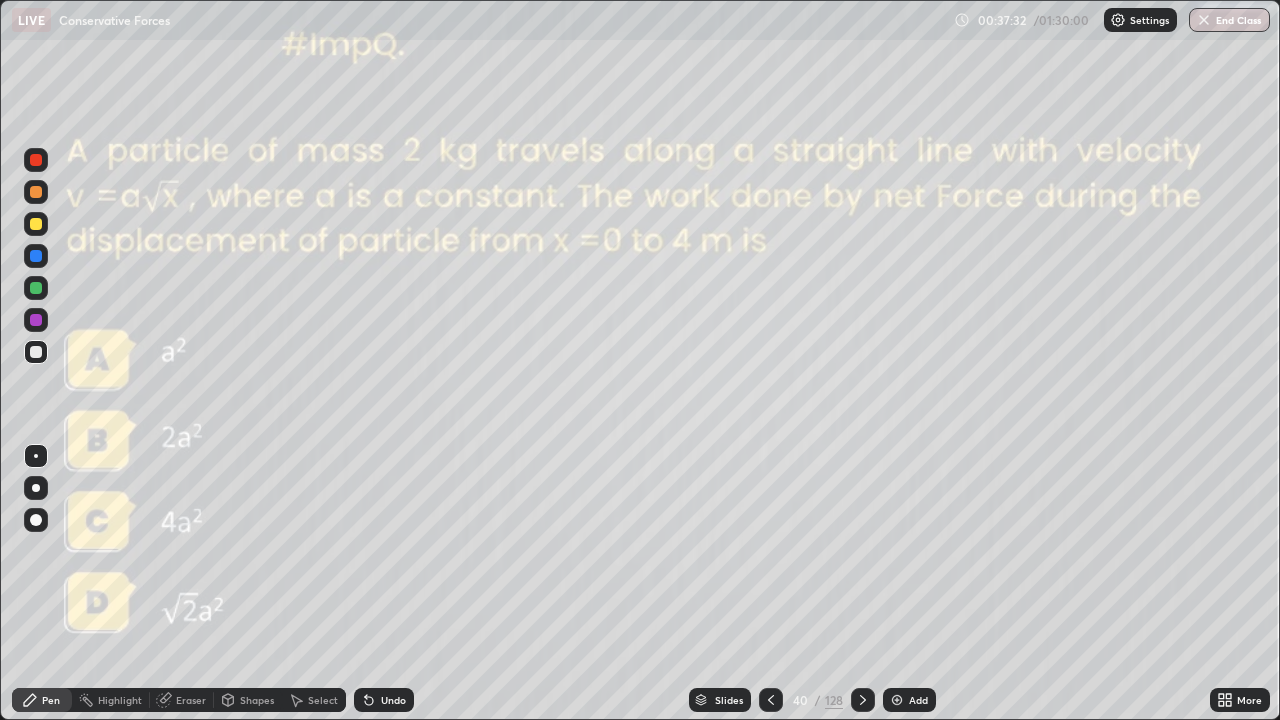 click 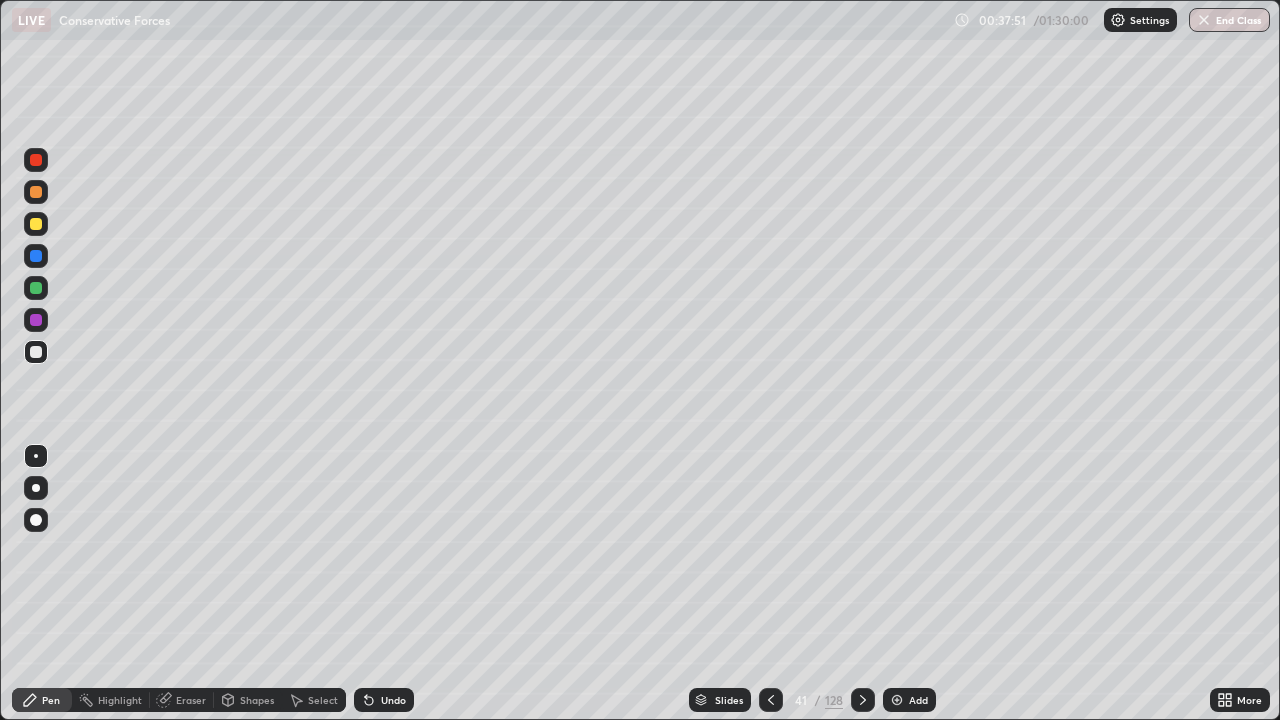 click 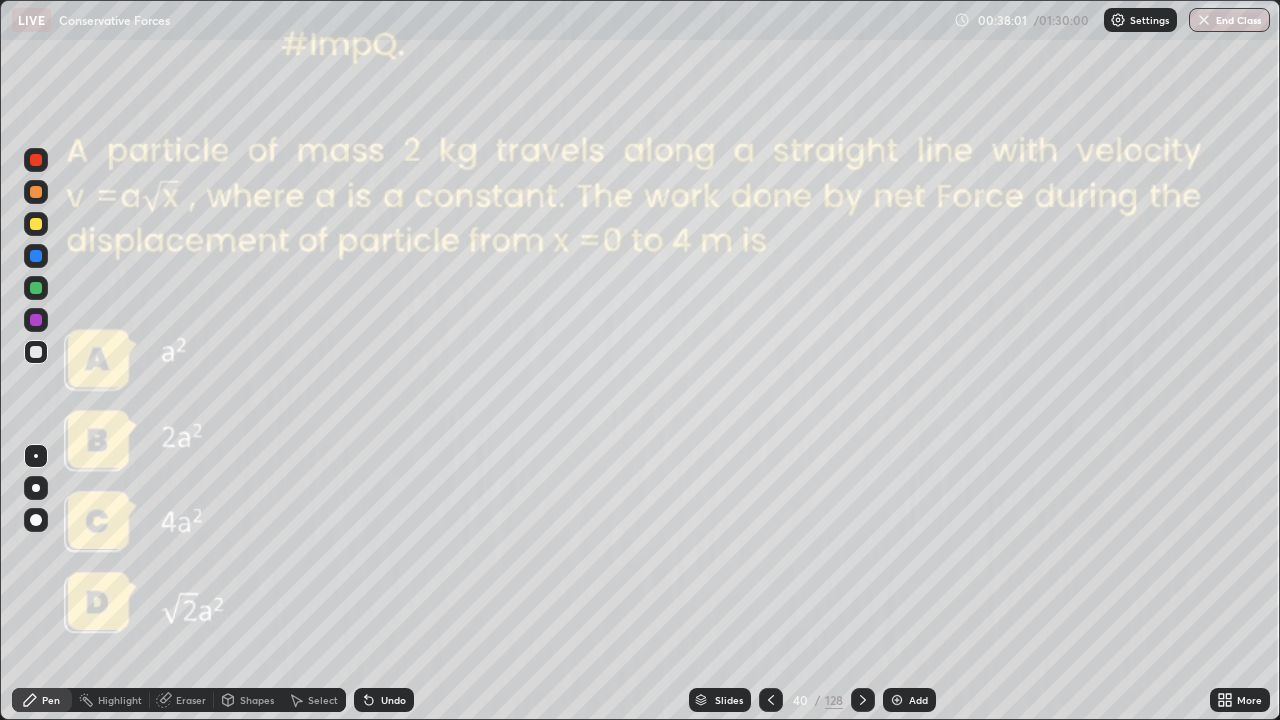 click at bounding box center [863, 700] 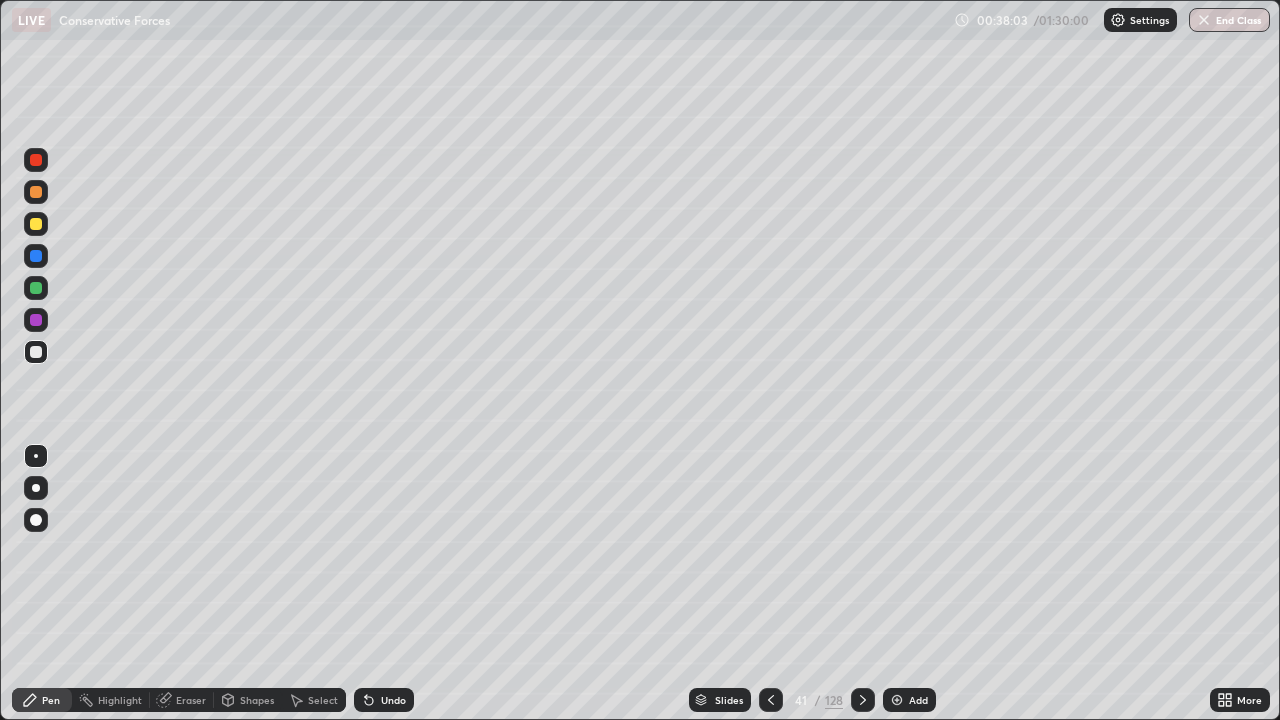 click 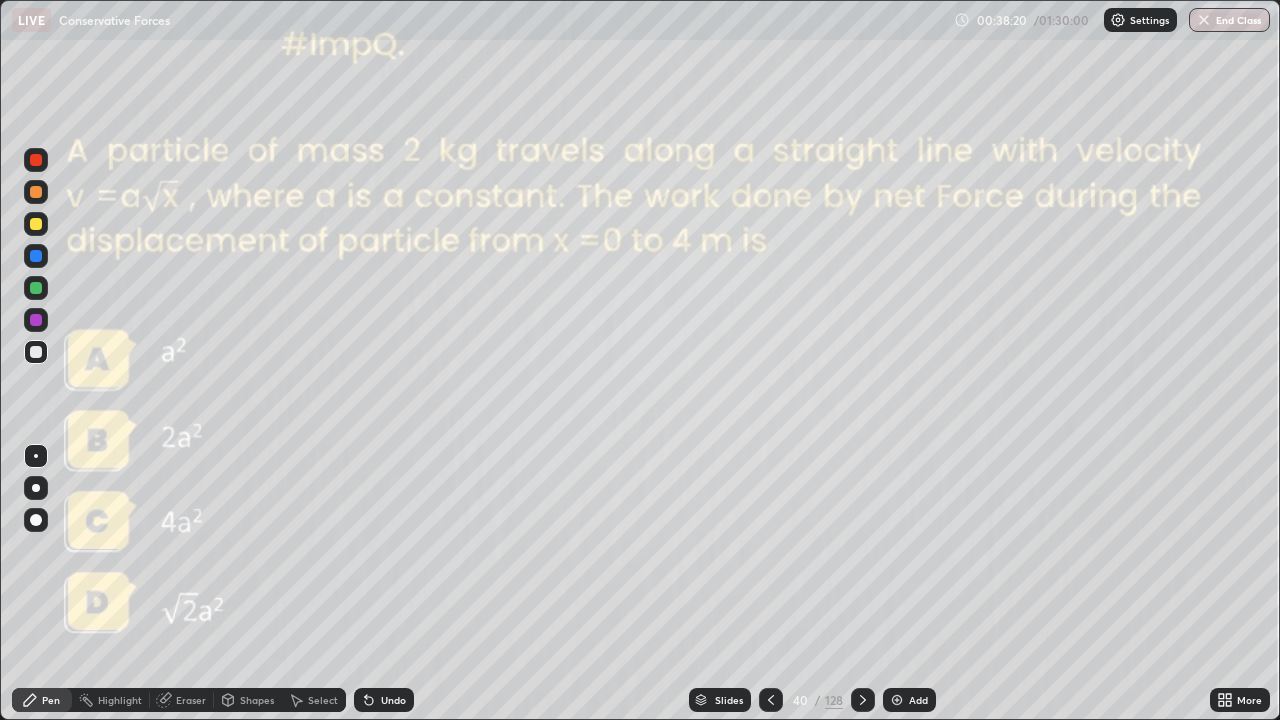 click at bounding box center (863, 700) 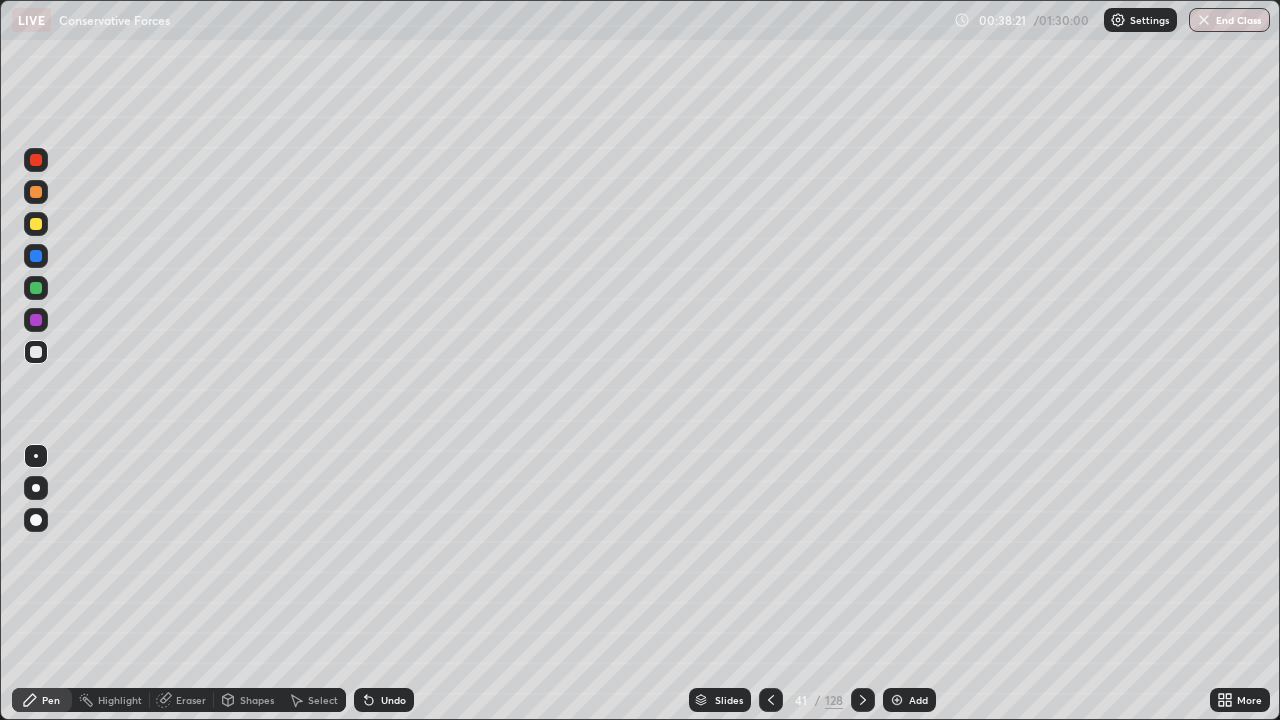 click on "Add" at bounding box center [909, 700] 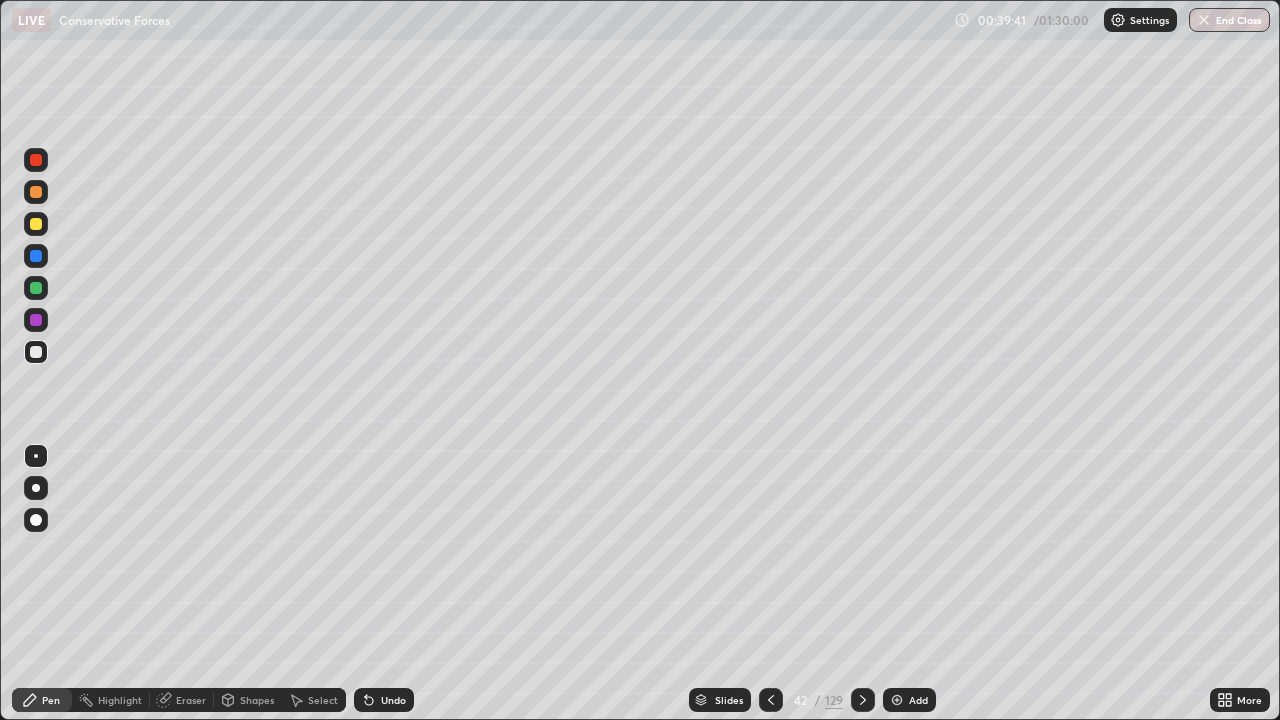 click 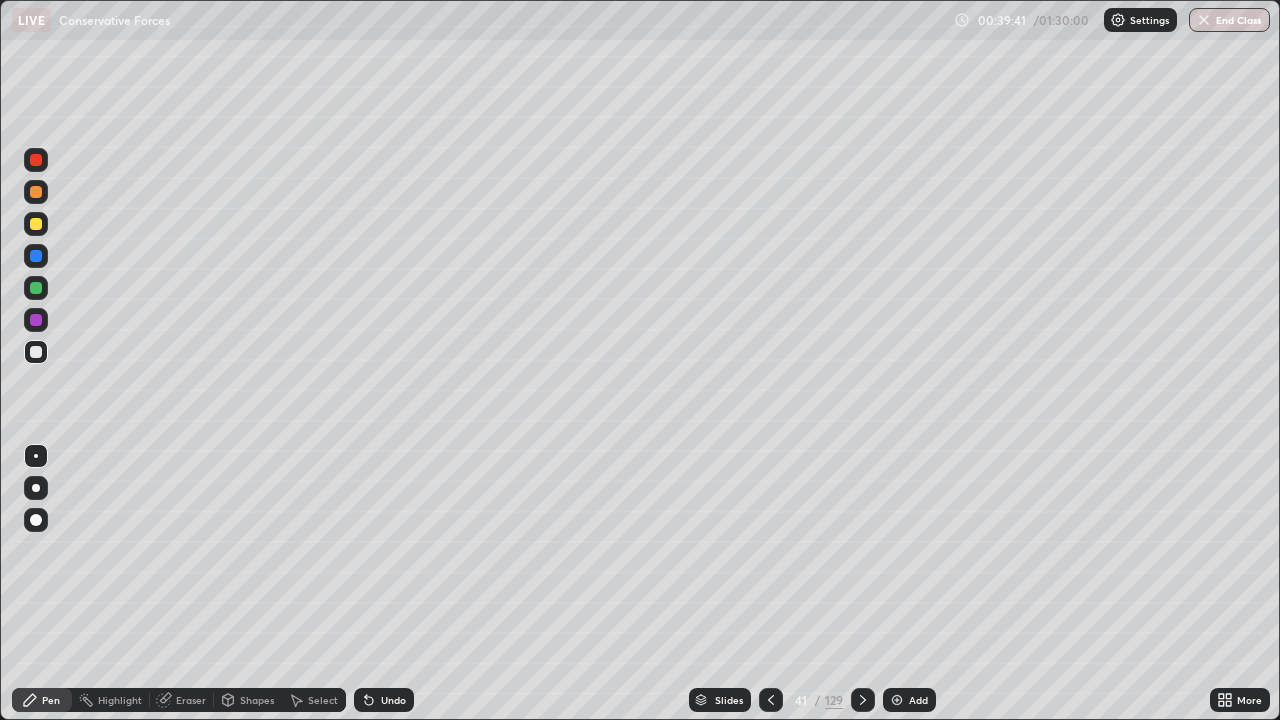 click 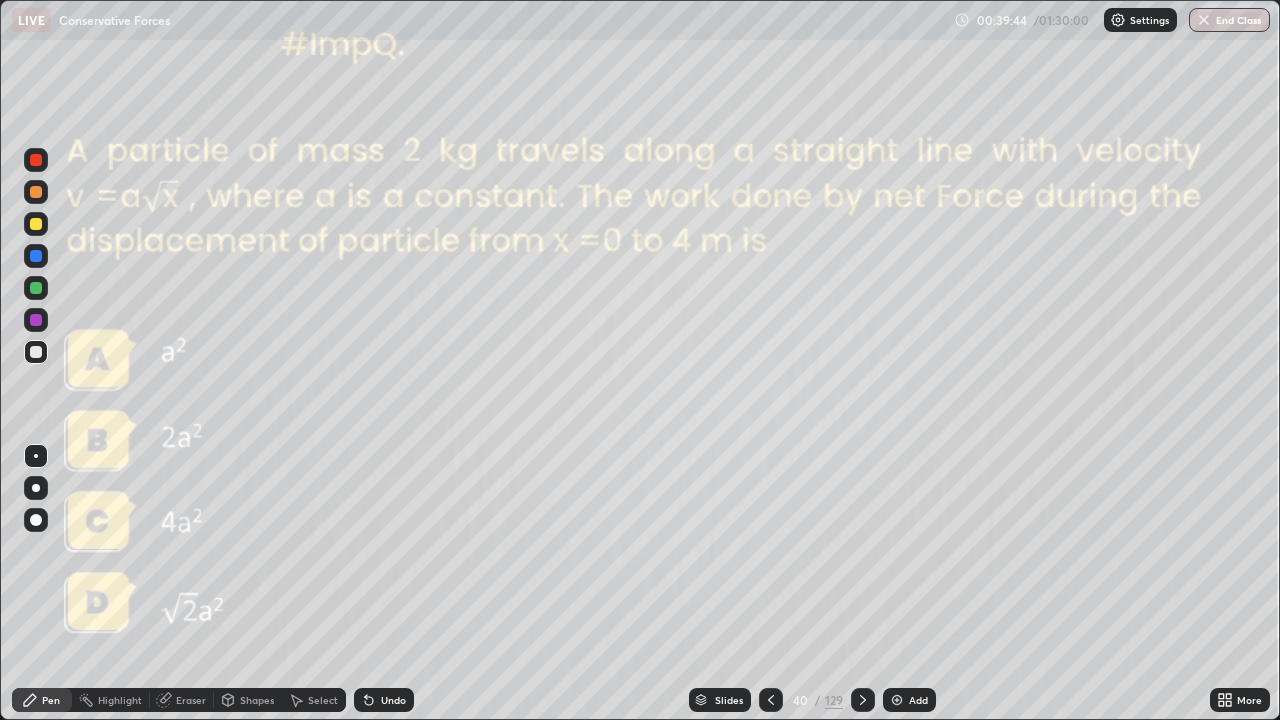 click 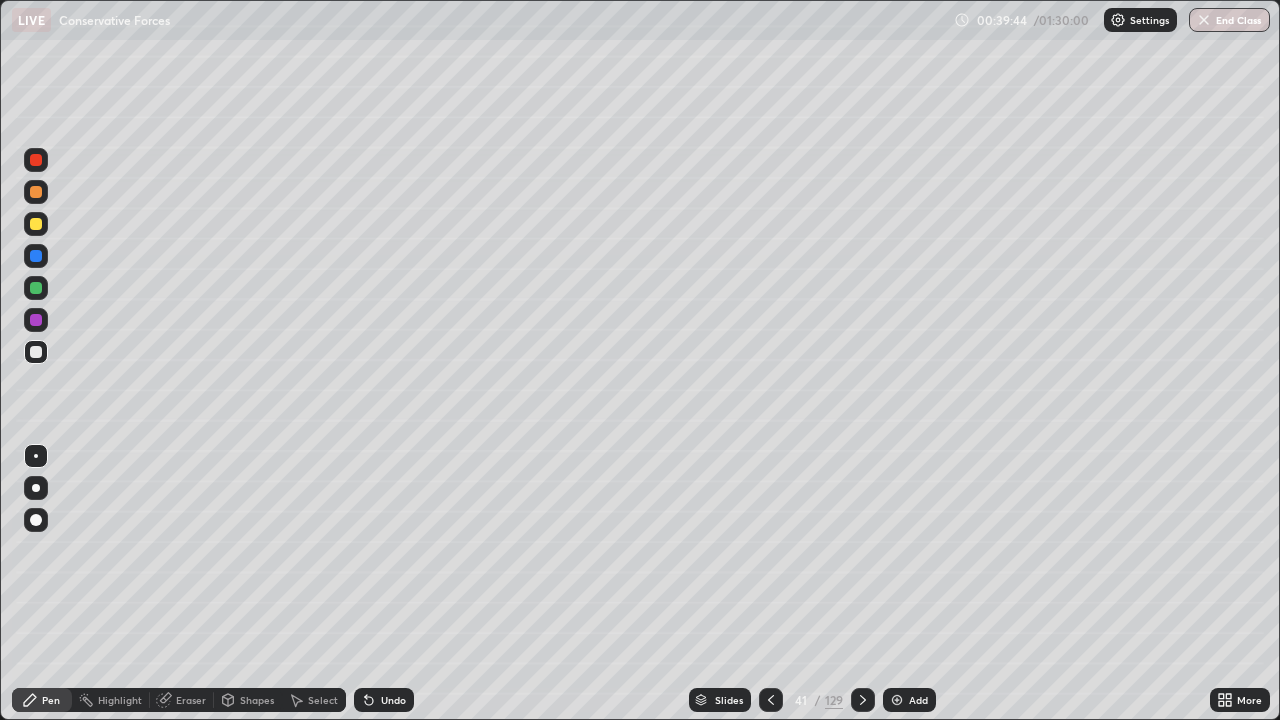 click 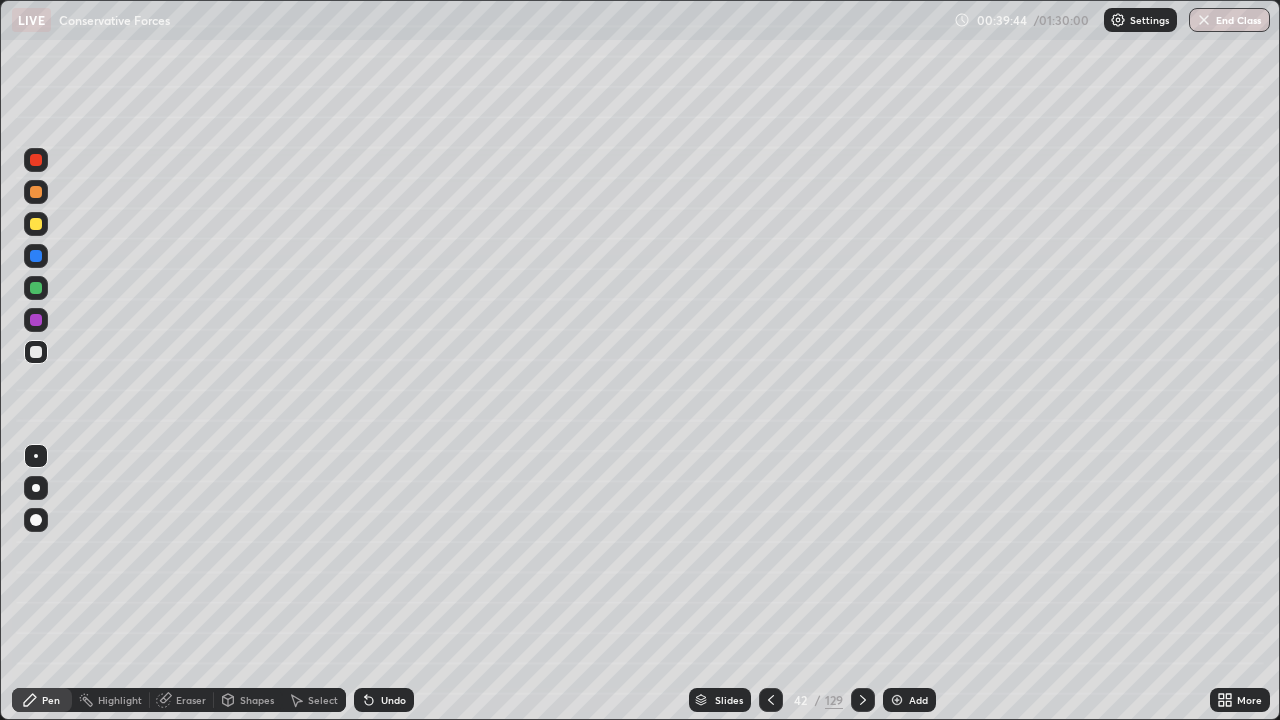 click 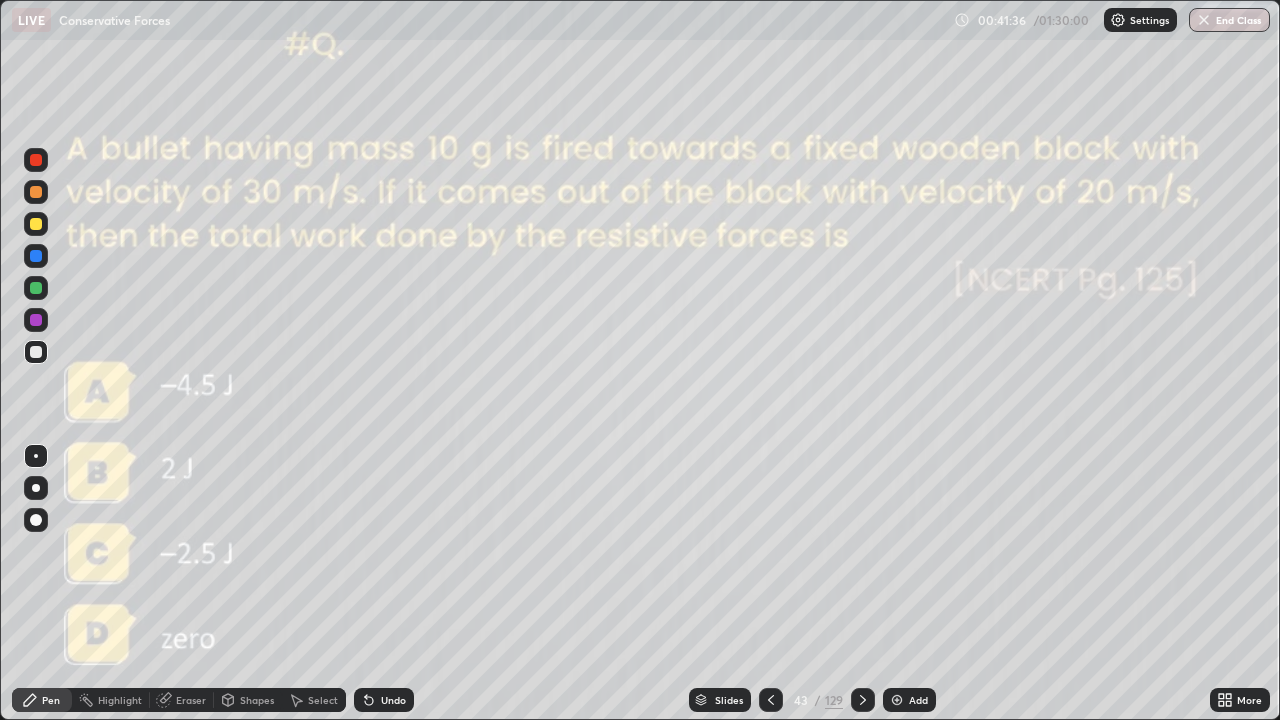 click 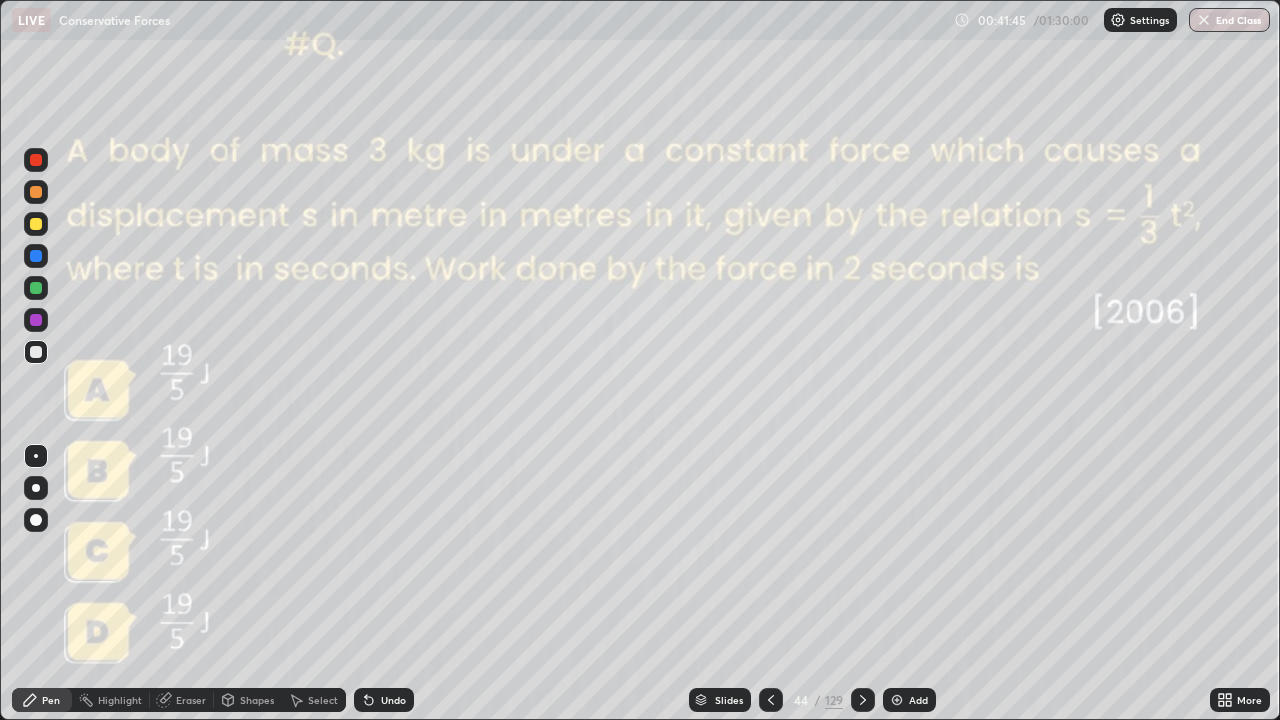 click 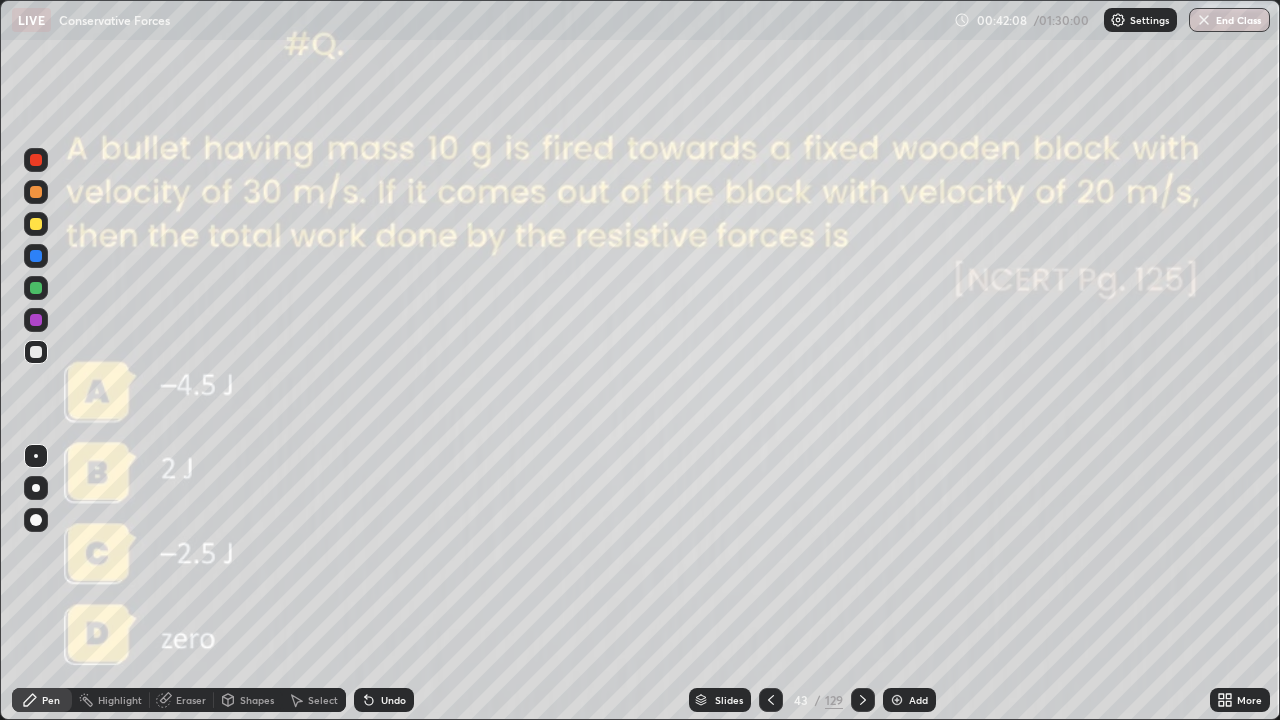 click 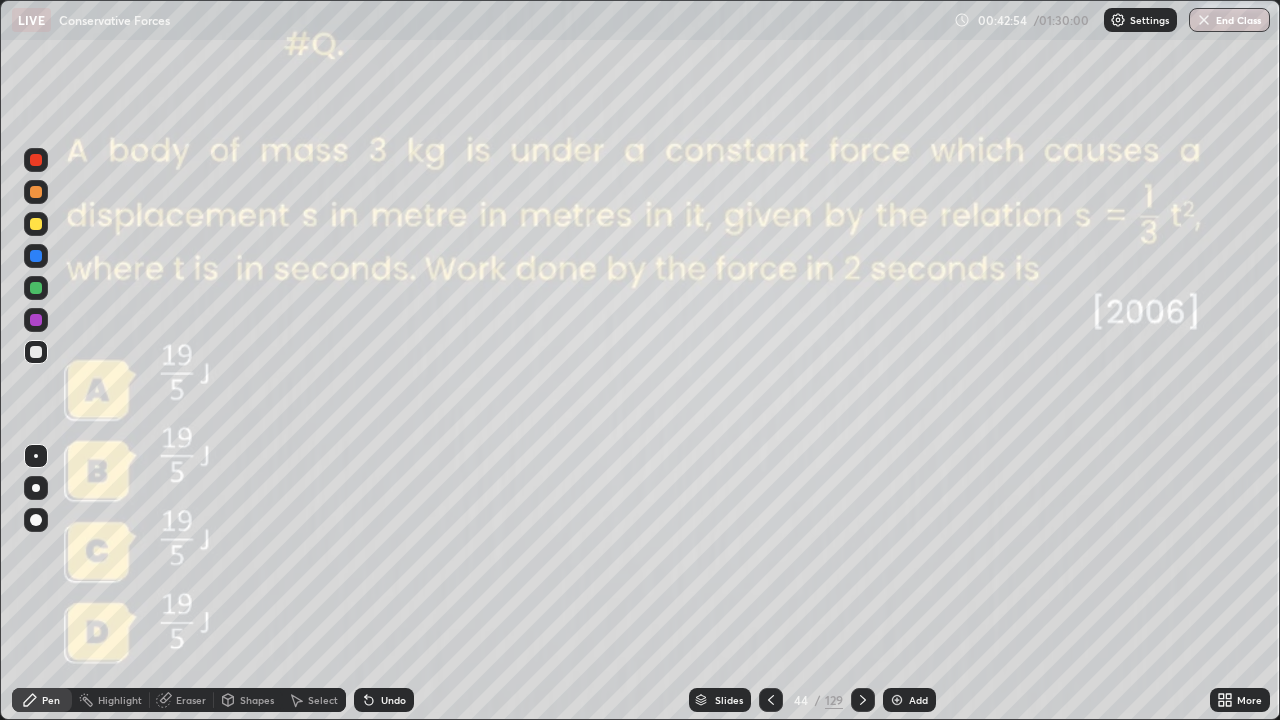 click at bounding box center [897, 700] 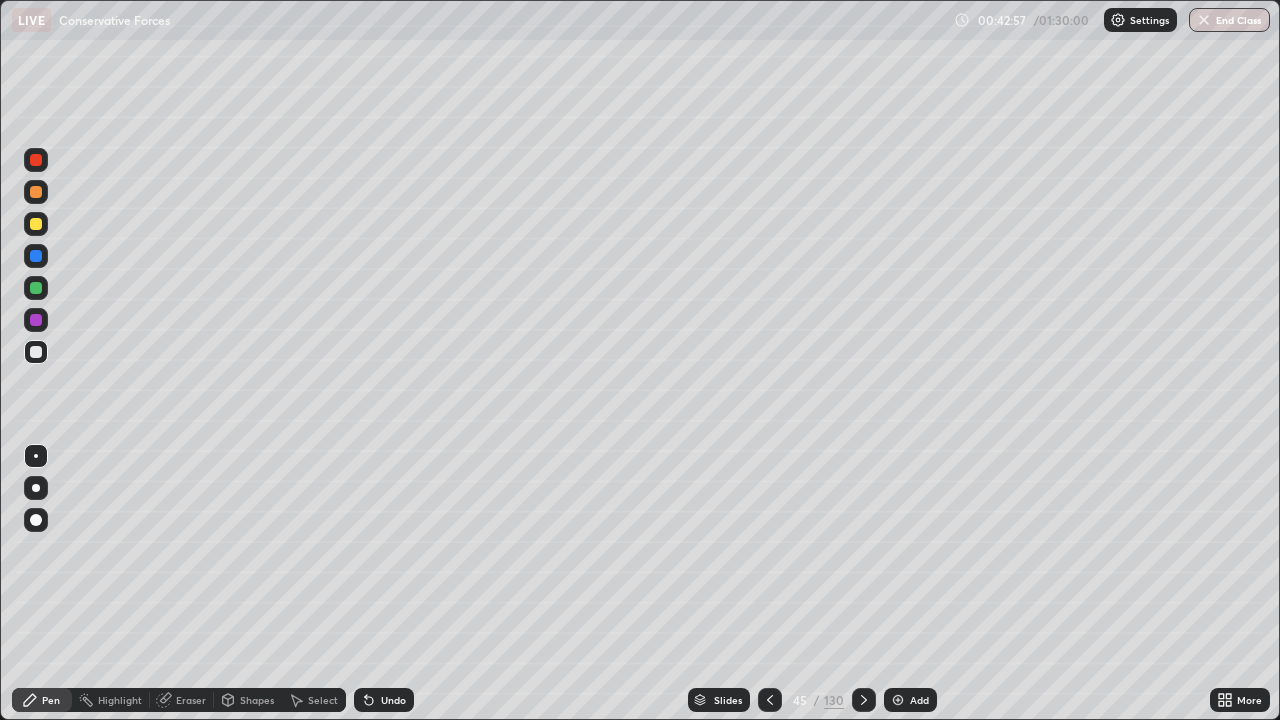 click at bounding box center (770, 700) 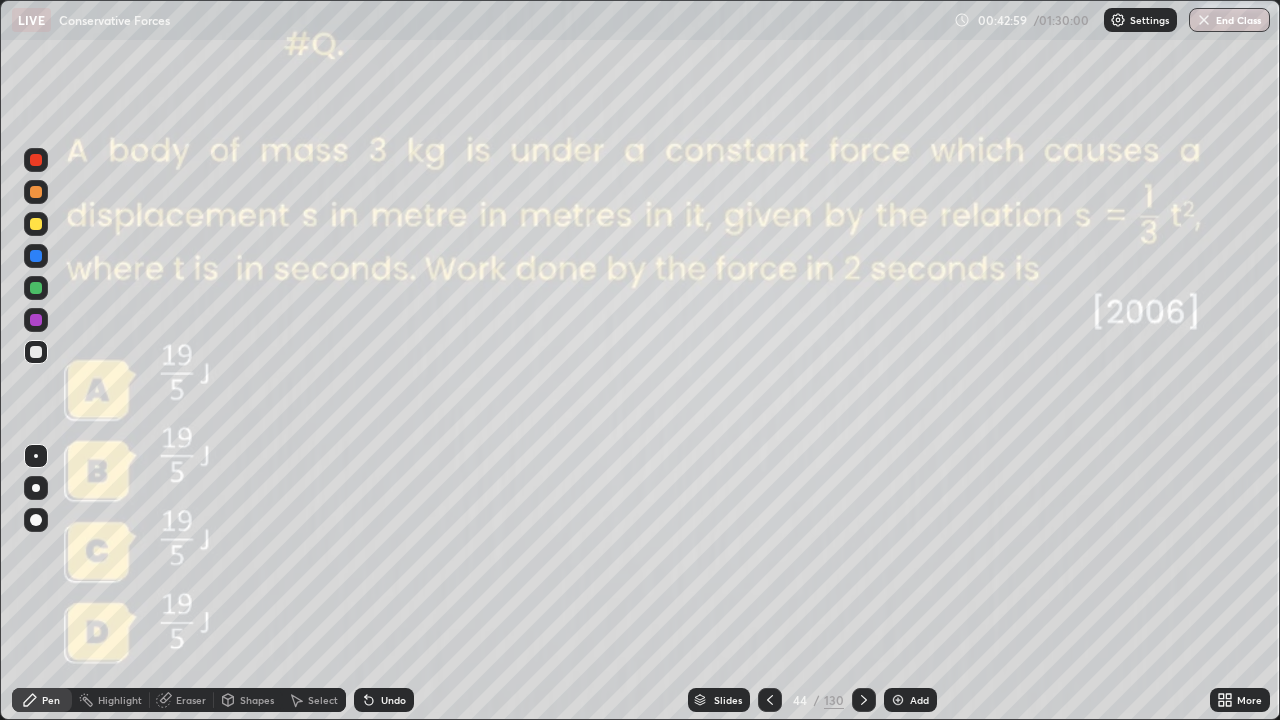click 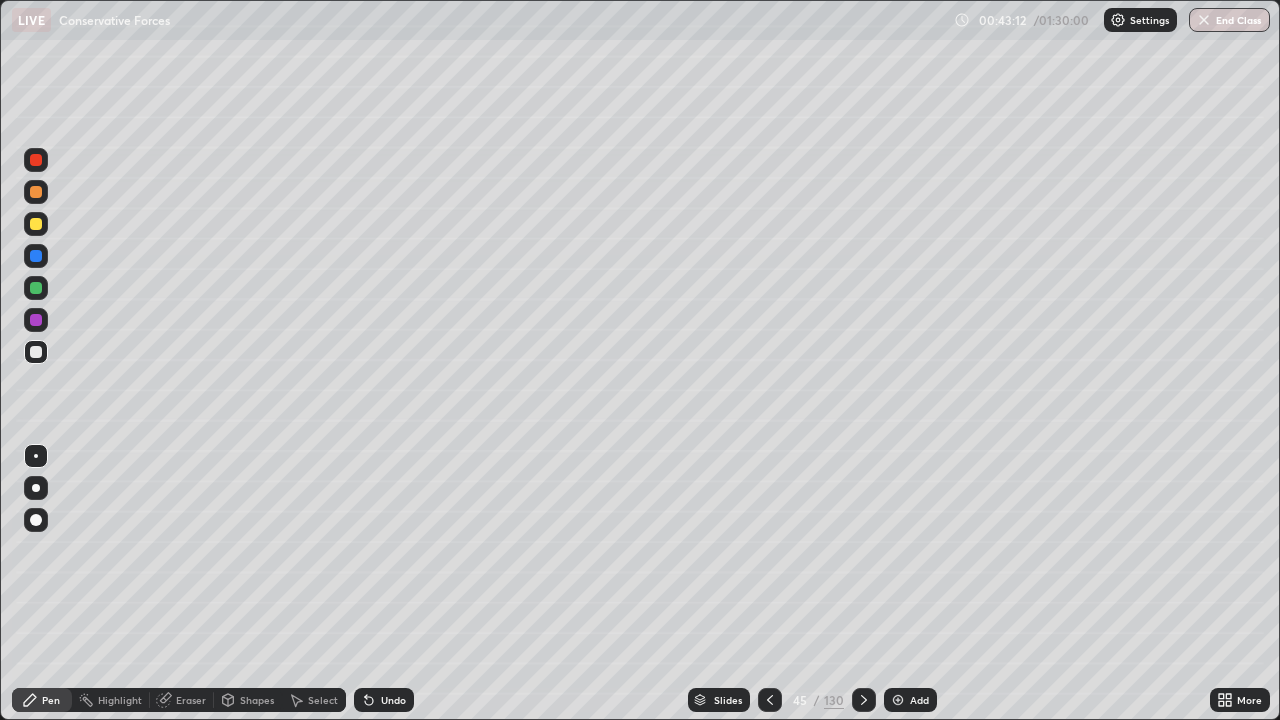 click 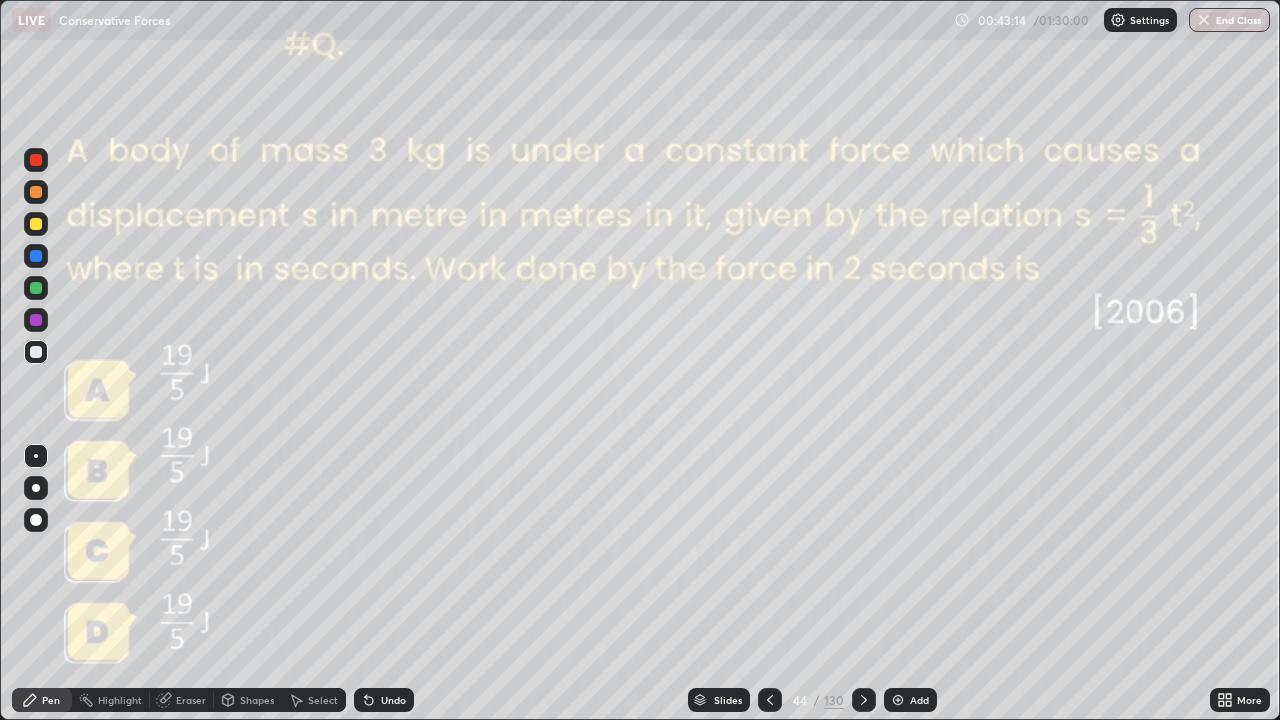 click 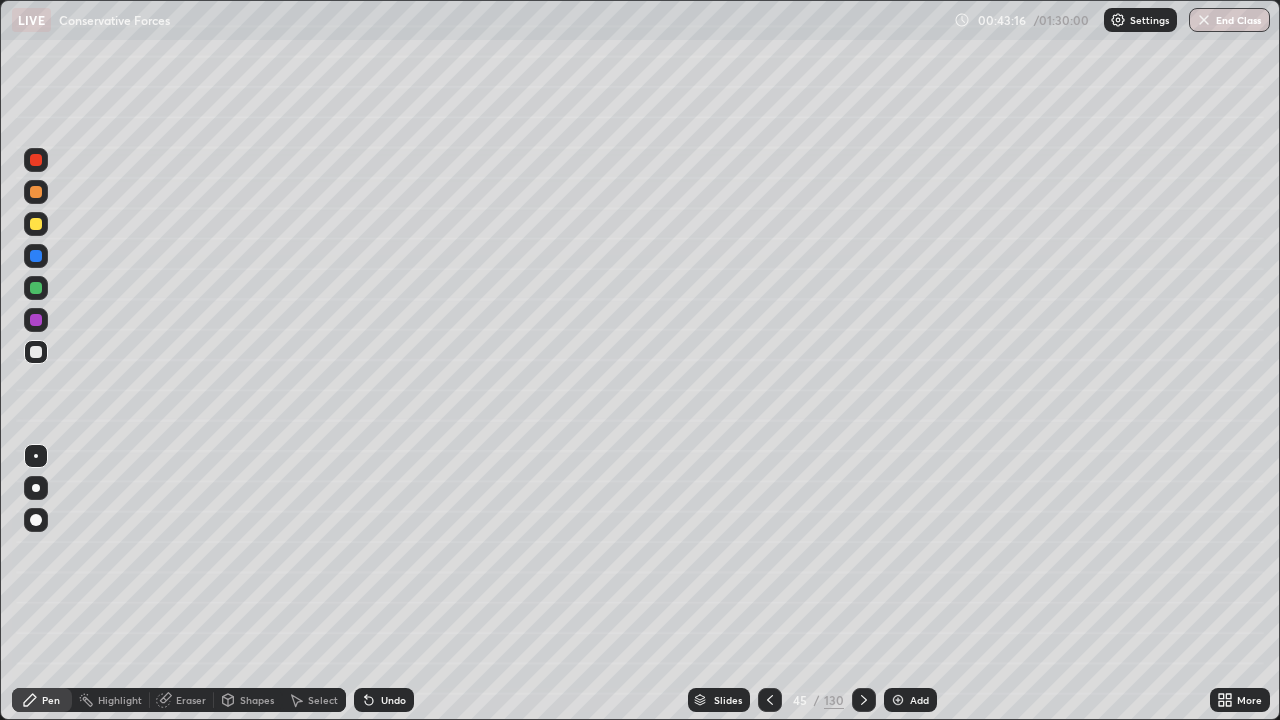 click at bounding box center (770, 700) 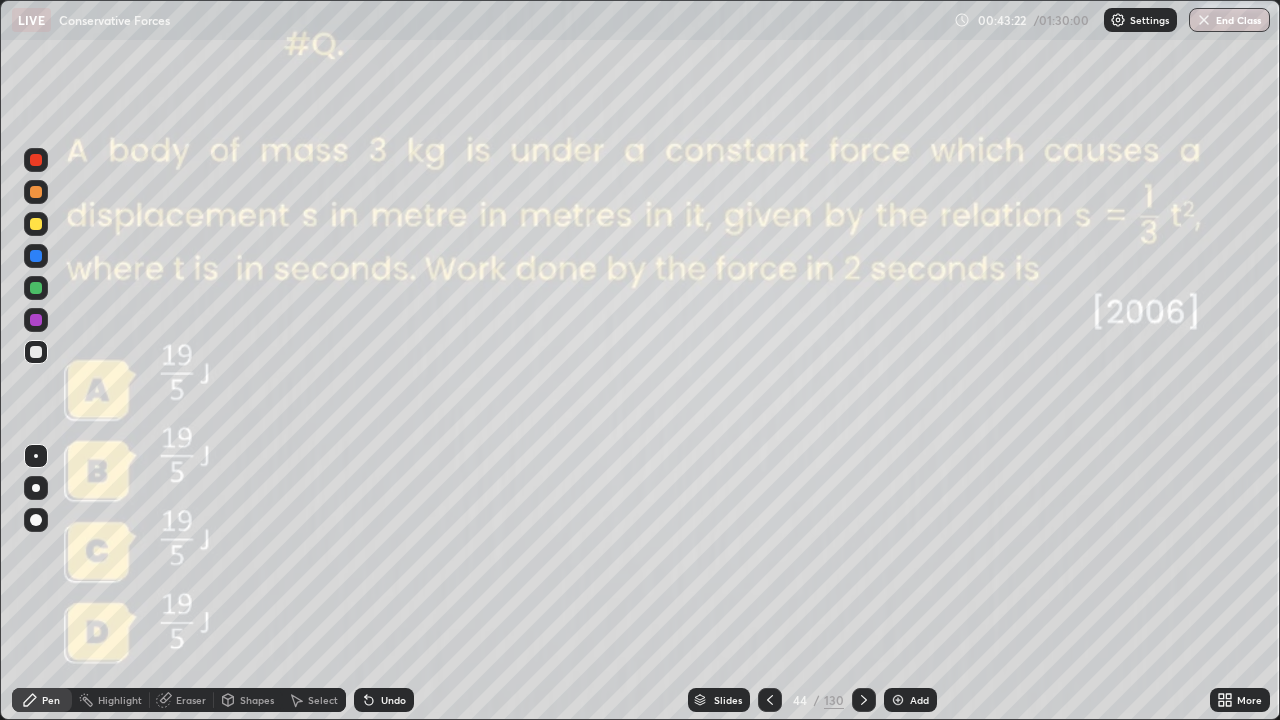 click at bounding box center [864, 700] 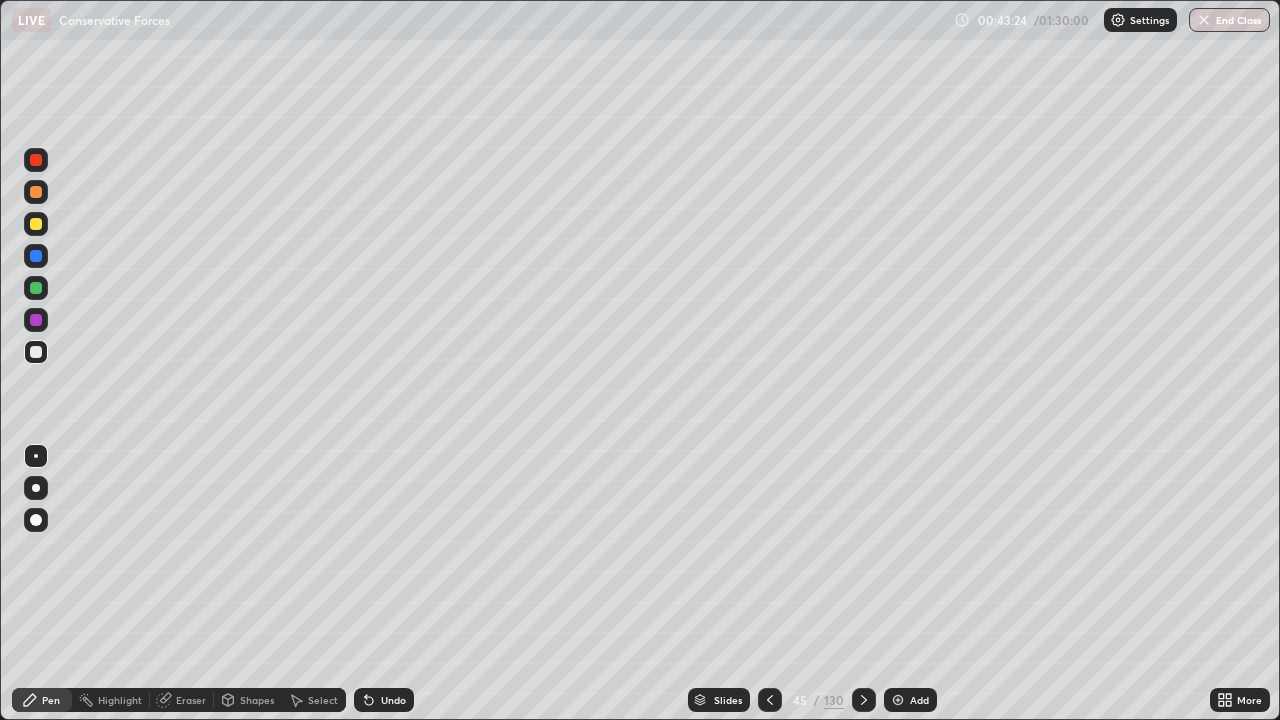 click 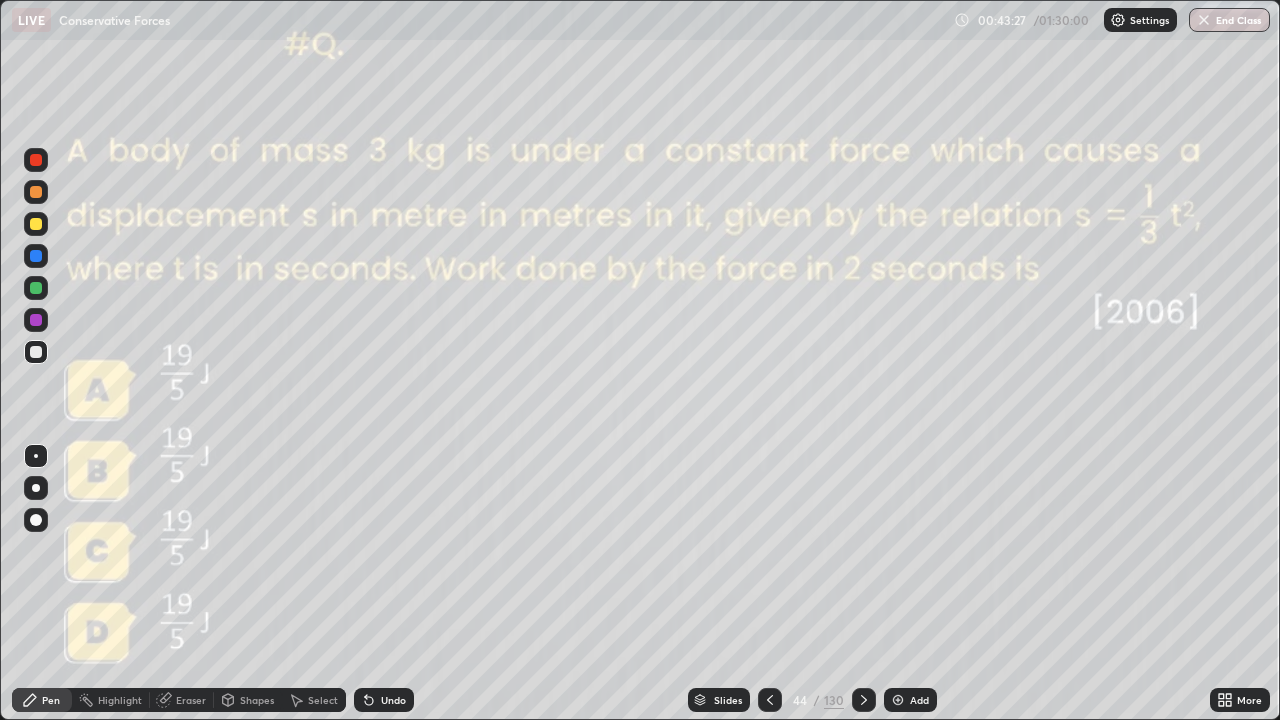 click 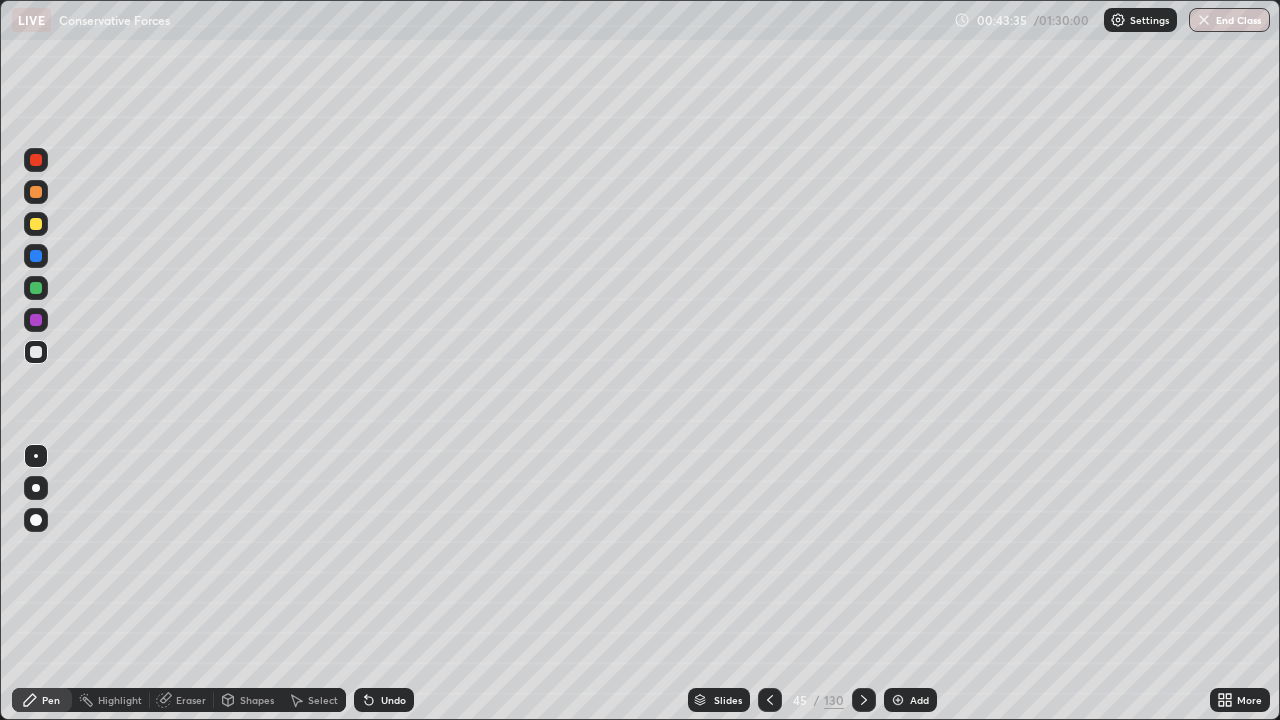 click 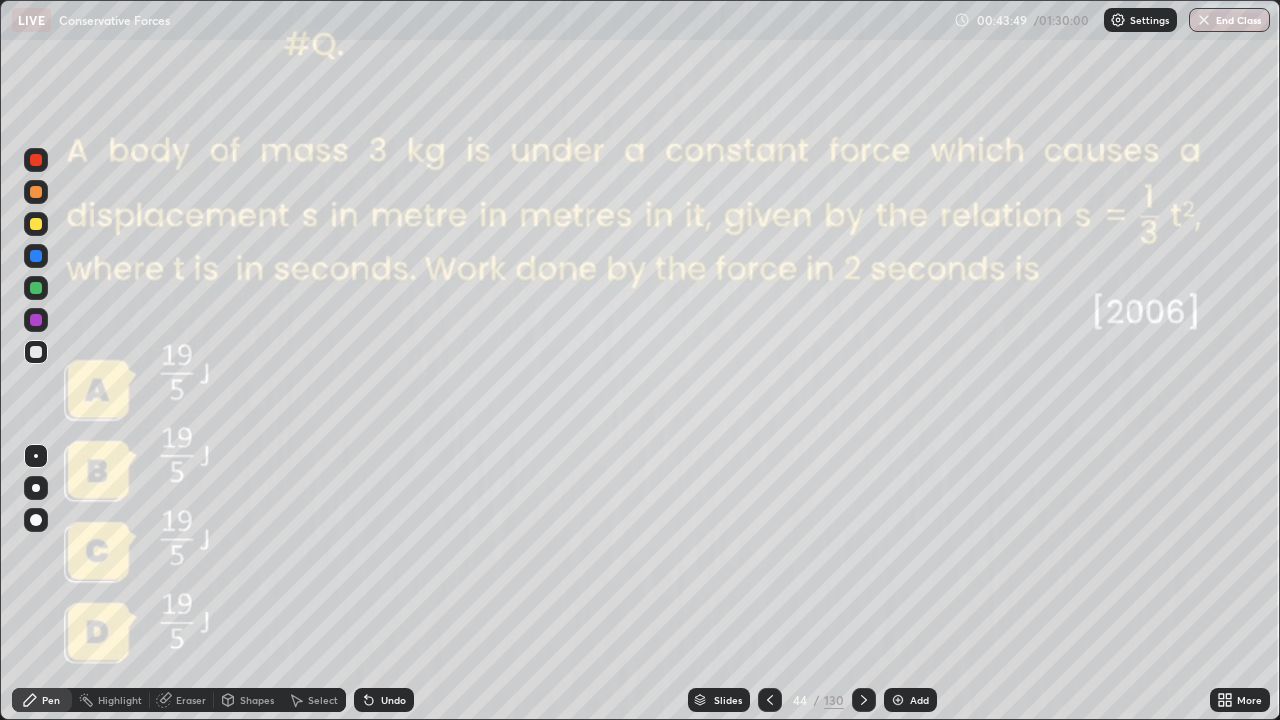 click at bounding box center [864, 700] 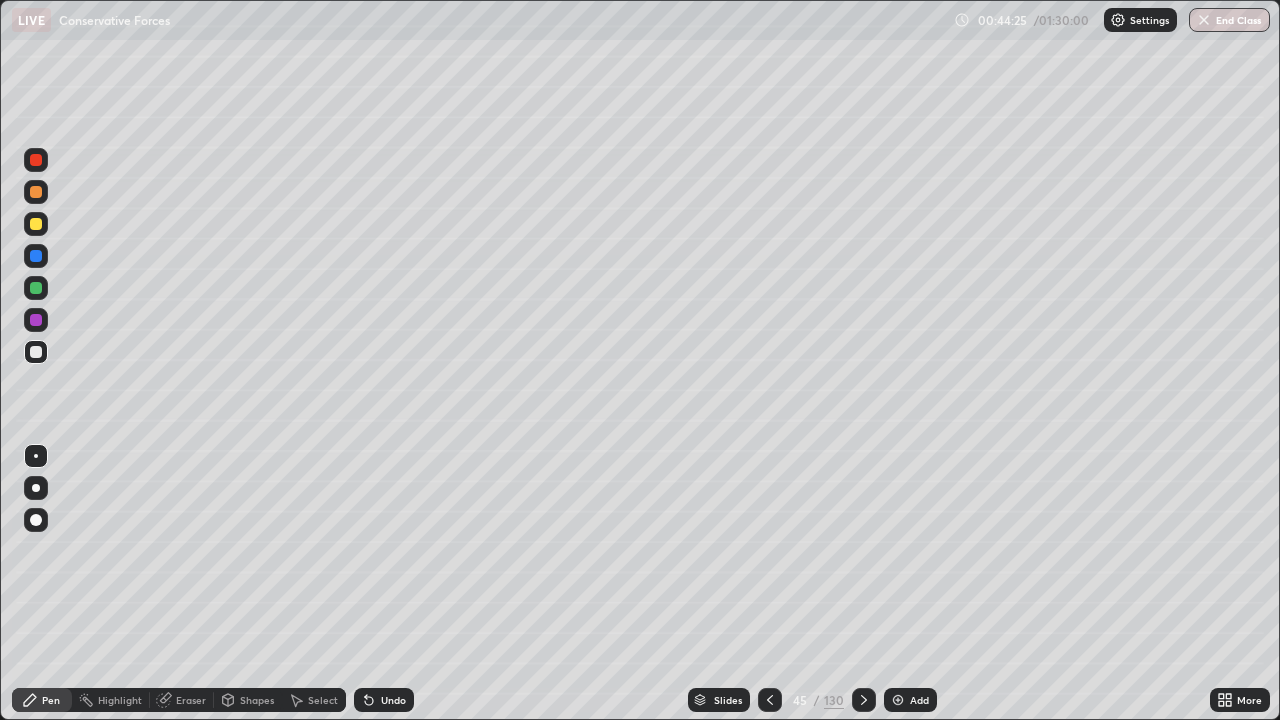 click at bounding box center (864, 700) 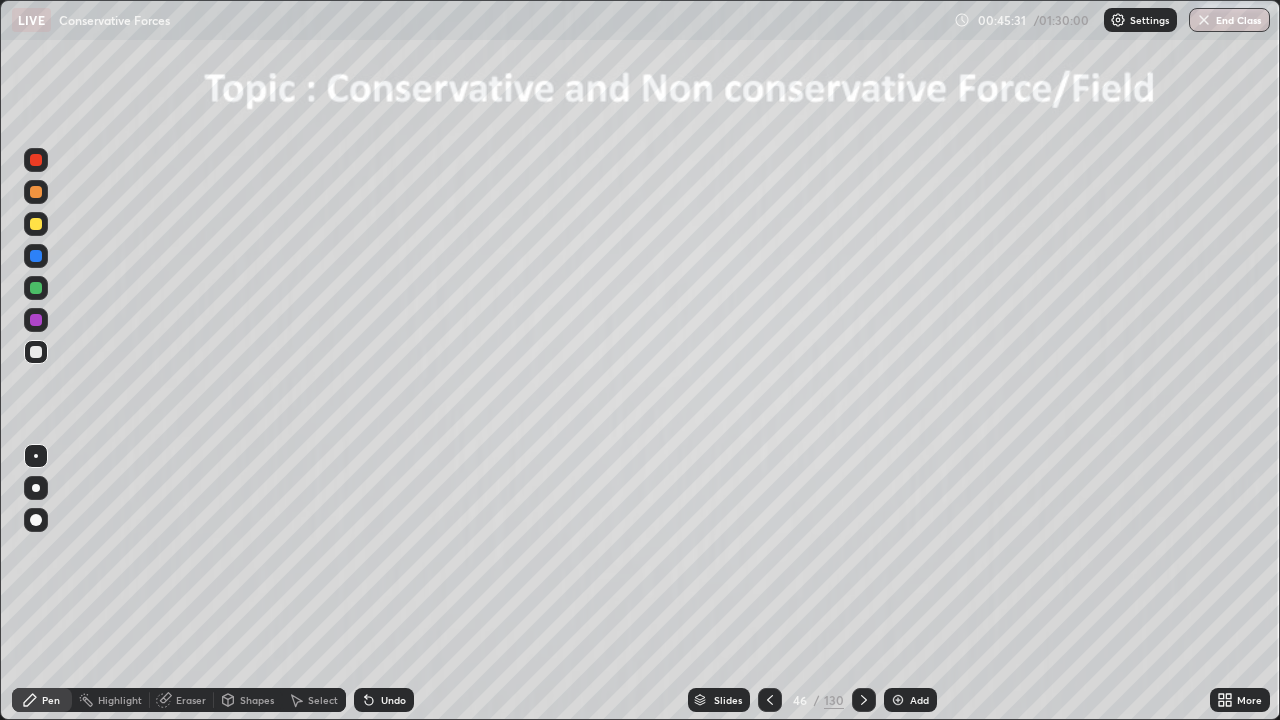 click on "Shapes" at bounding box center (257, 700) 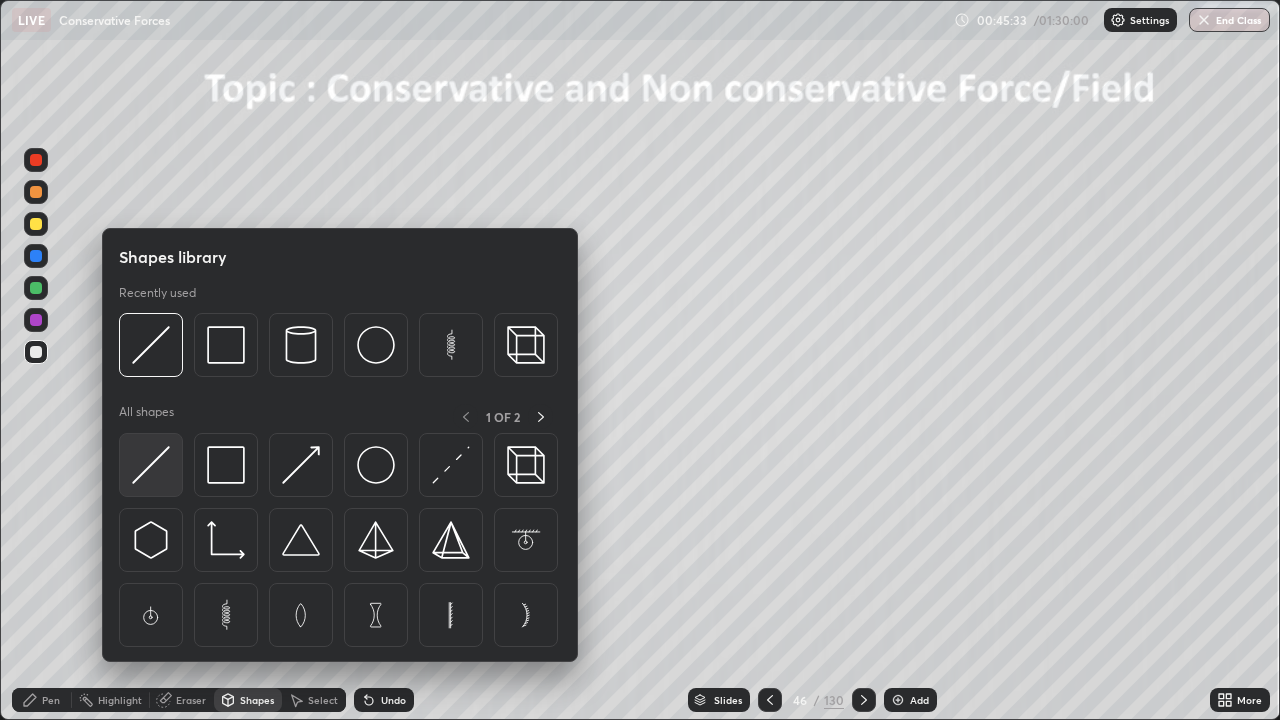 click at bounding box center [151, 465] 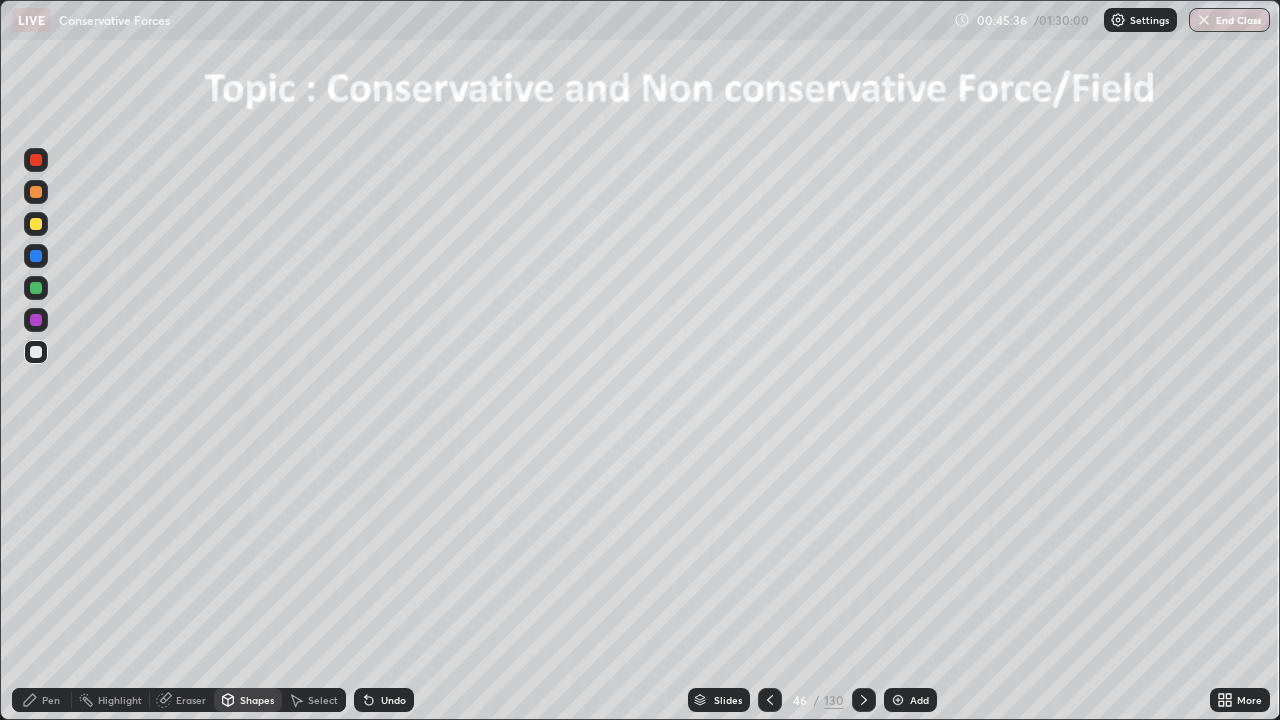 click on "Pen" at bounding box center [51, 700] 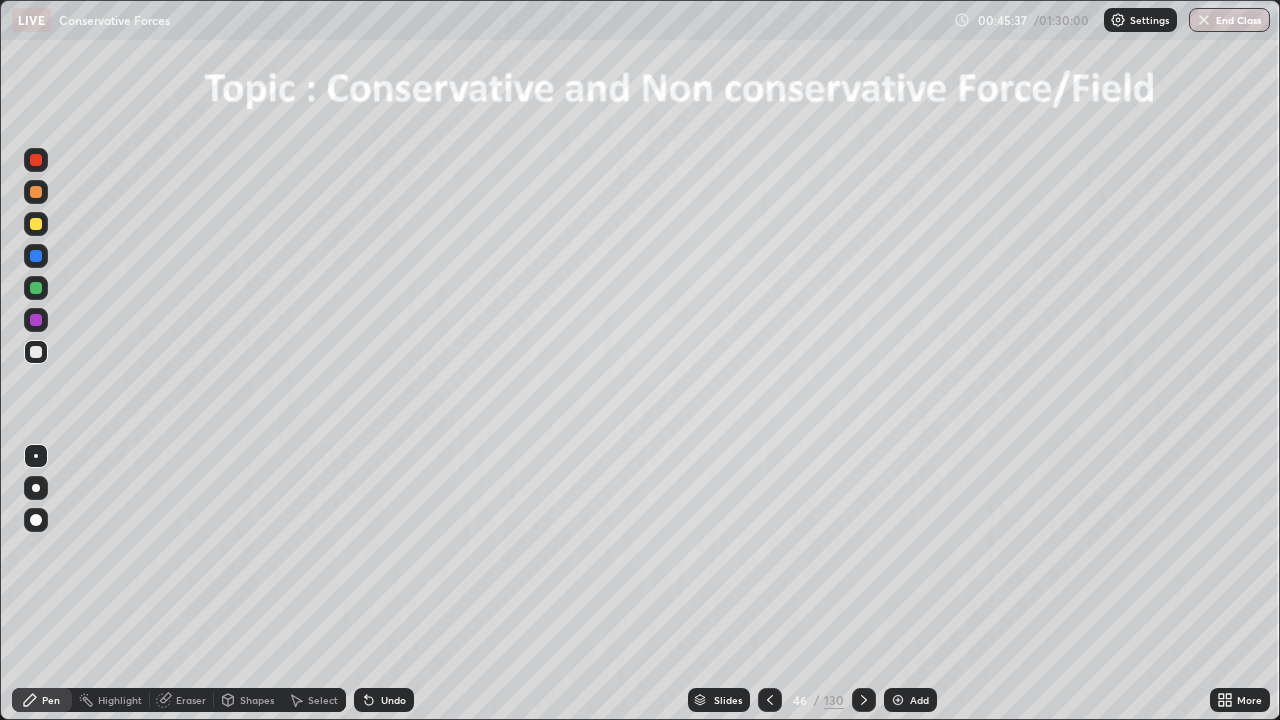 click at bounding box center (36, 288) 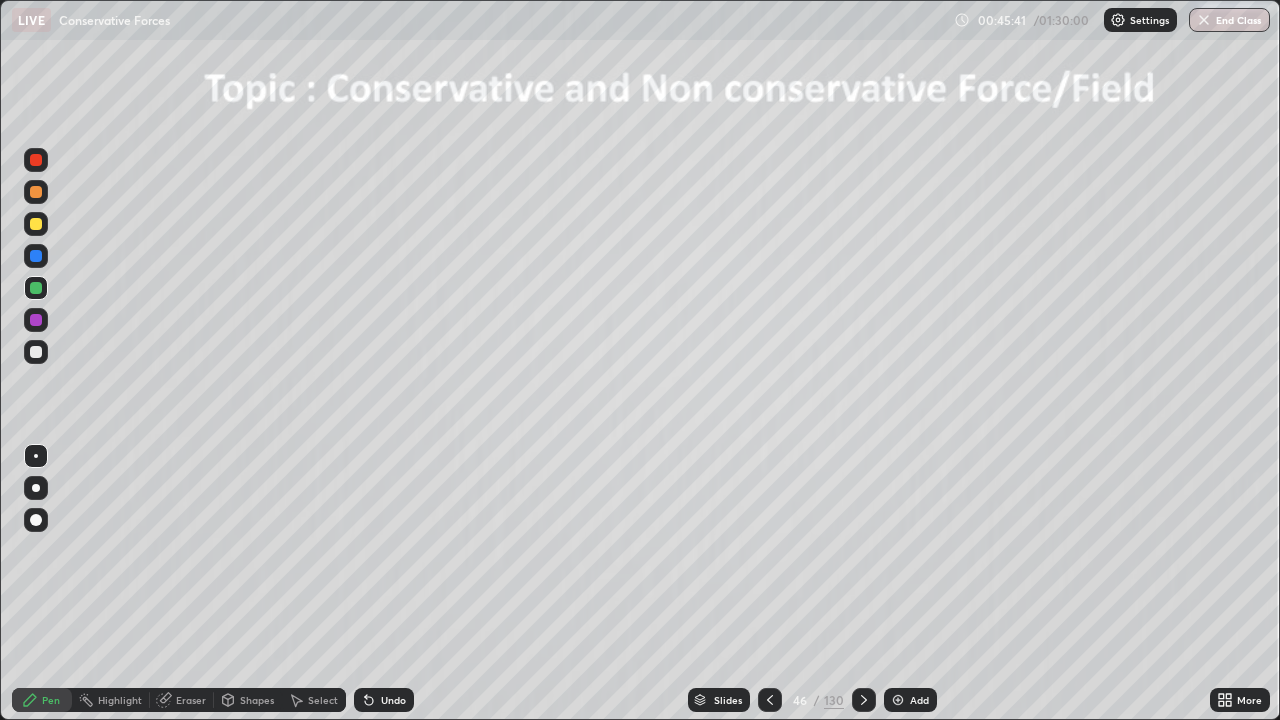 click at bounding box center (36, 352) 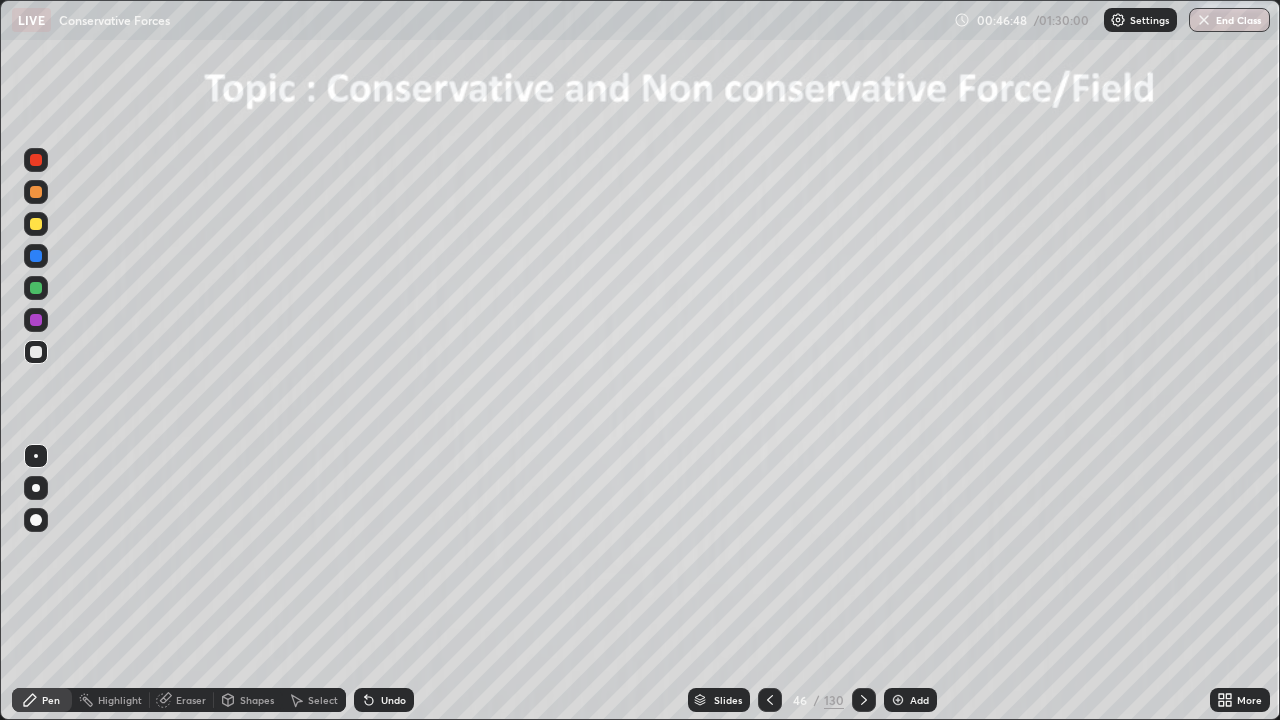 click at bounding box center [36, 288] 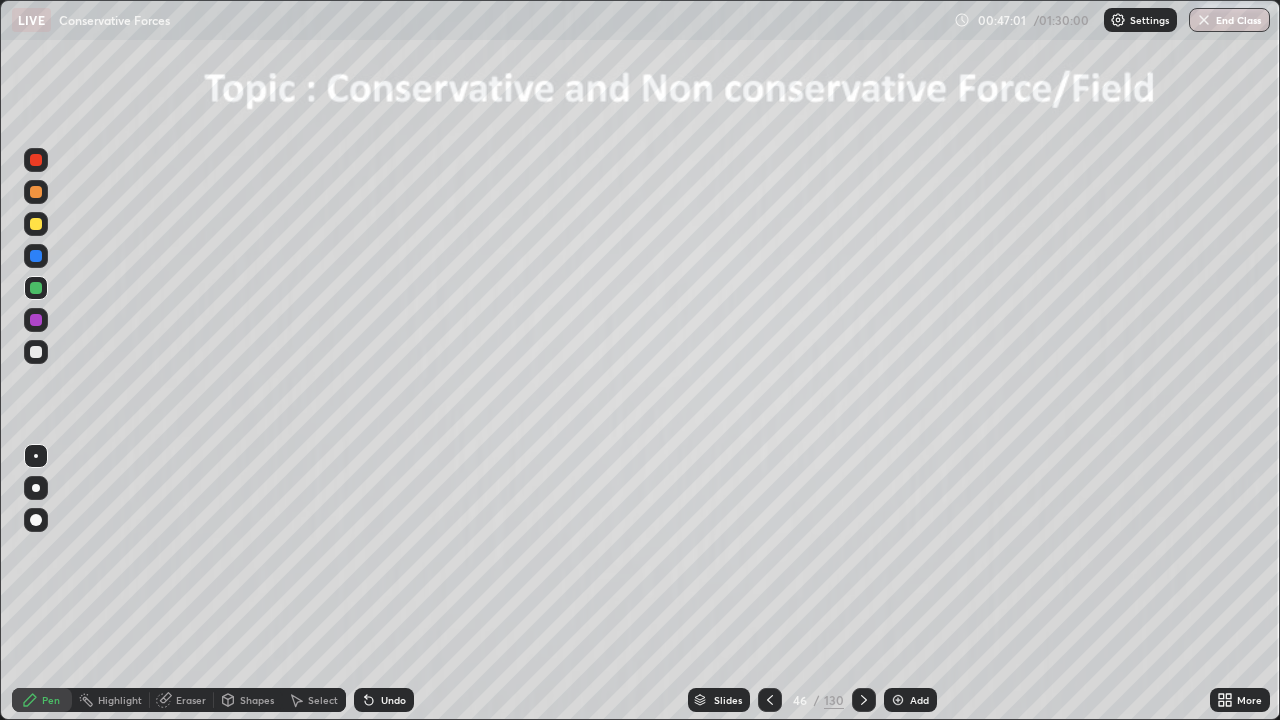 click at bounding box center (36, 352) 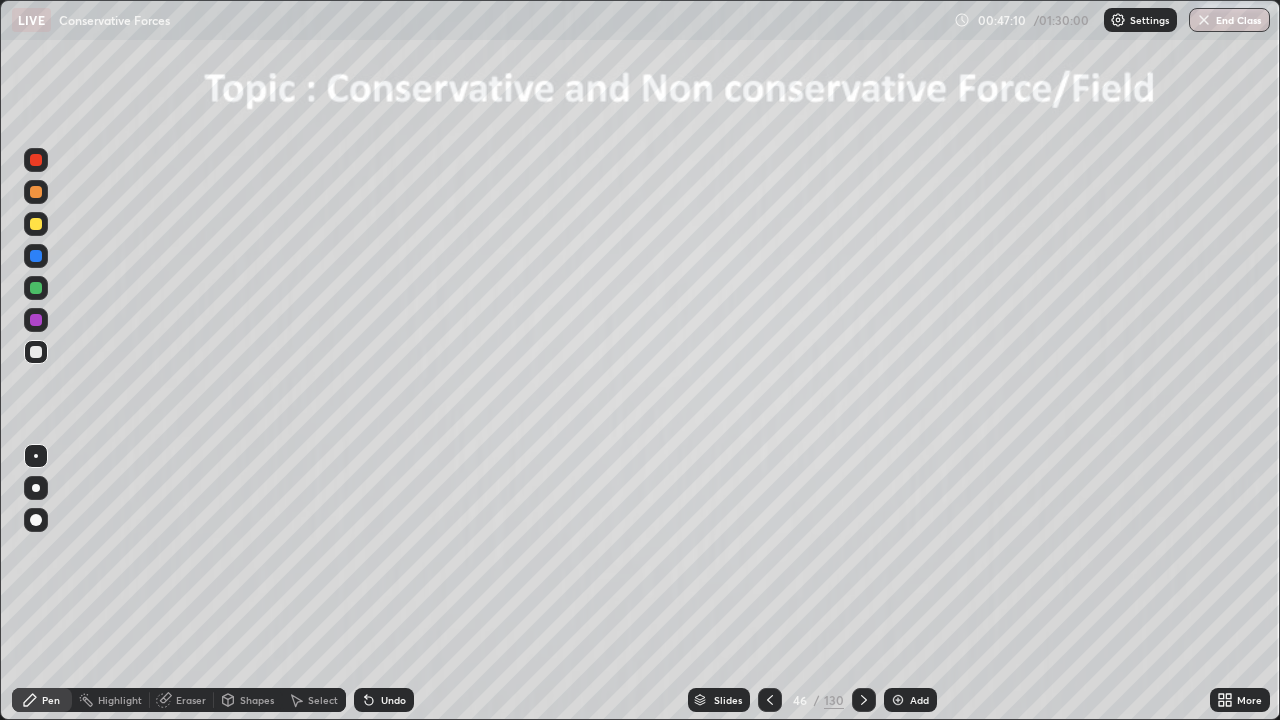 click on "Eraser" at bounding box center [191, 700] 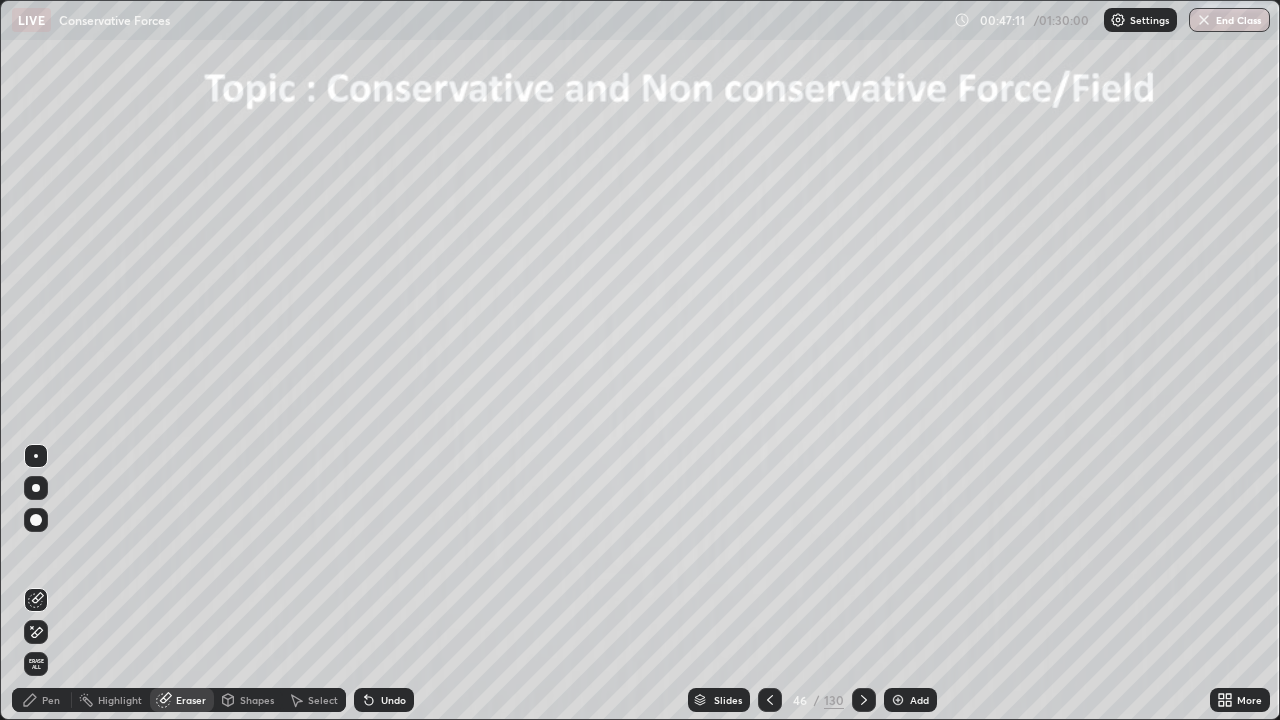 click 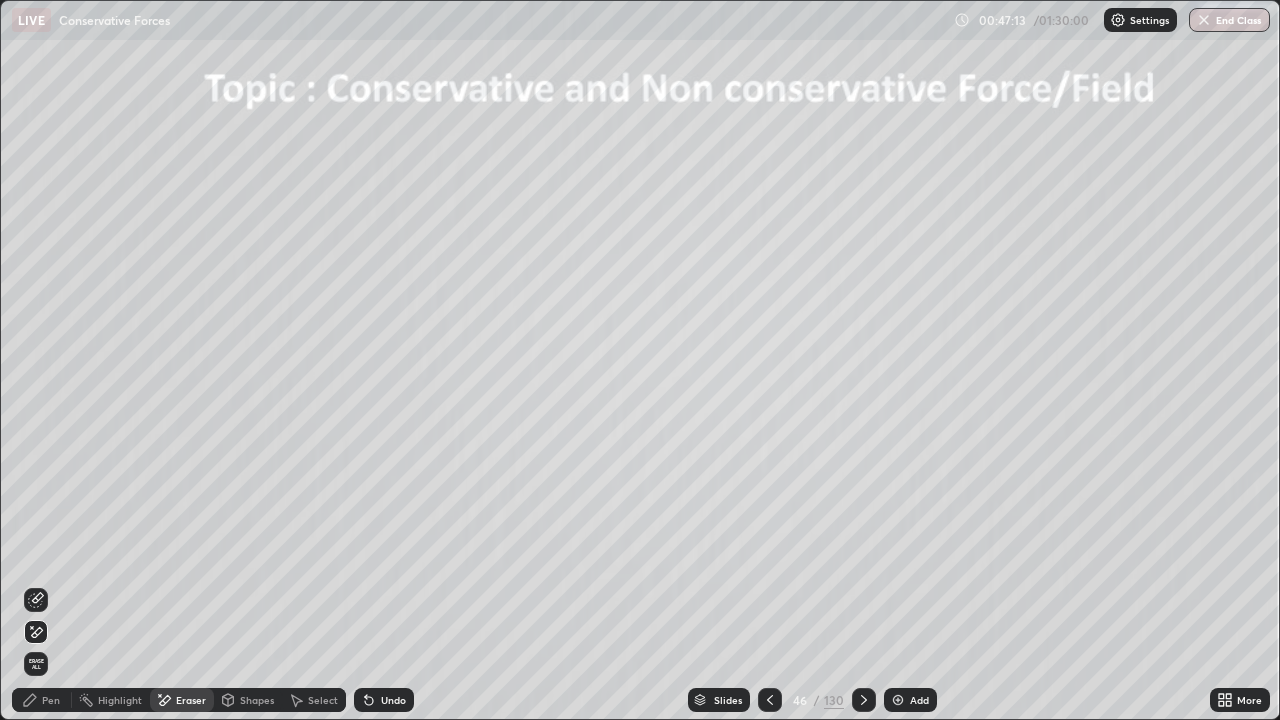 click on "Shapes" at bounding box center [257, 700] 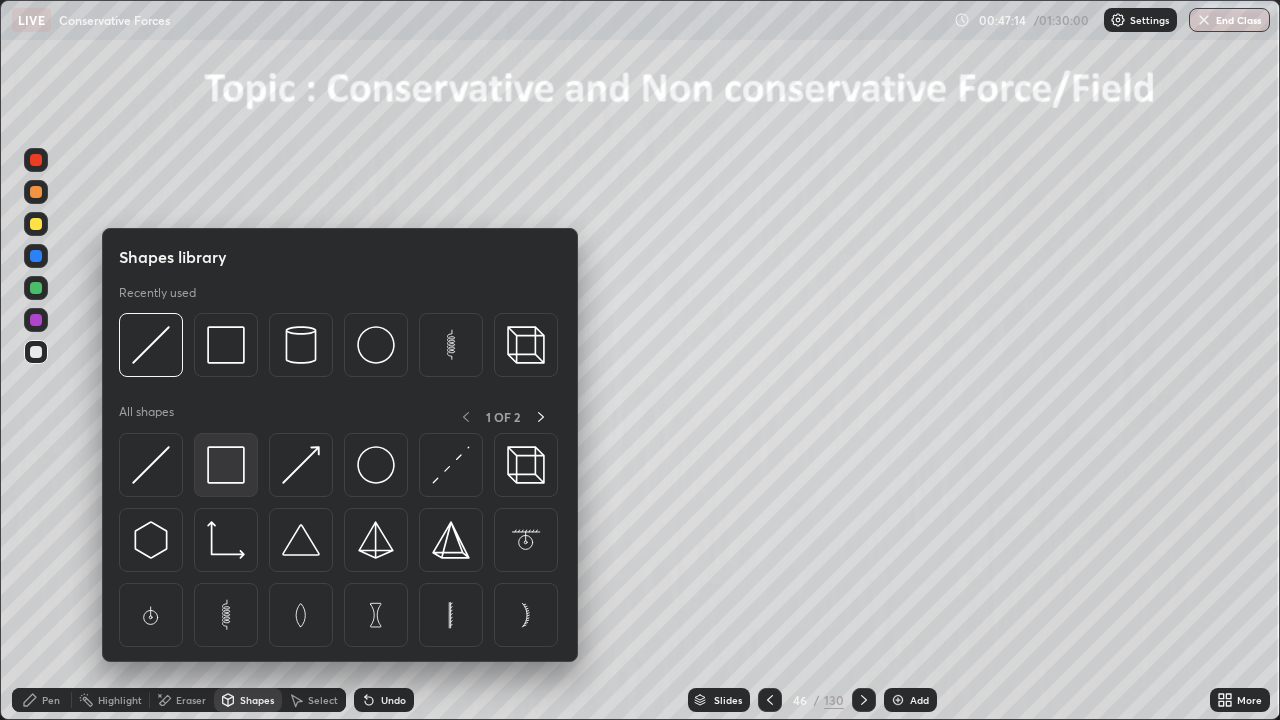 click at bounding box center [226, 465] 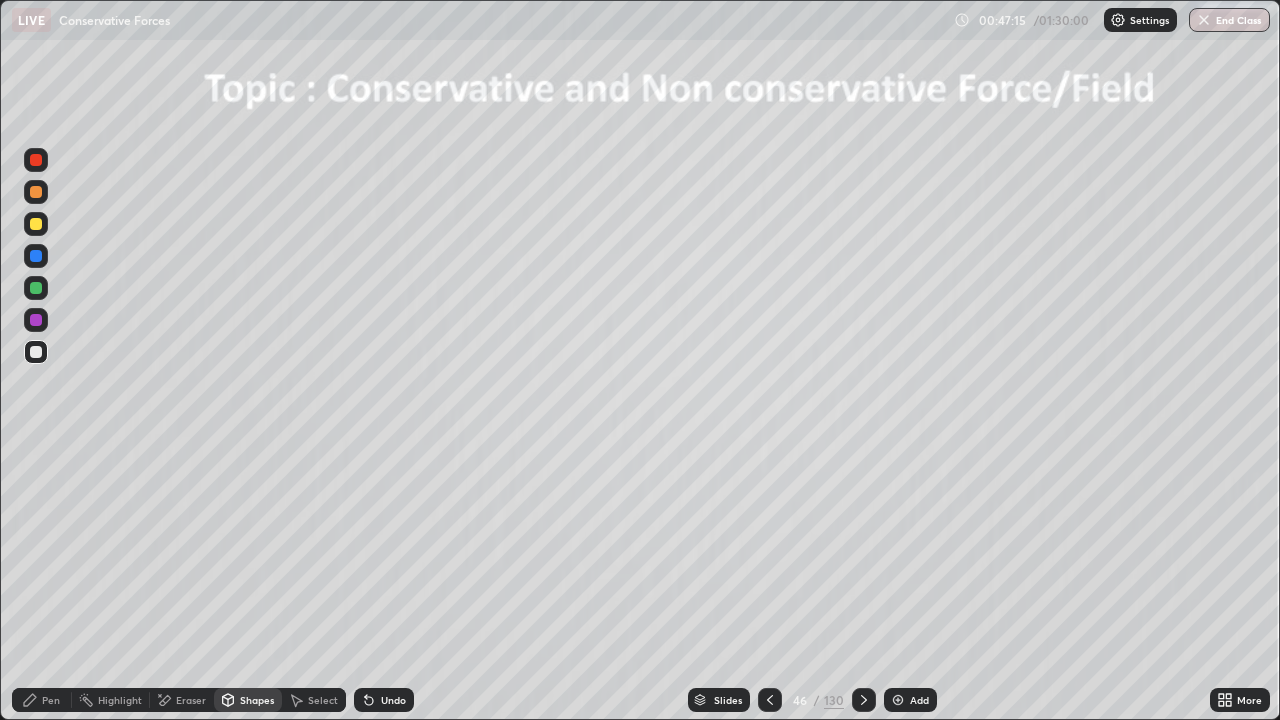 click at bounding box center [36, 224] 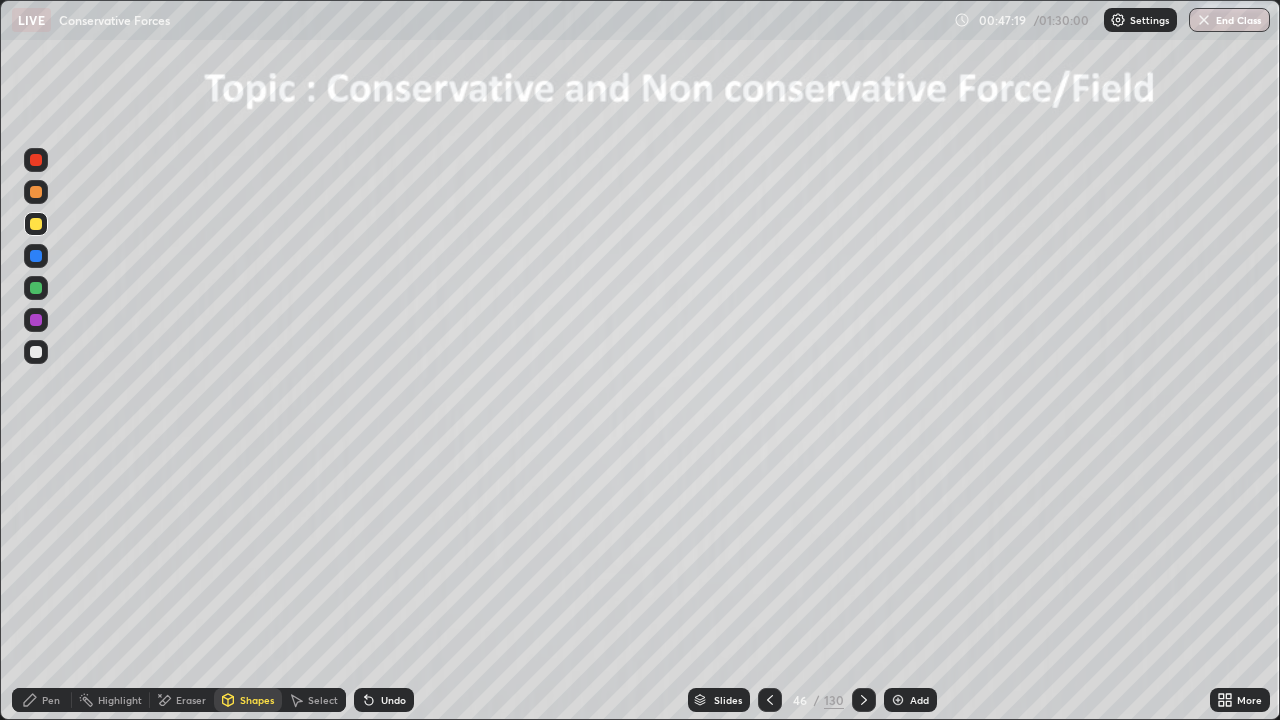 click on "Pen" at bounding box center [42, 700] 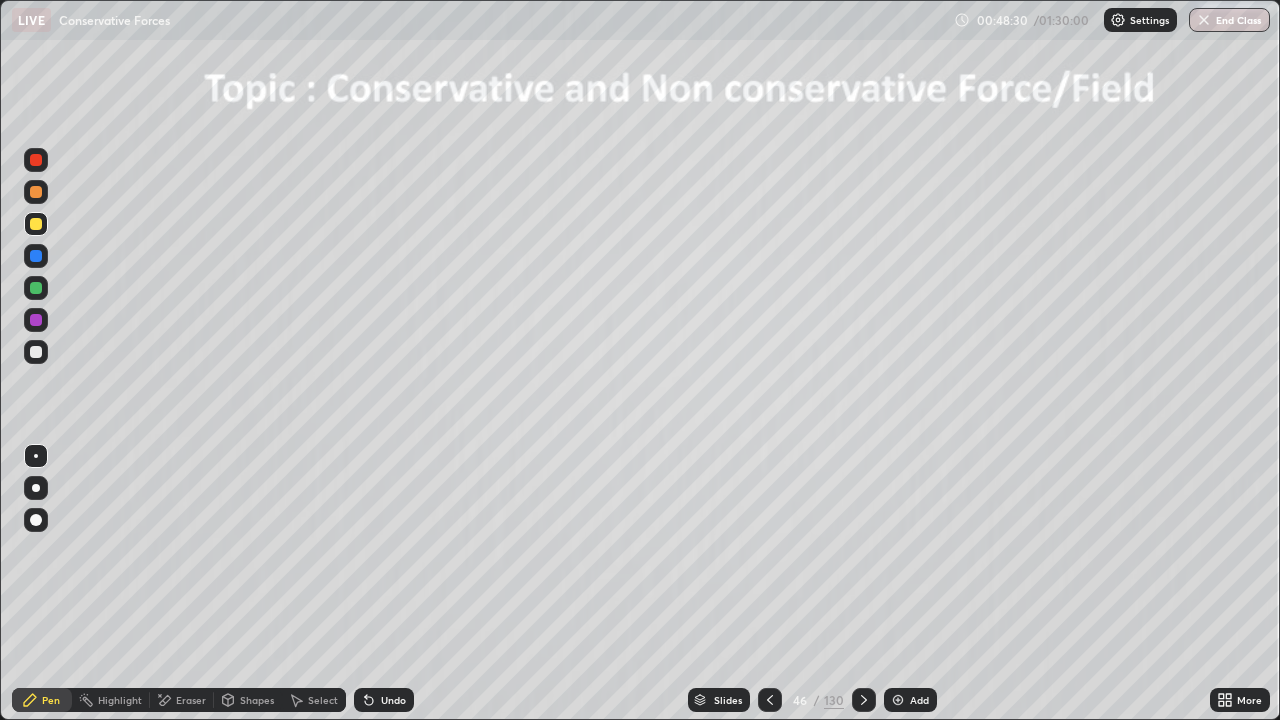 click on "Add" at bounding box center (910, 700) 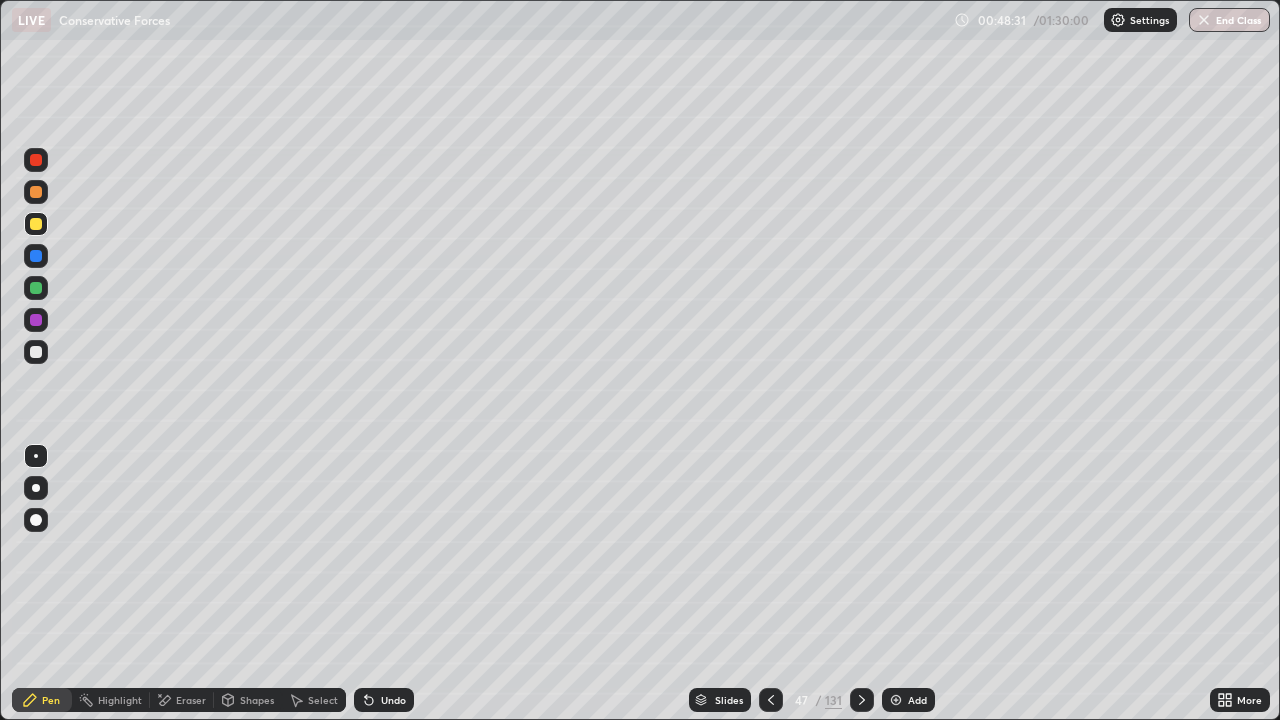 click on "Shapes" at bounding box center [257, 700] 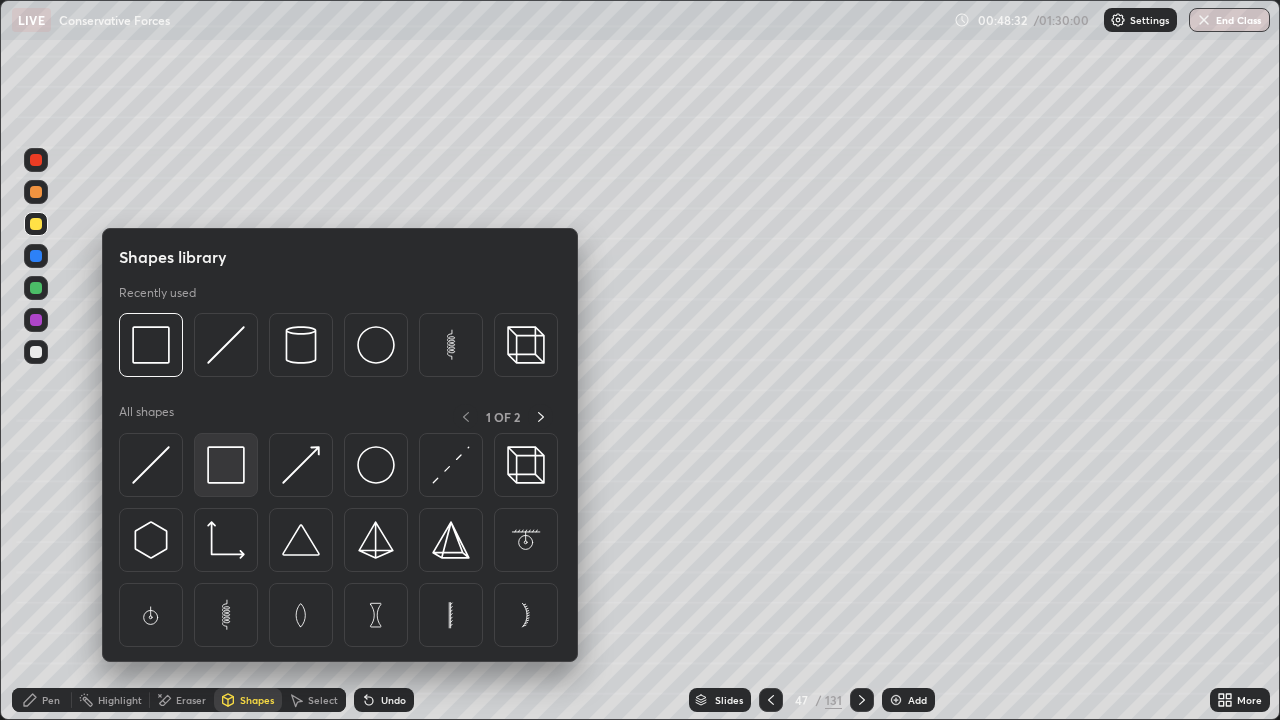 click at bounding box center [226, 465] 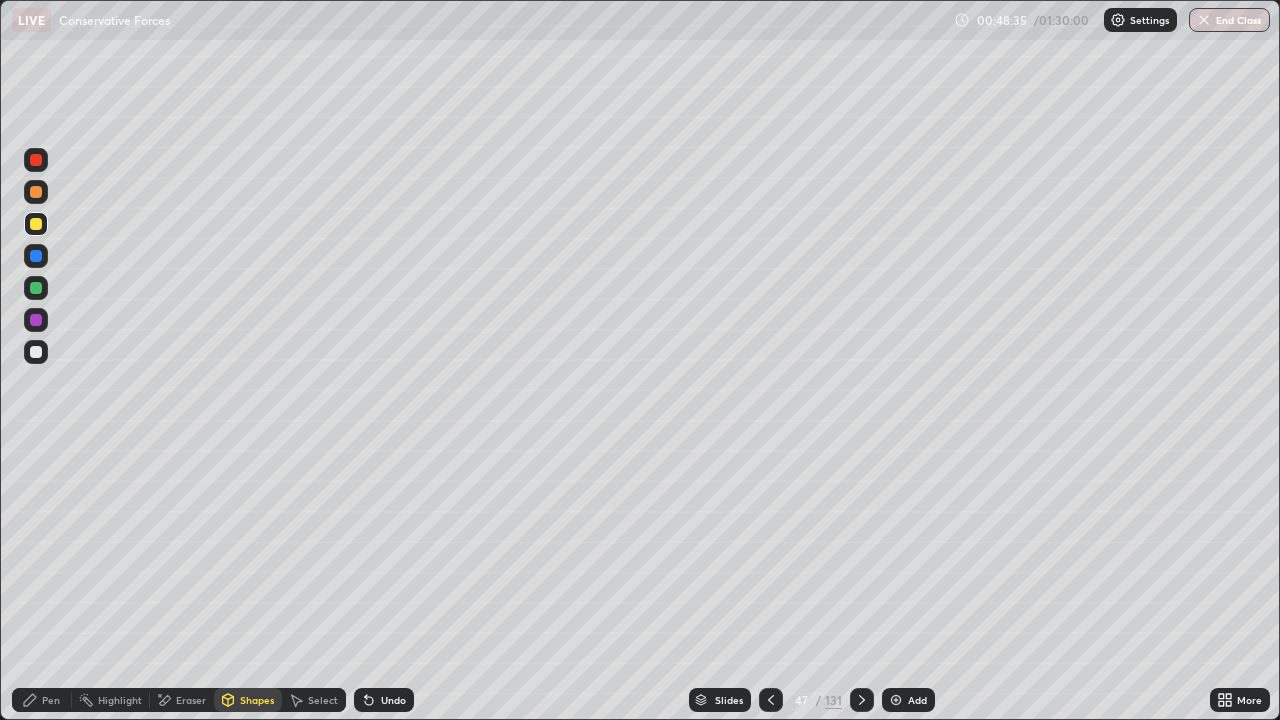 click on "Pen" at bounding box center [42, 700] 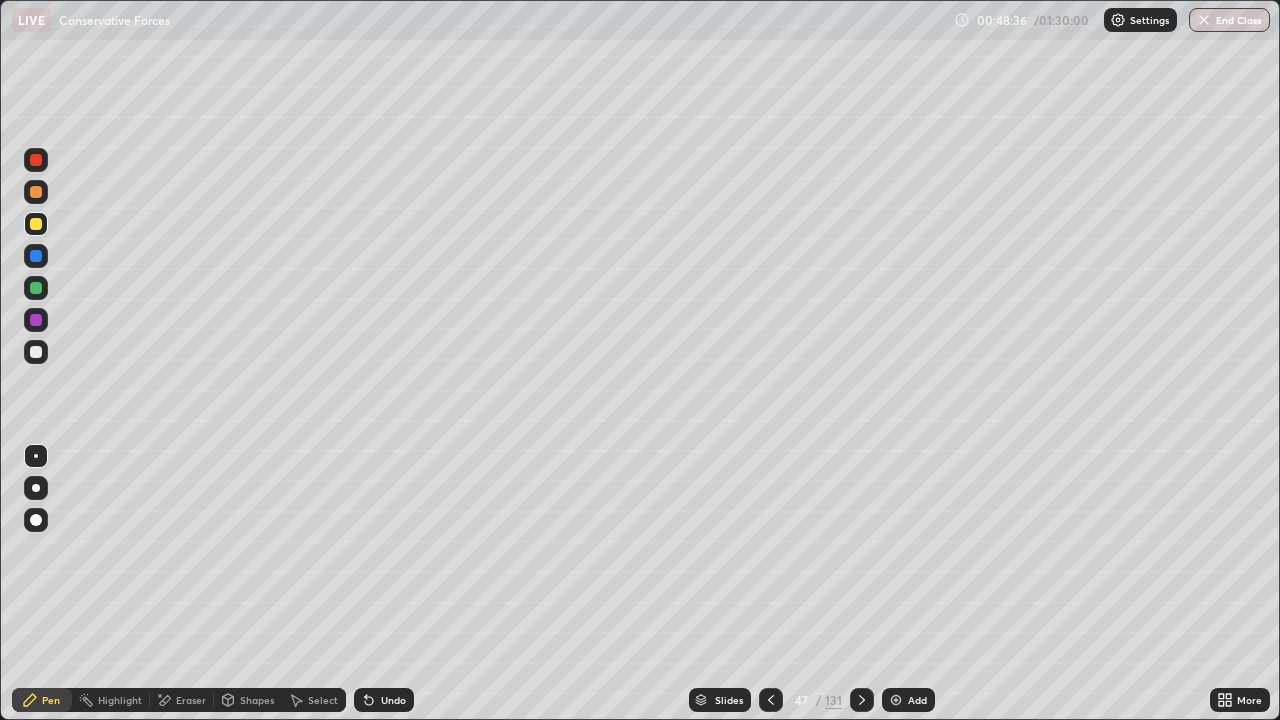 click at bounding box center [36, 352] 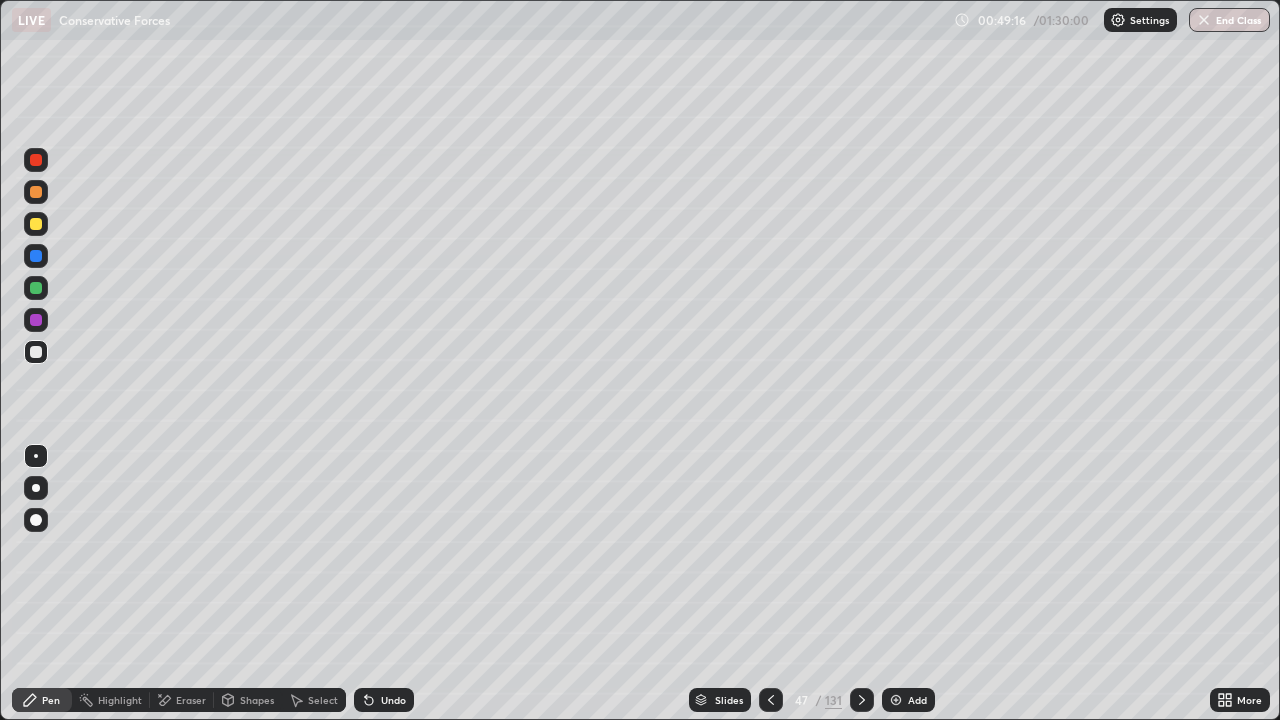 click at bounding box center (36, 288) 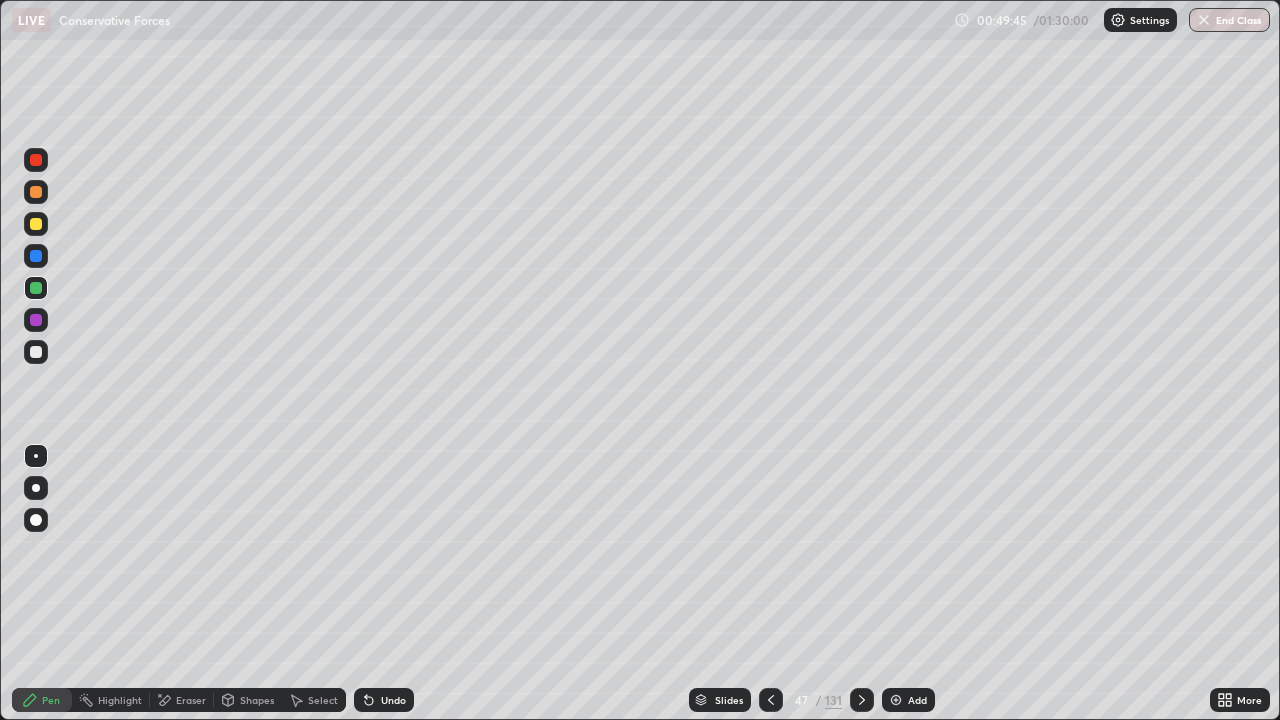 click on "Shapes" at bounding box center (257, 700) 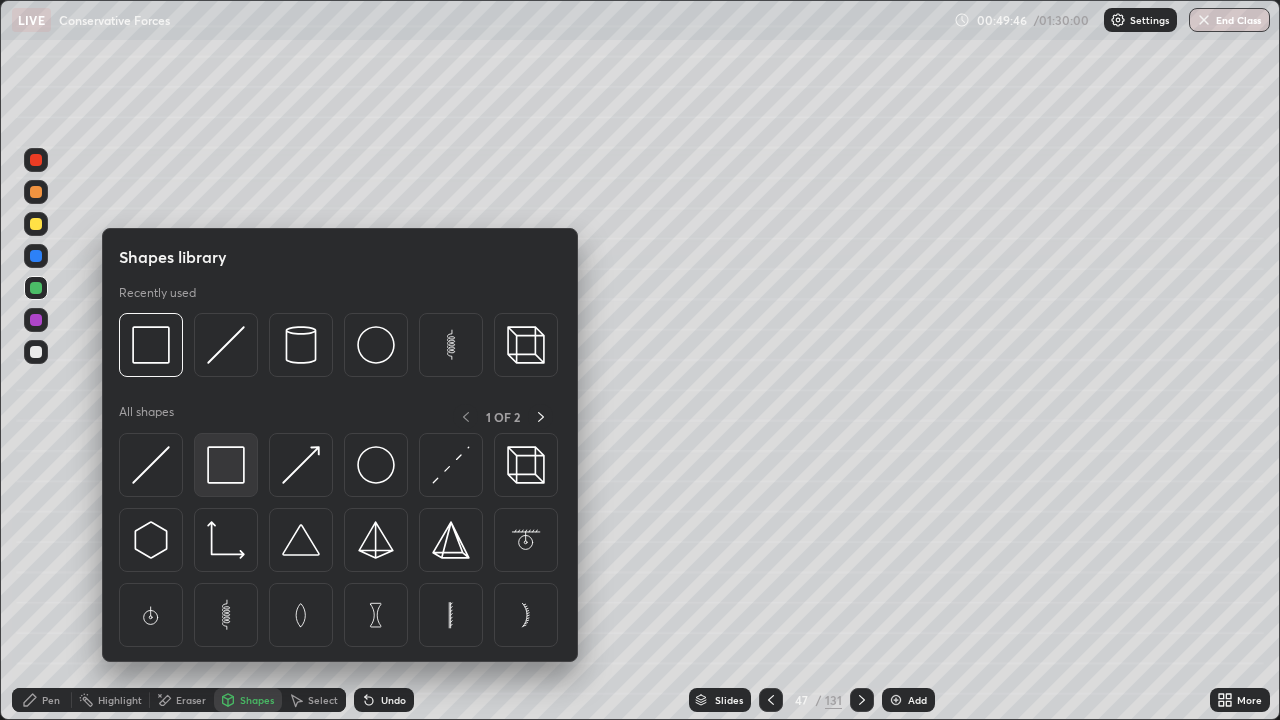 click at bounding box center (226, 465) 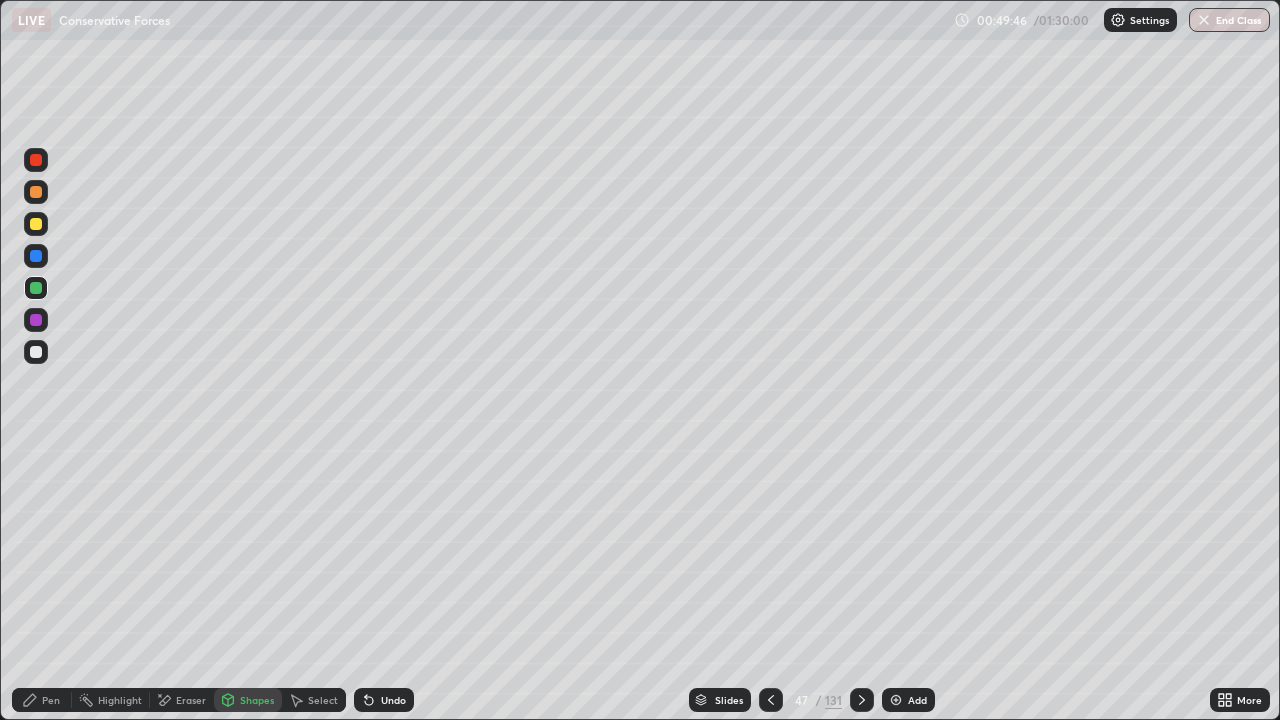 click at bounding box center (36, 352) 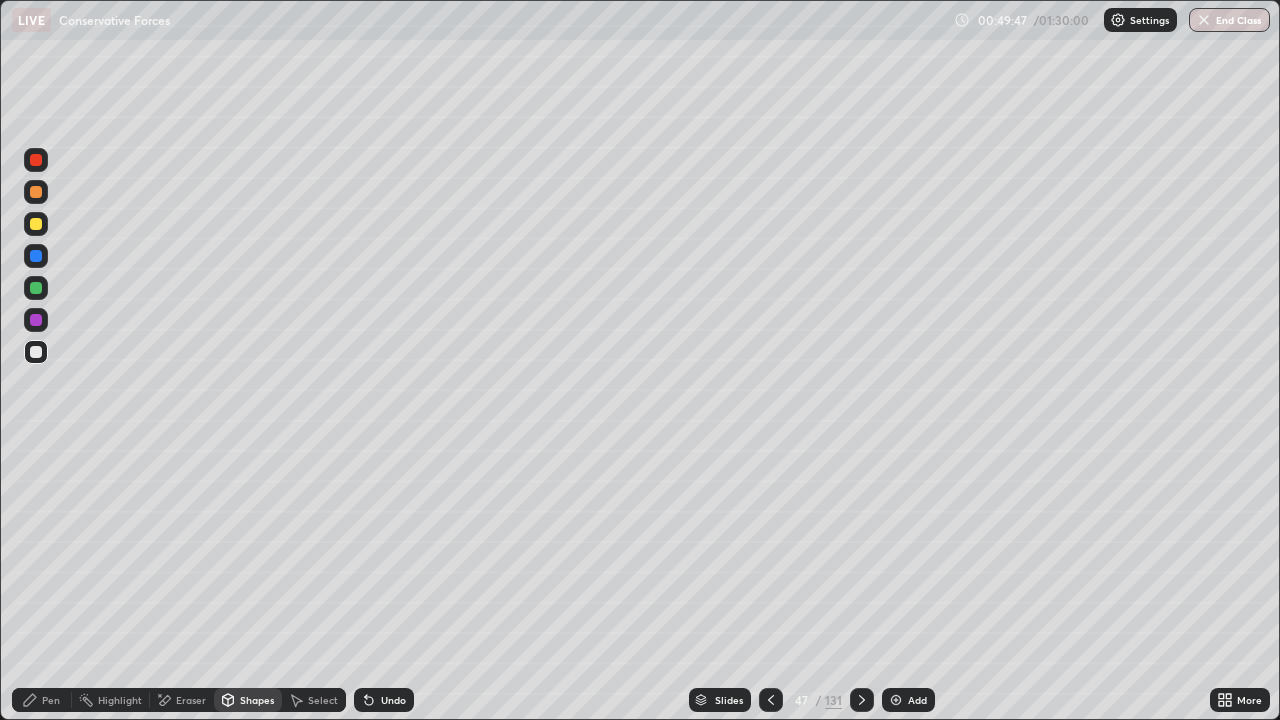click at bounding box center (36, 224) 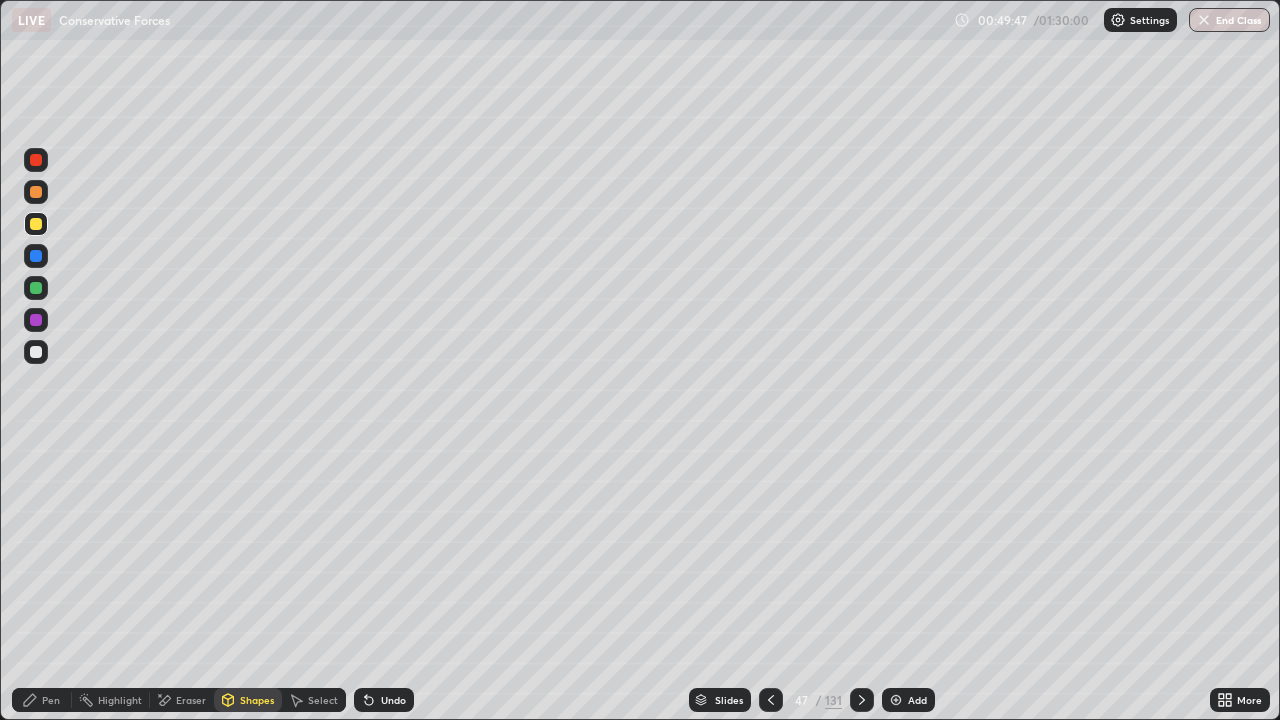 click at bounding box center [36, 192] 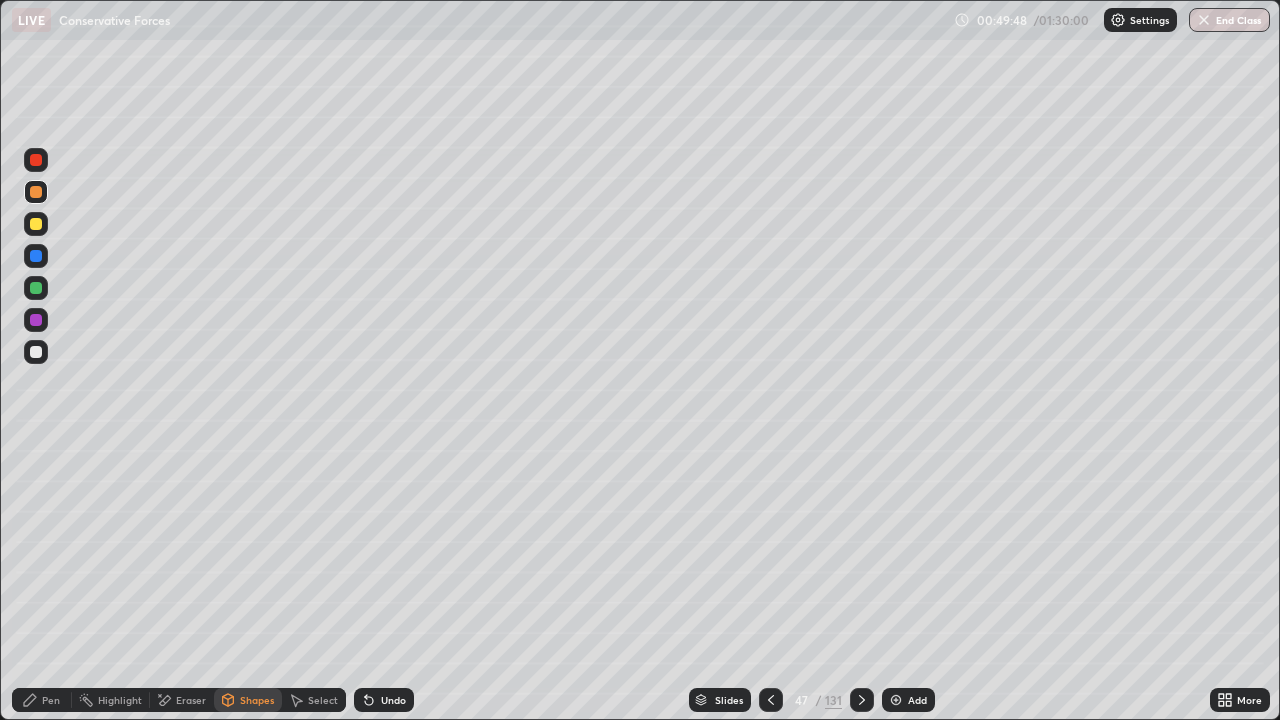 click at bounding box center (36, 288) 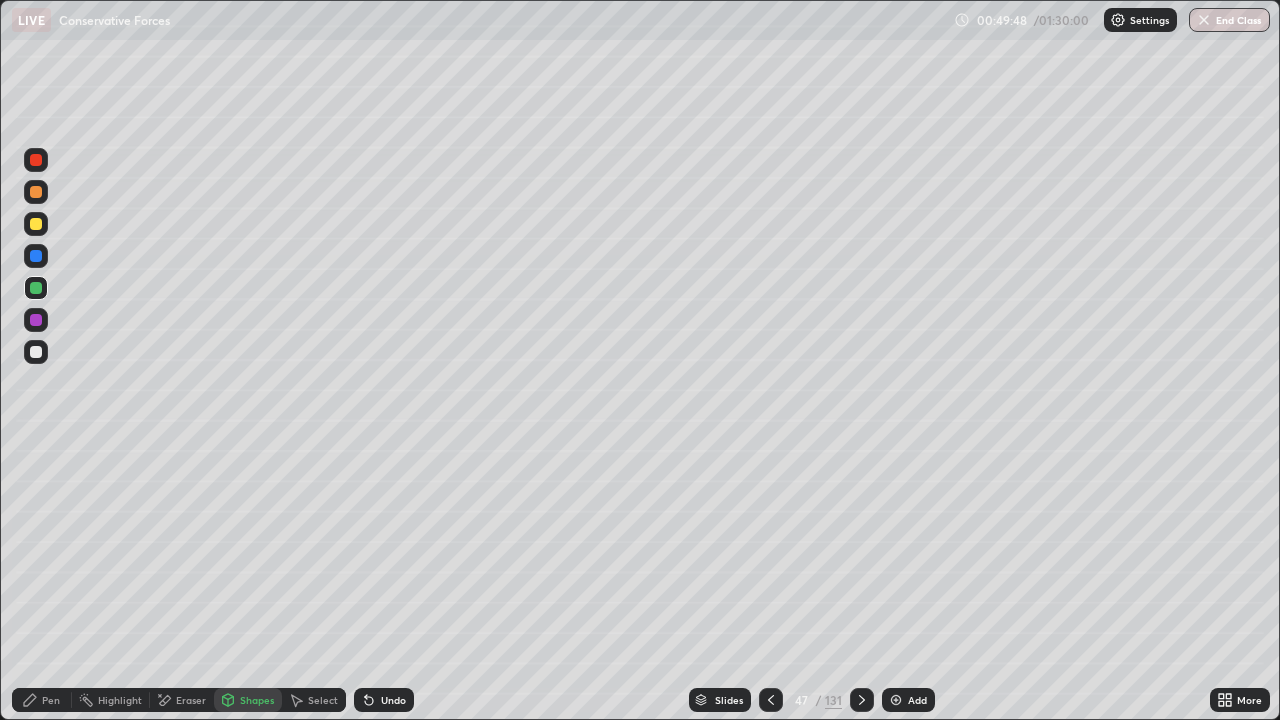 click at bounding box center (36, 256) 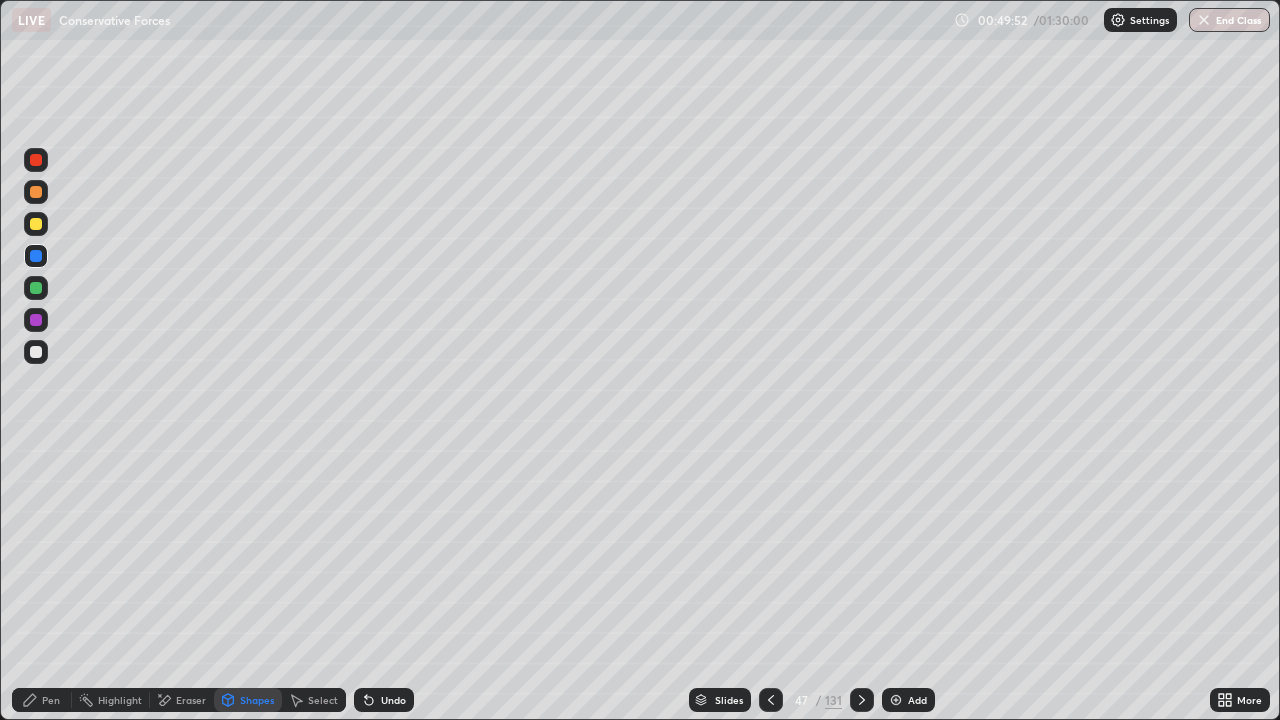 click on "Pen" at bounding box center [51, 700] 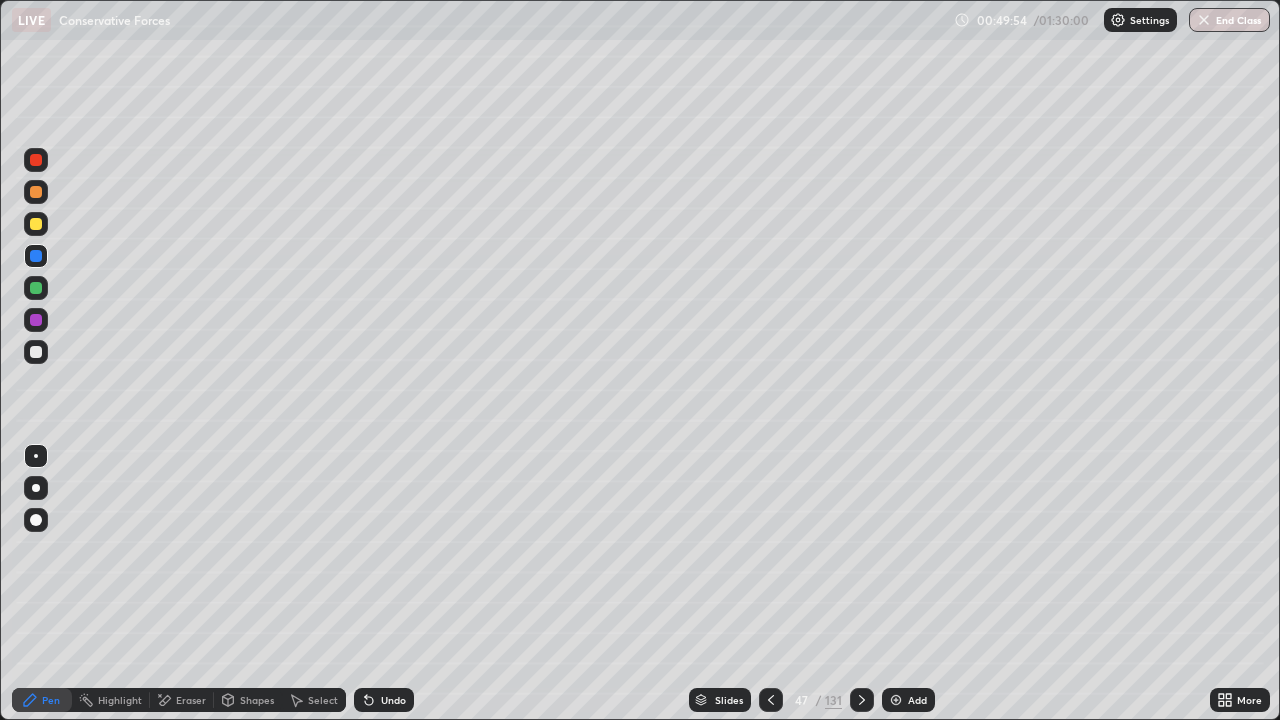 click on "Shapes" at bounding box center [257, 700] 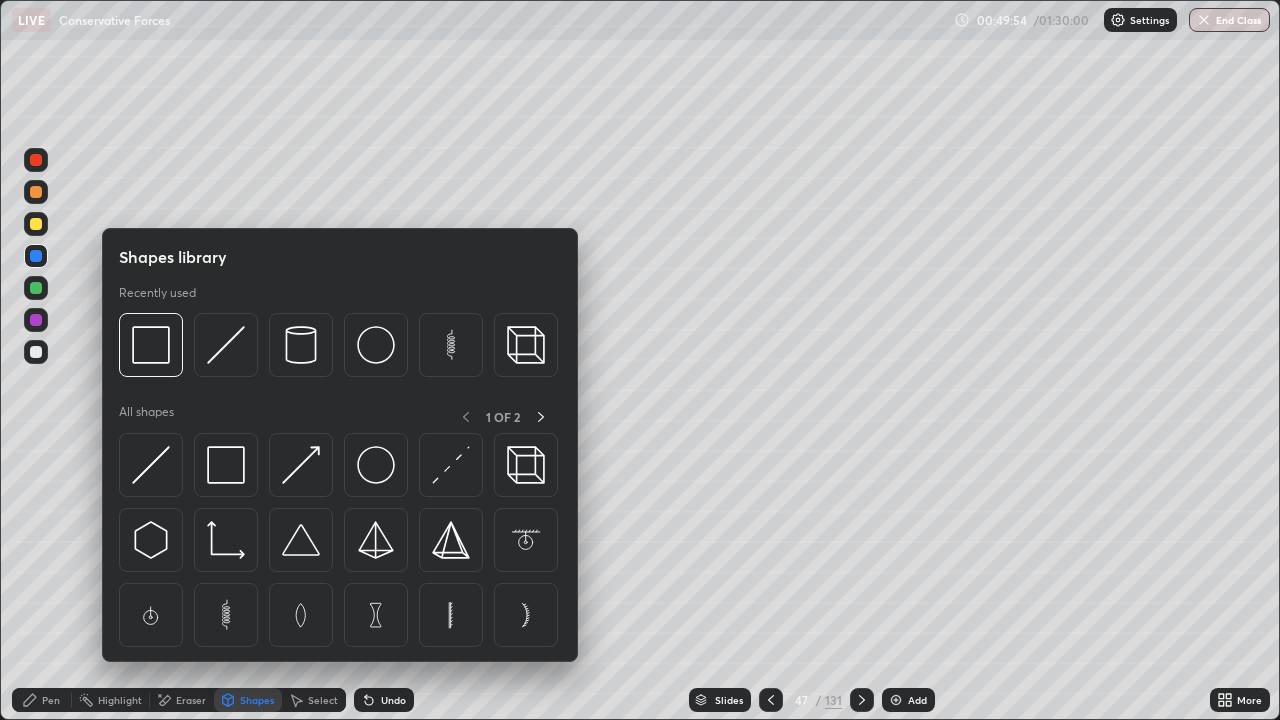 click on "Select" at bounding box center [323, 700] 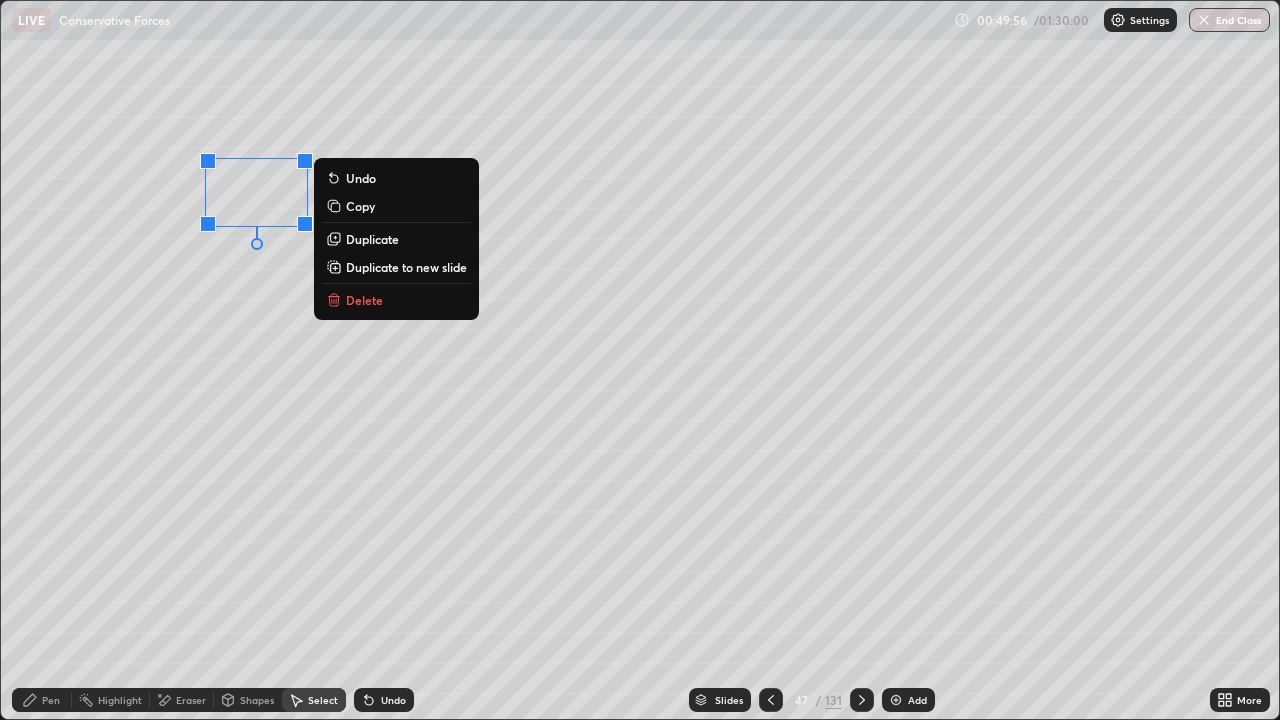click on "Duplicate" at bounding box center (372, 239) 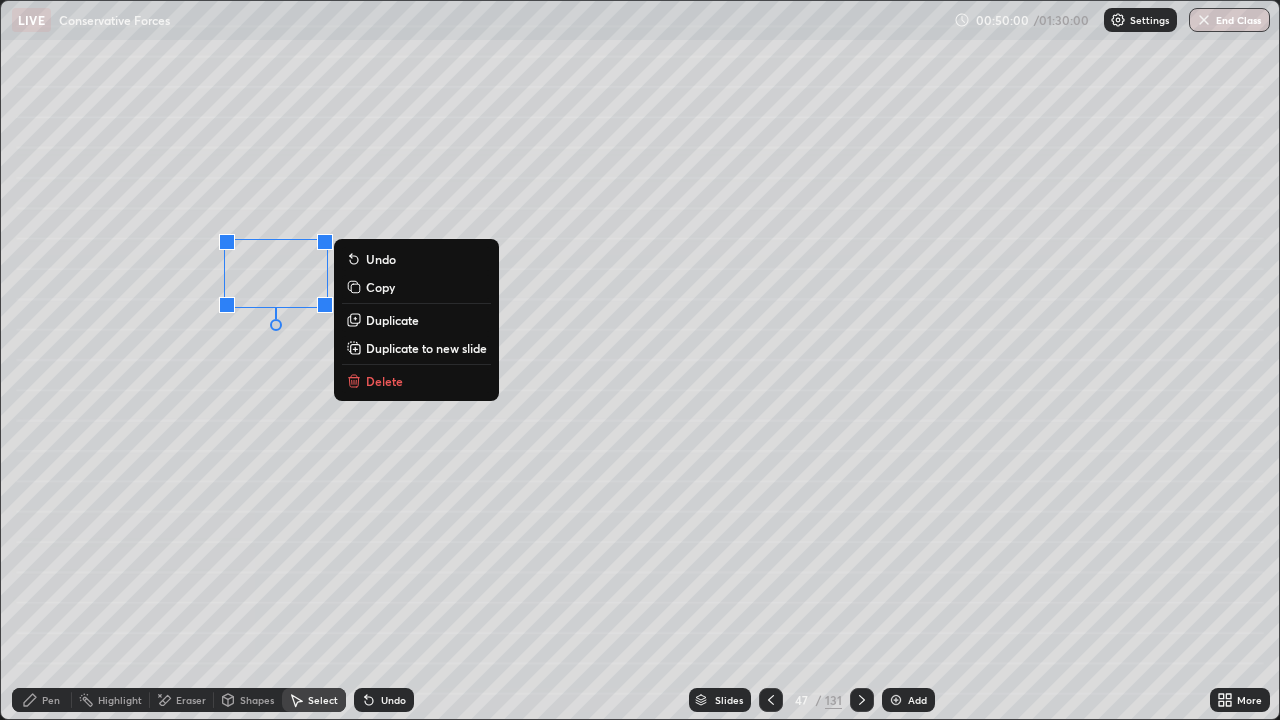 click on "Duplicate" at bounding box center (392, 320) 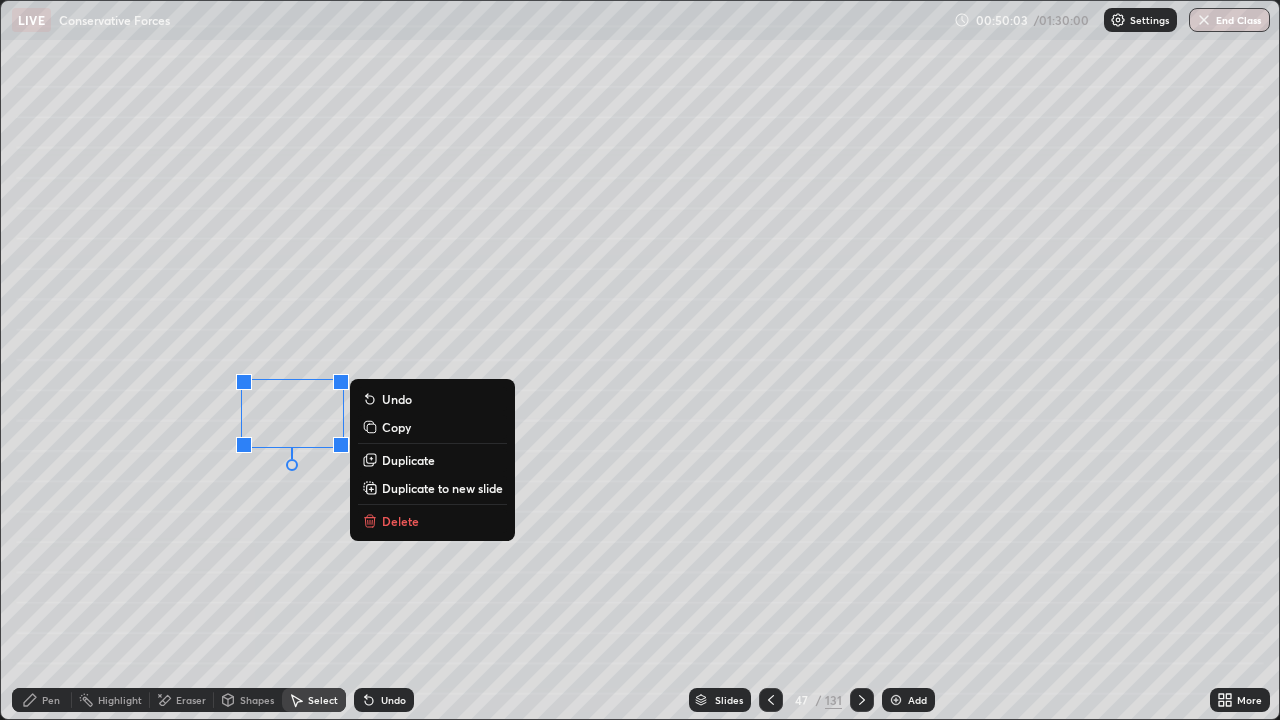click on "0 ° Undo Copy Duplicate Duplicate to new slide Delete" at bounding box center [640, 360] 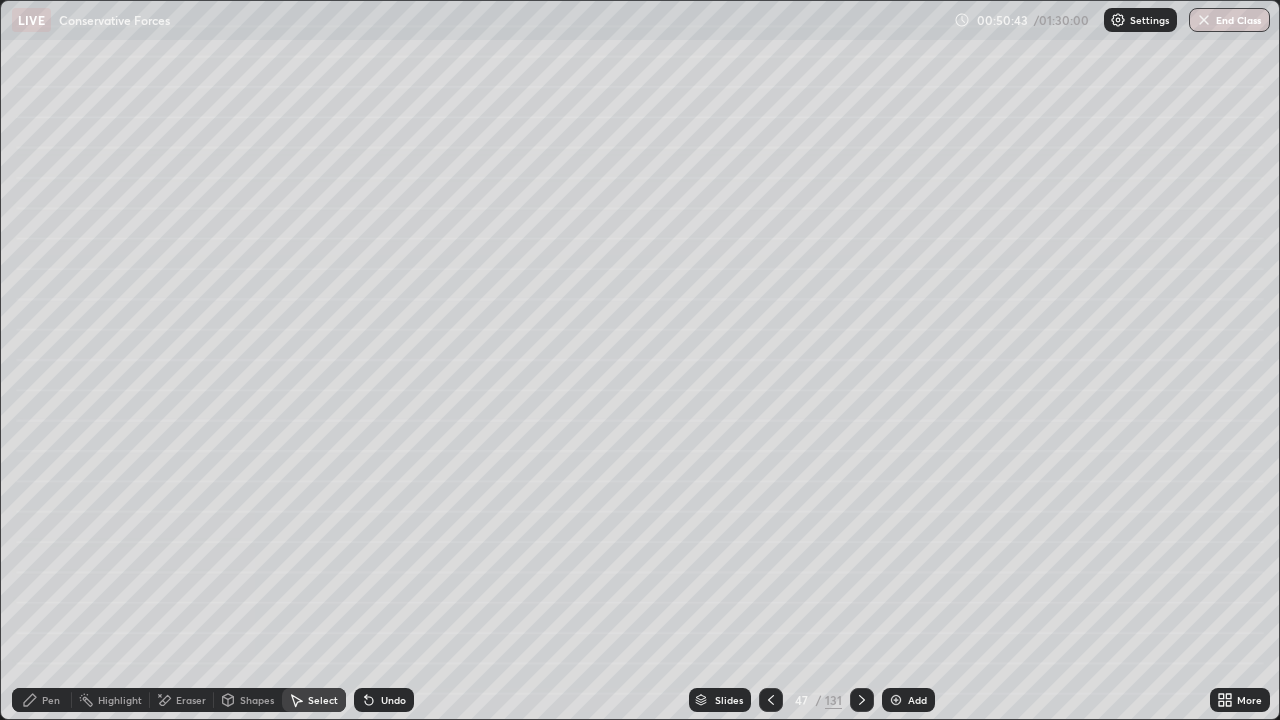 click 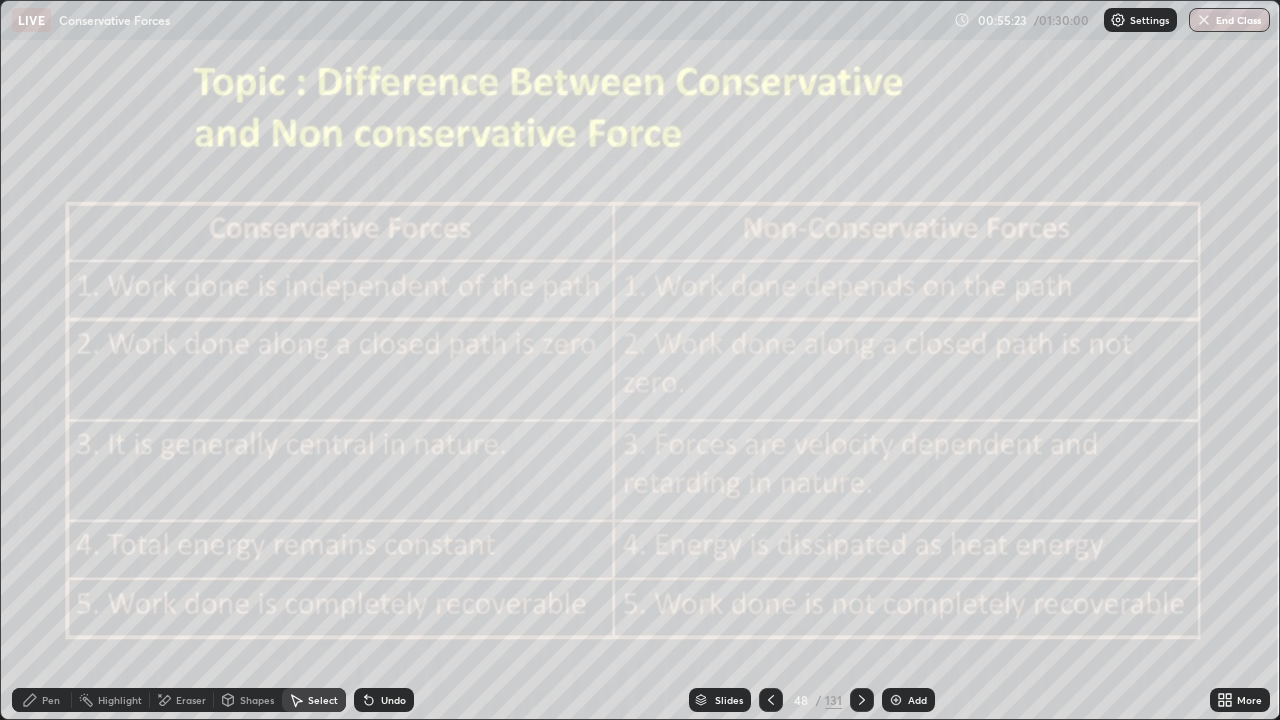 click 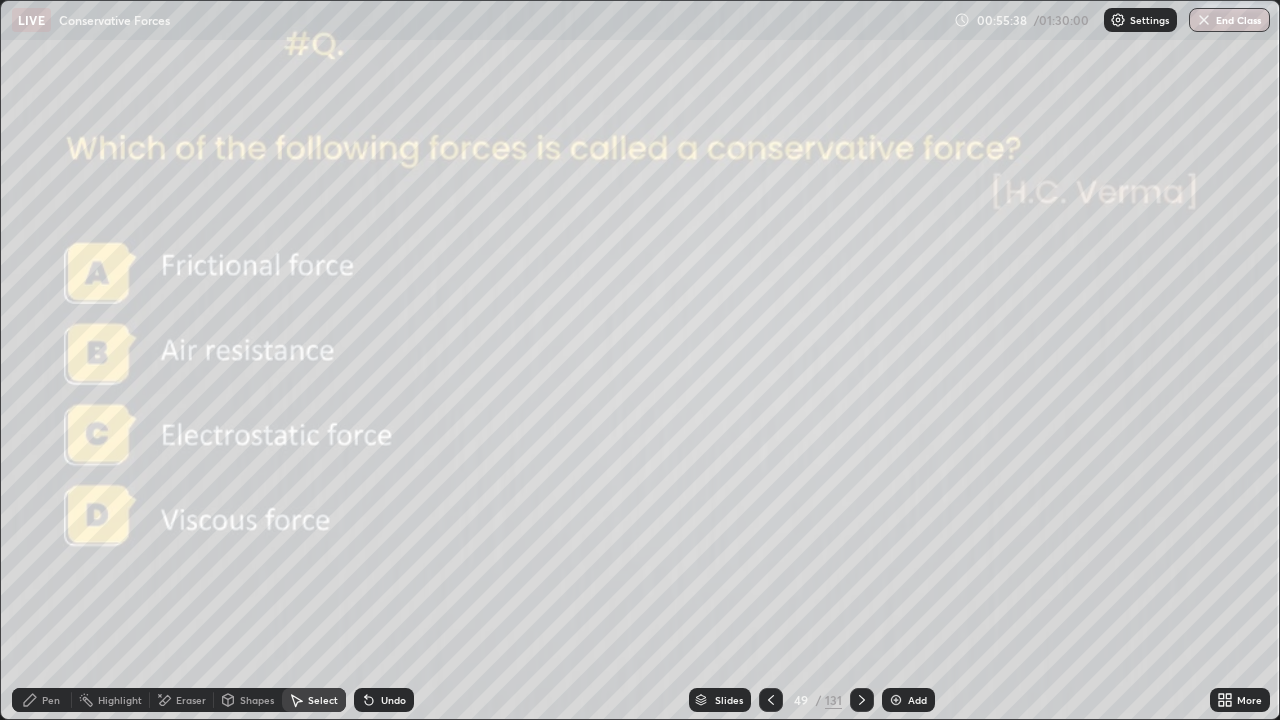 click on "Pen" at bounding box center (51, 700) 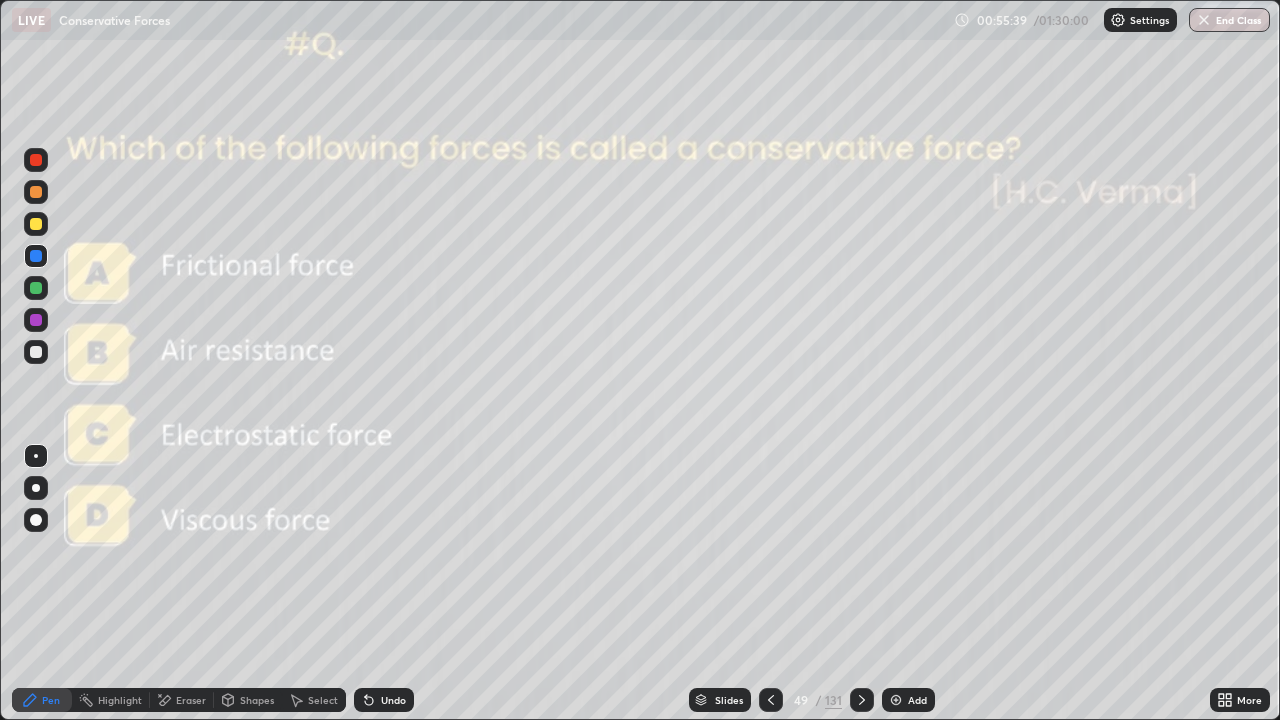 click at bounding box center (36, 288) 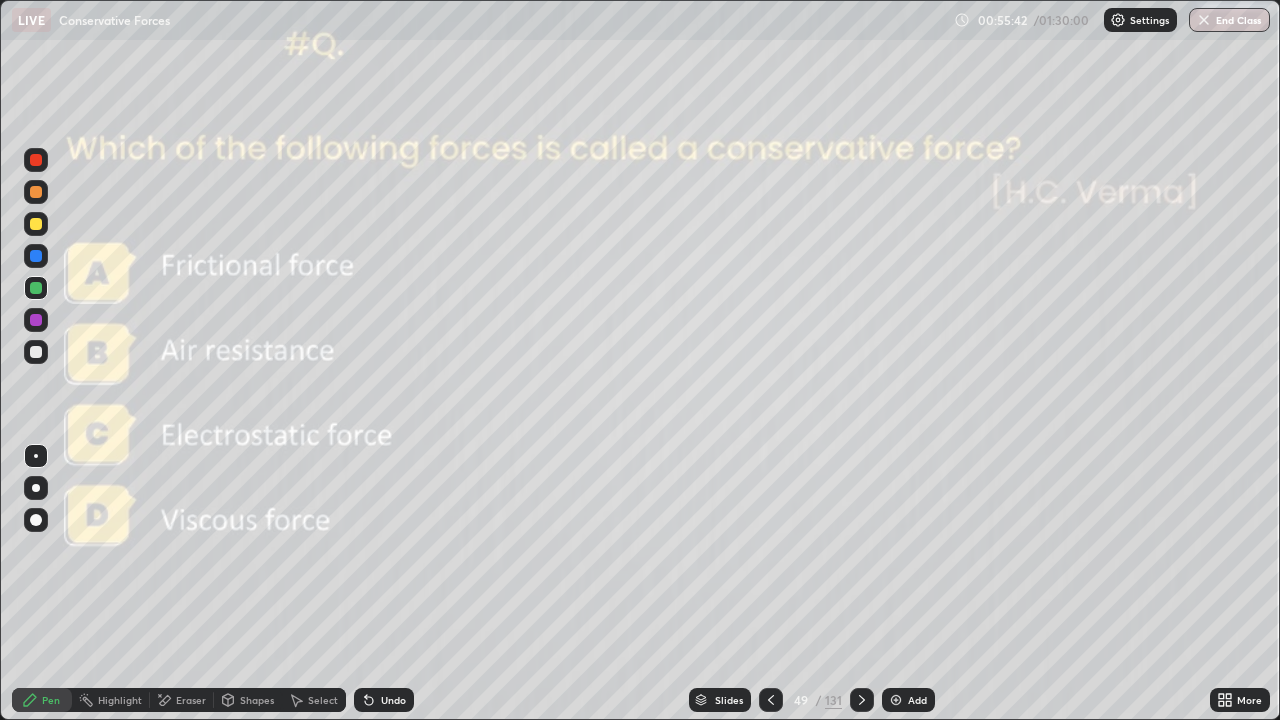 click 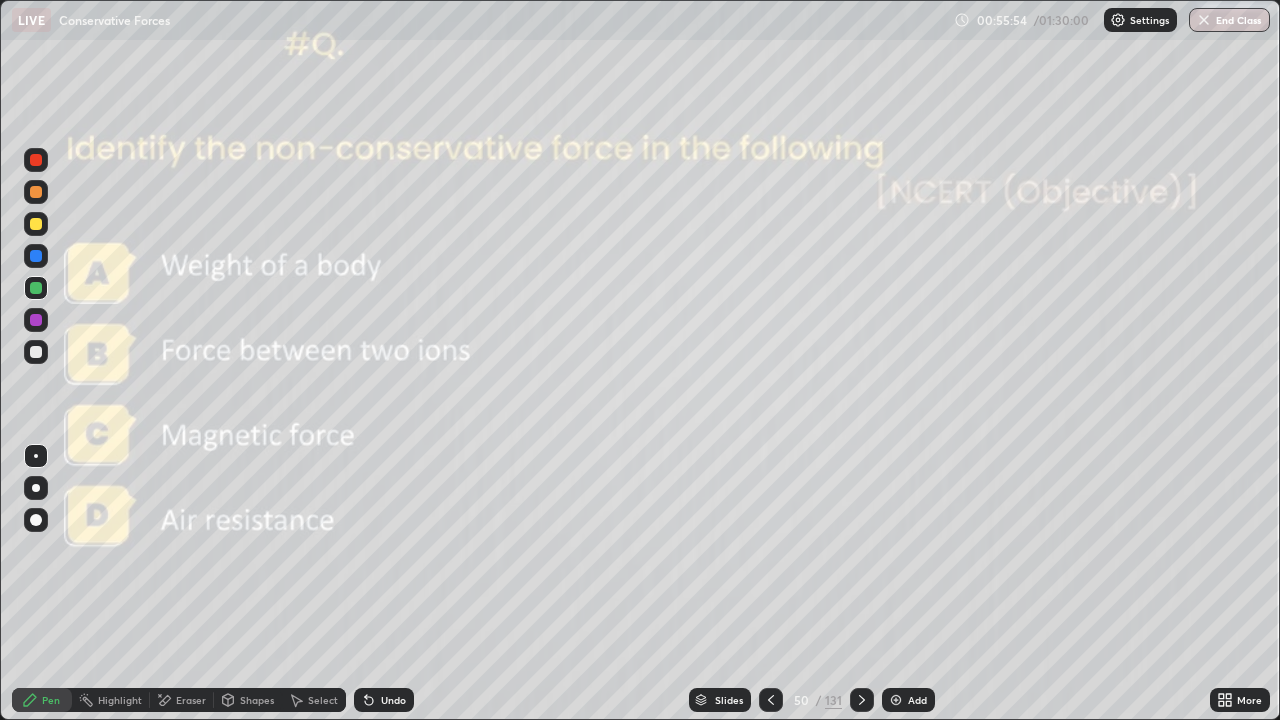 click 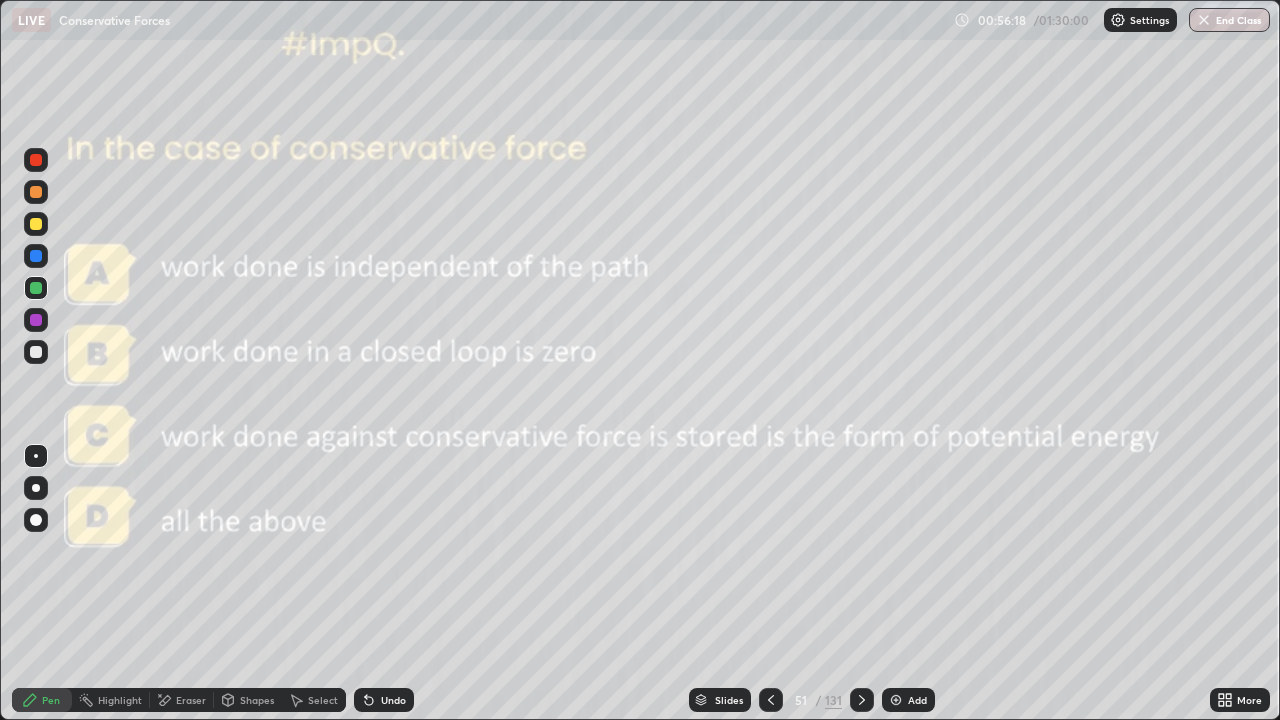 click 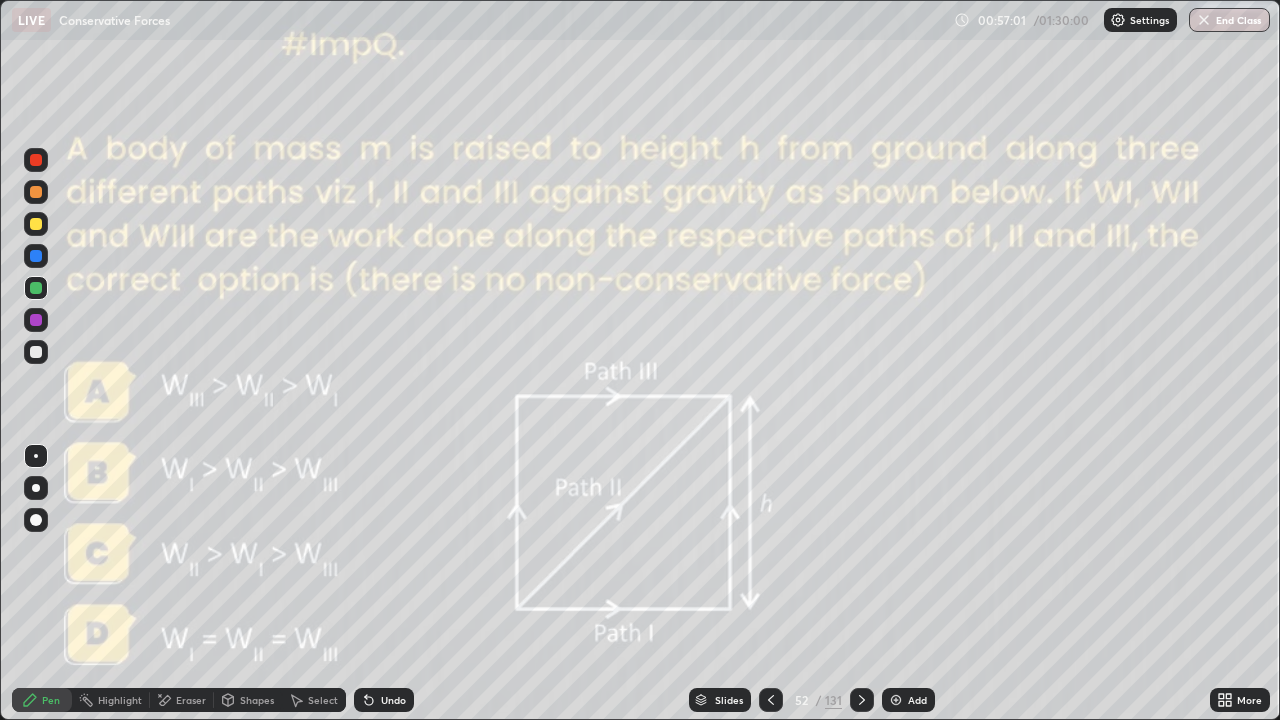 click 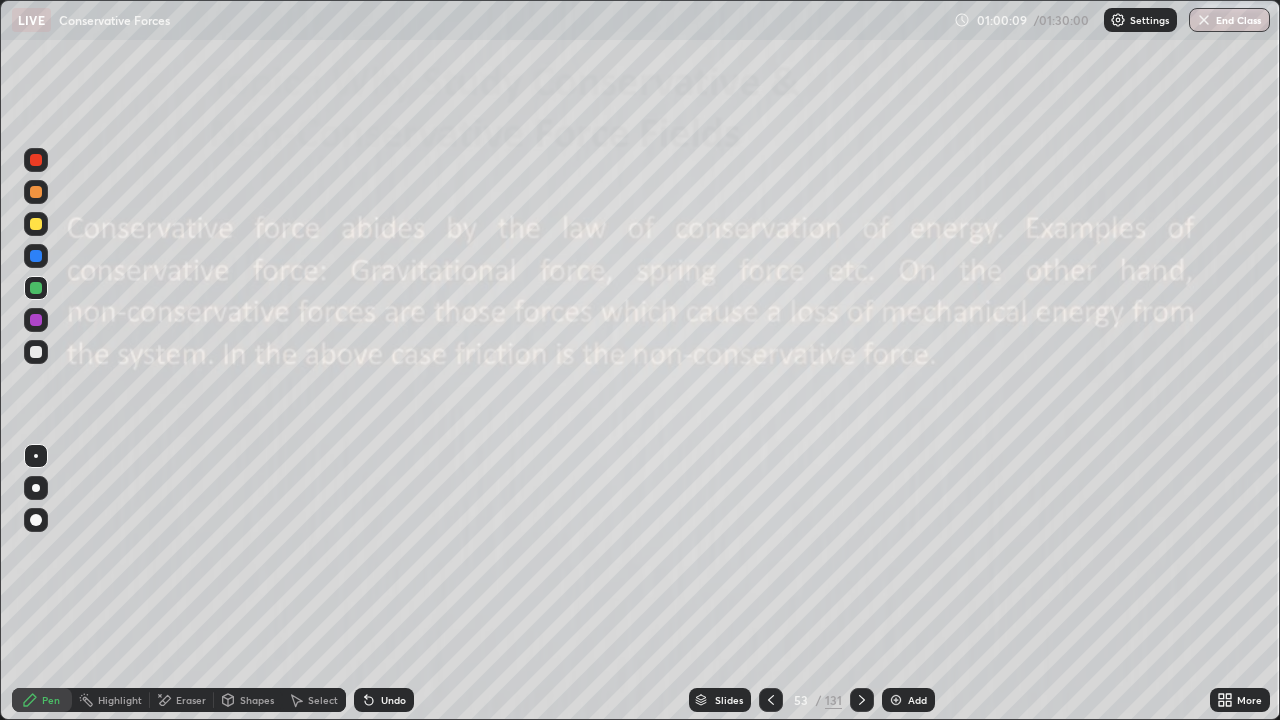 click at bounding box center [862, 700] 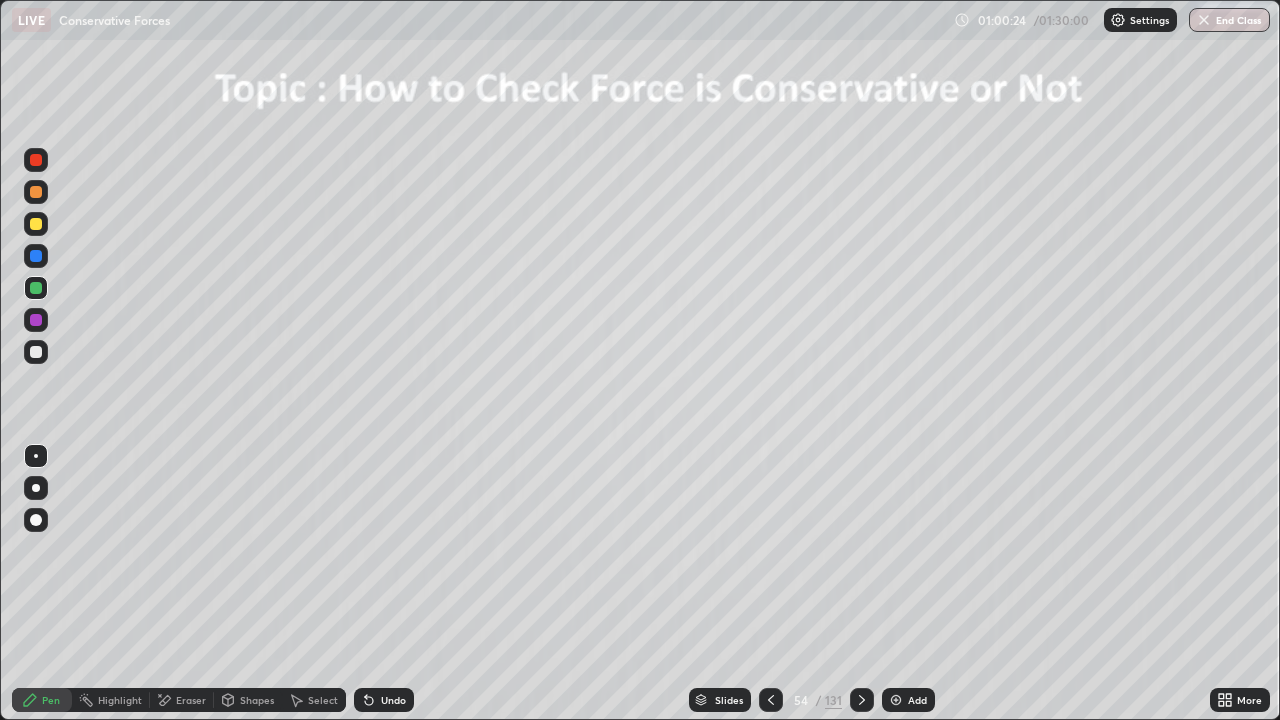 click at bounding box center (36, 488) 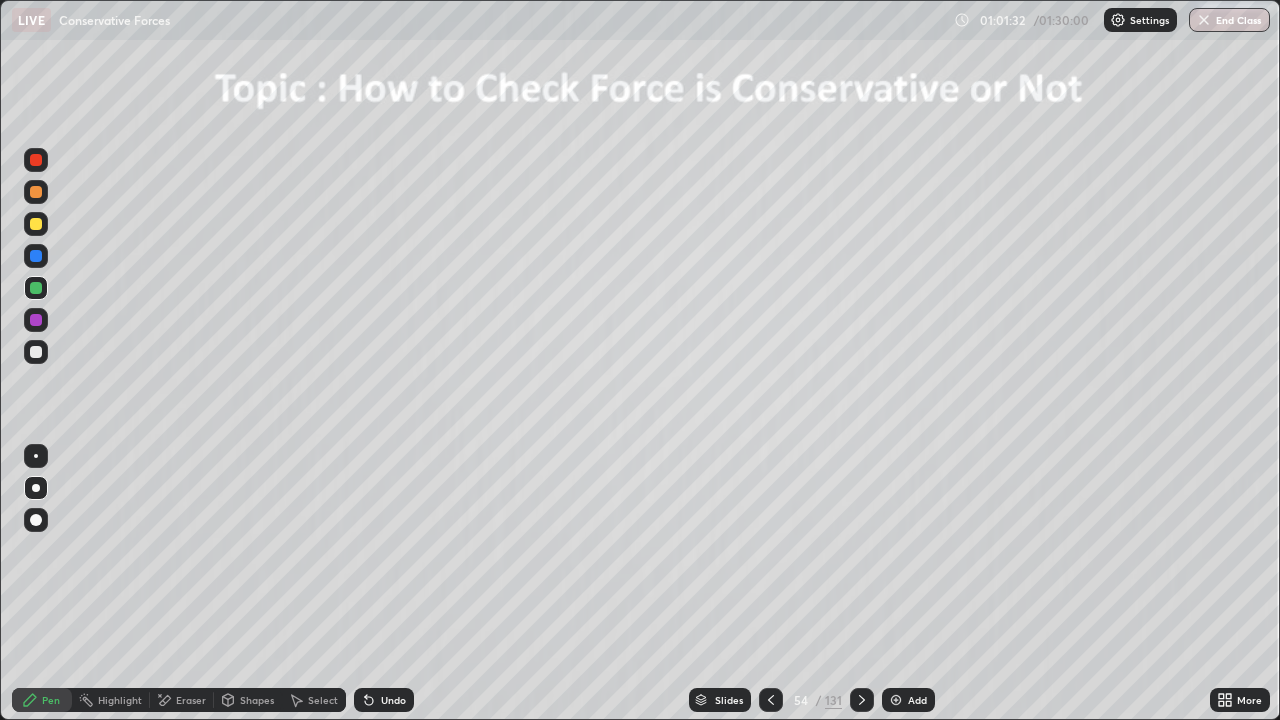 click at bounding box center [896, 700] 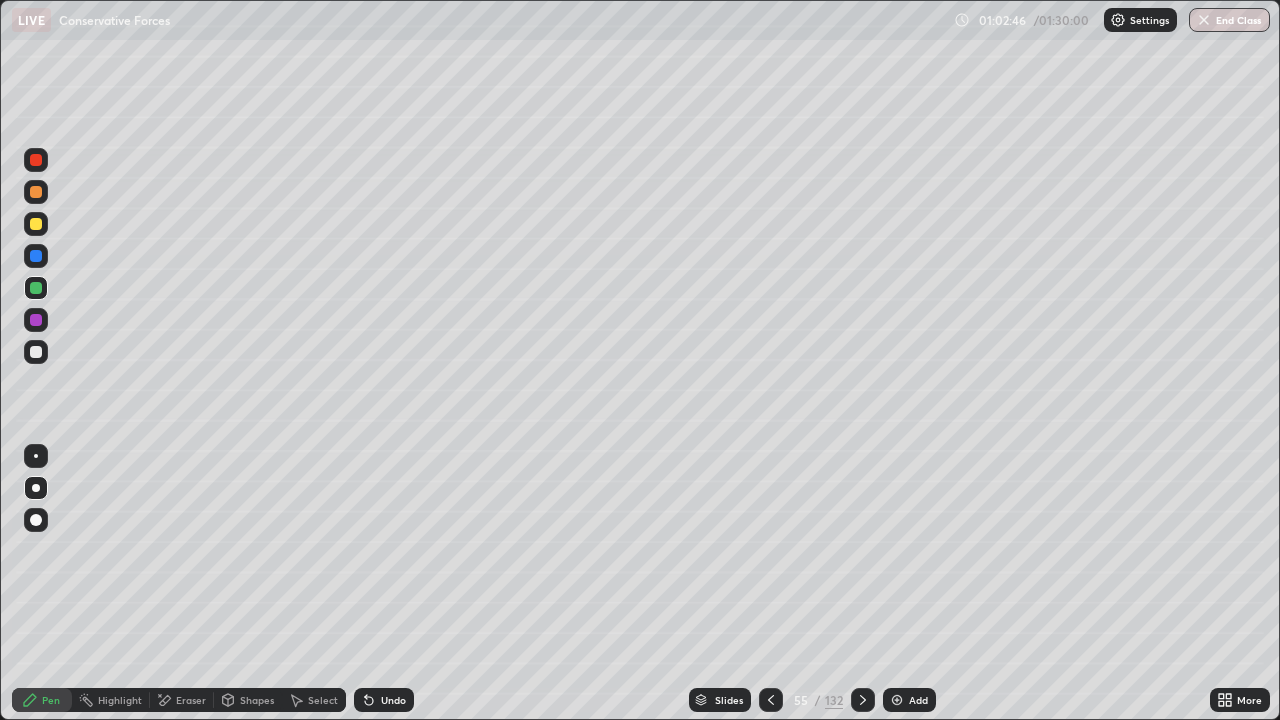 click at bounding box center (897, 700) 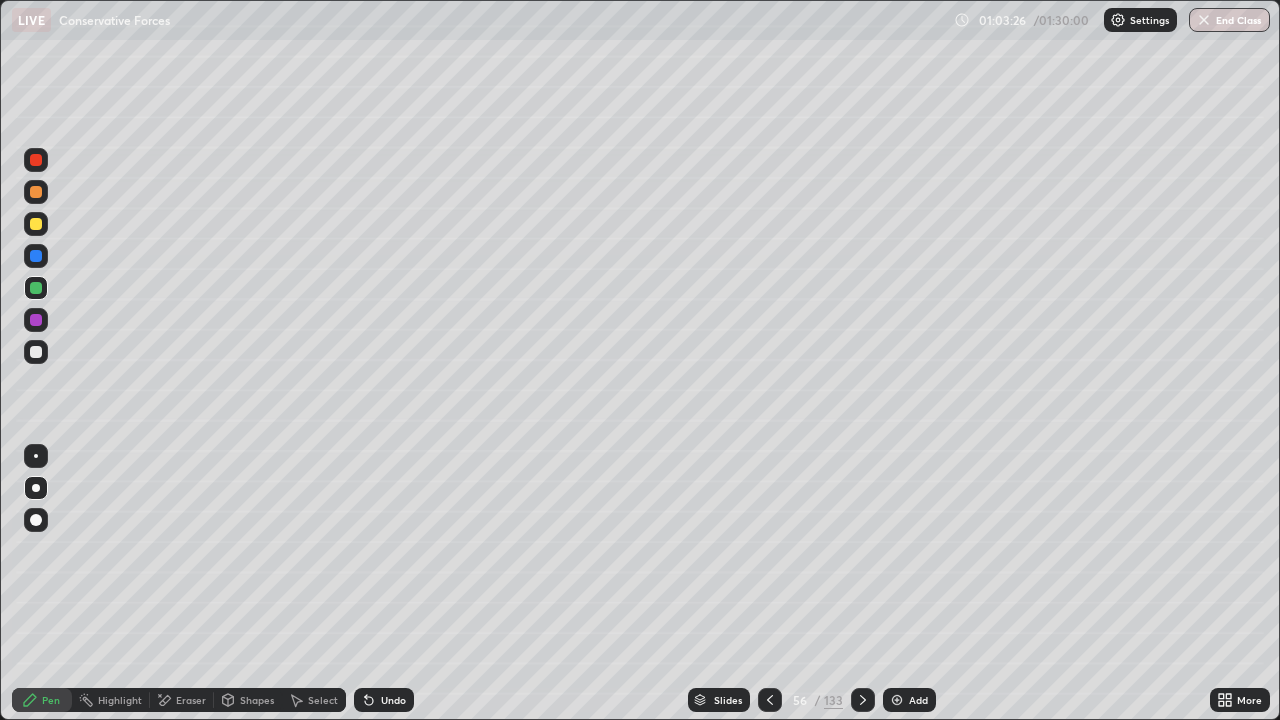 click on "Undo" at bounding box center [393, 700] 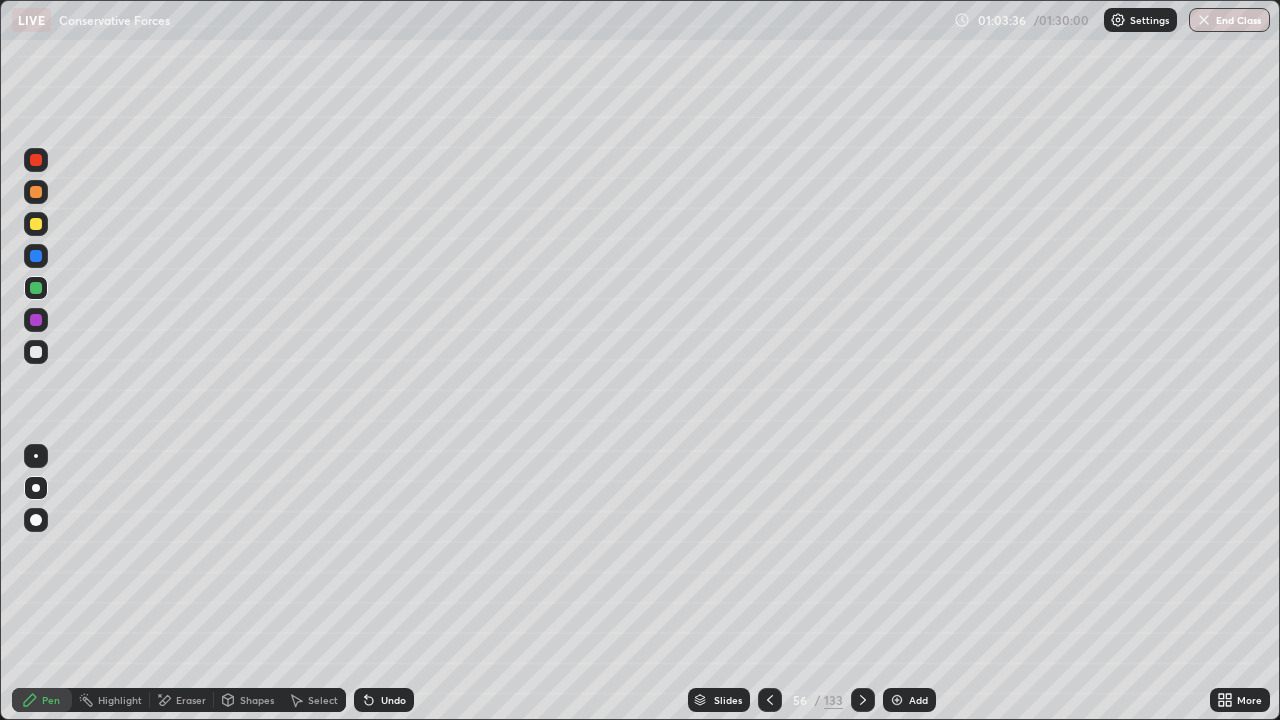 click at bounding box center [770, 700] 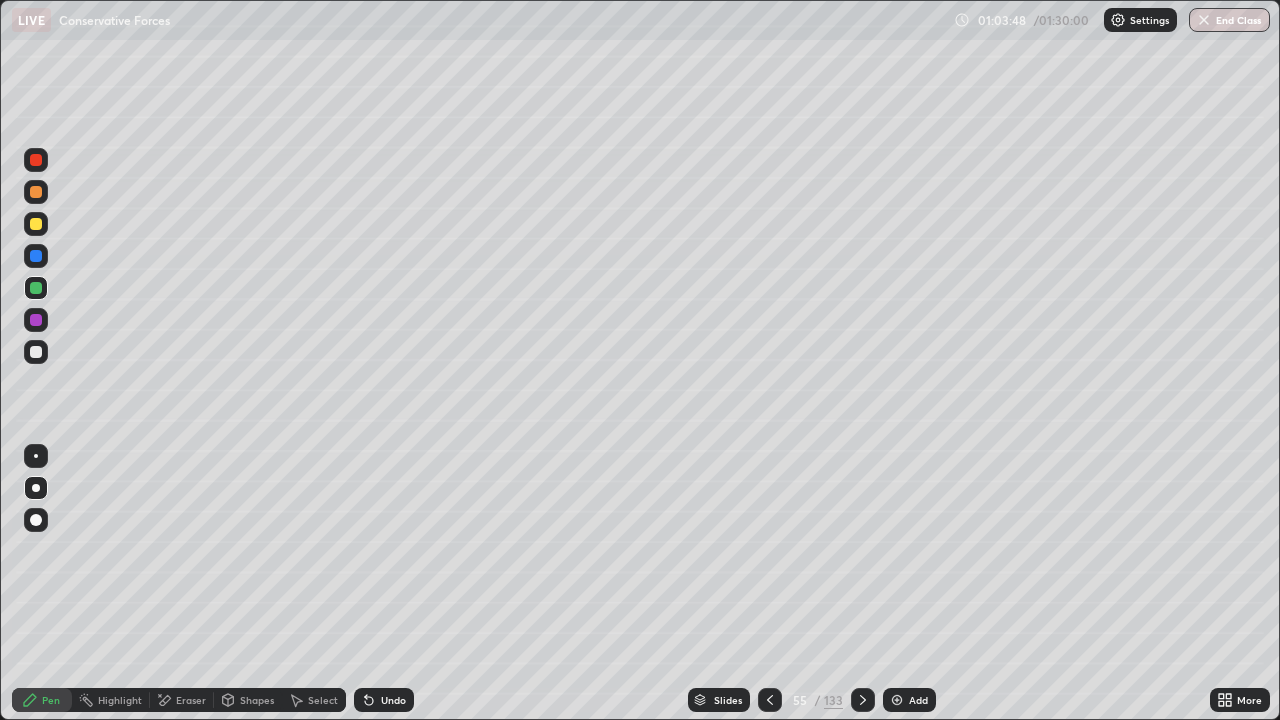 click 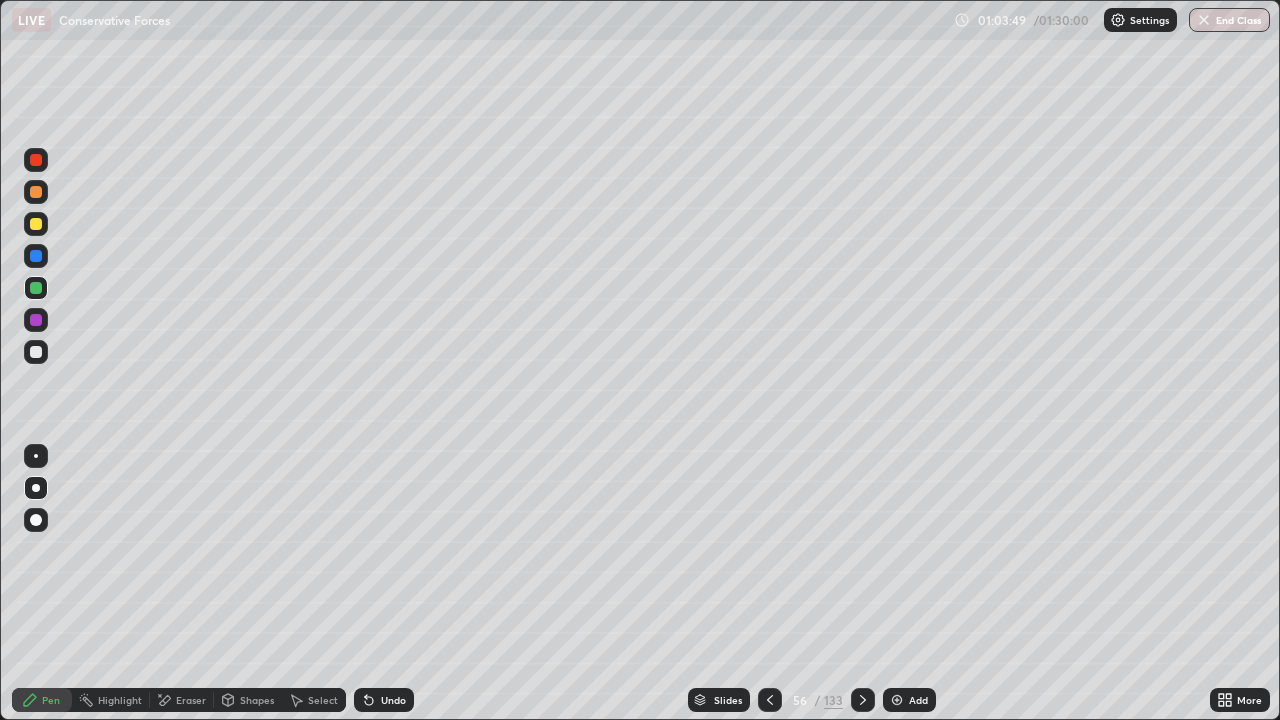 click at bounding box center (36, 256) 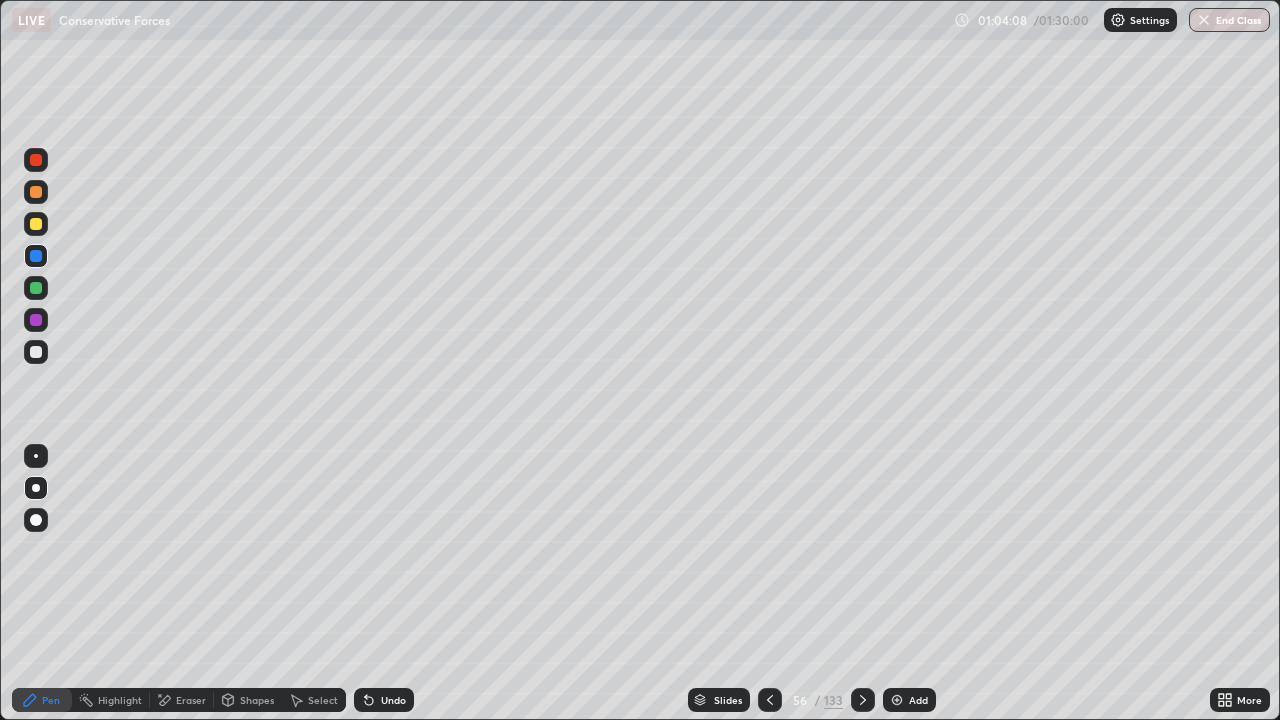 click on "Eraser" at bounding box center (191, 700) 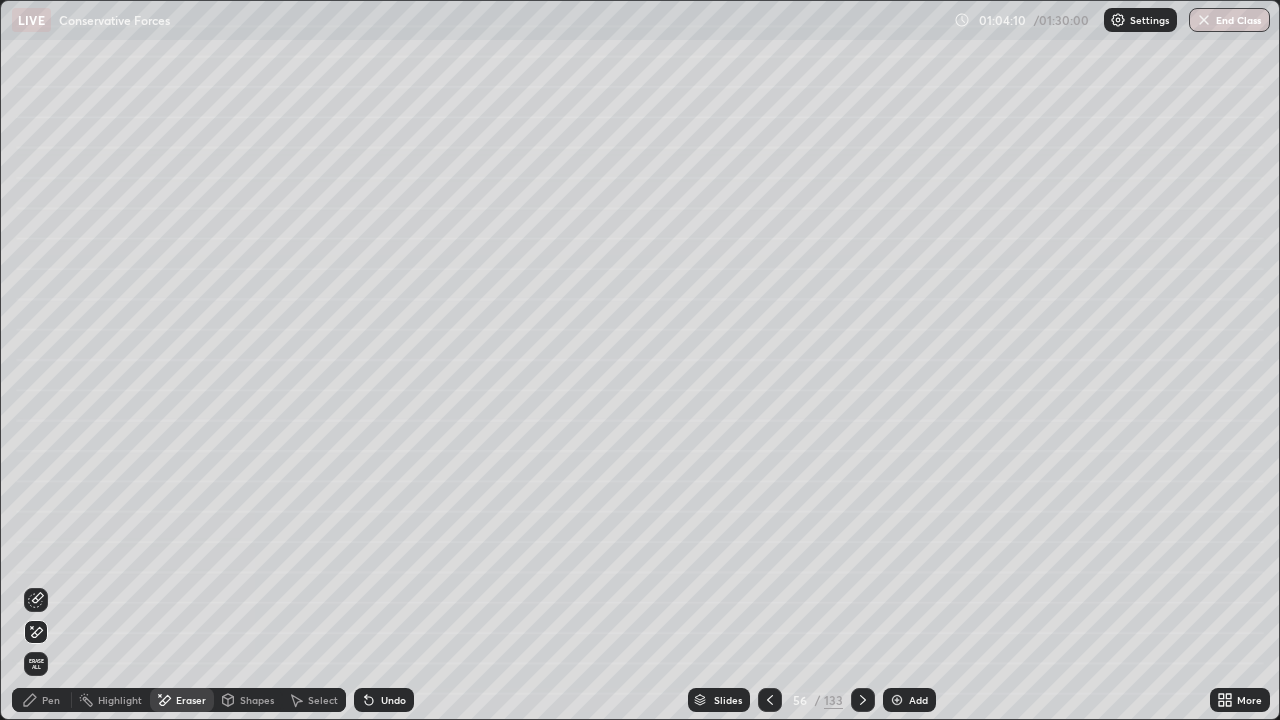 click on "Pen" at bounding box center (51, 700) 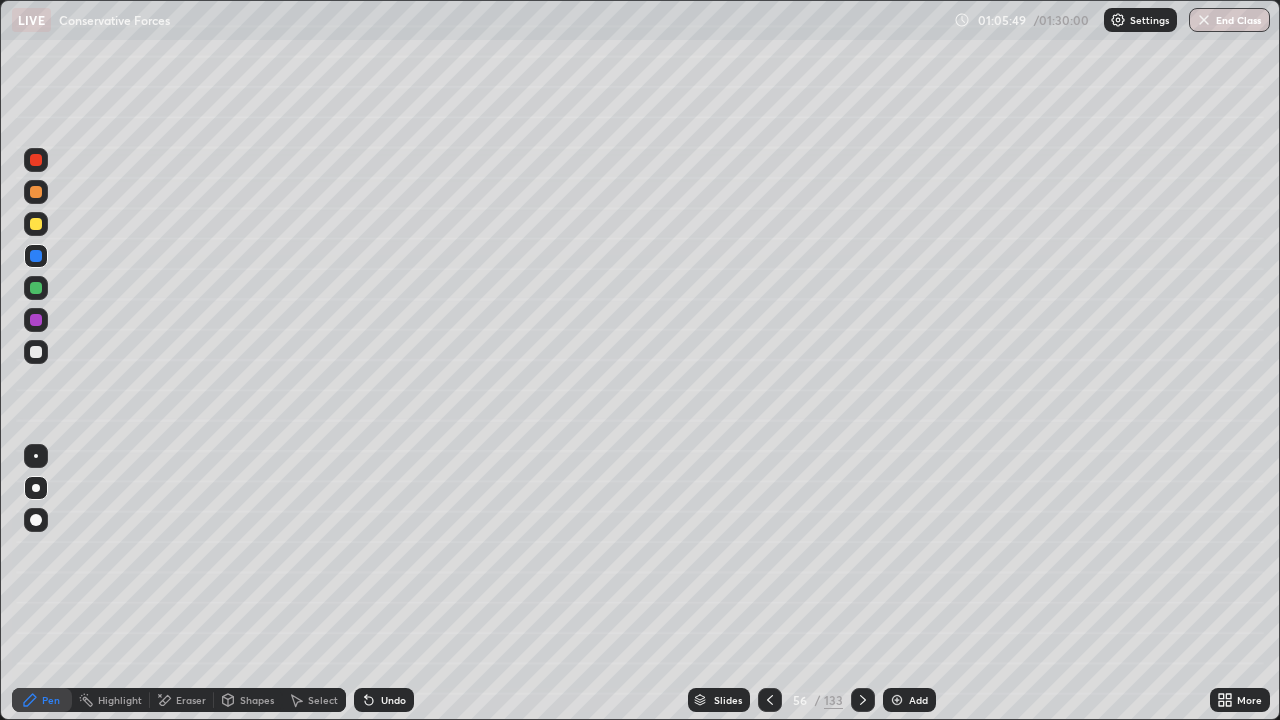 click 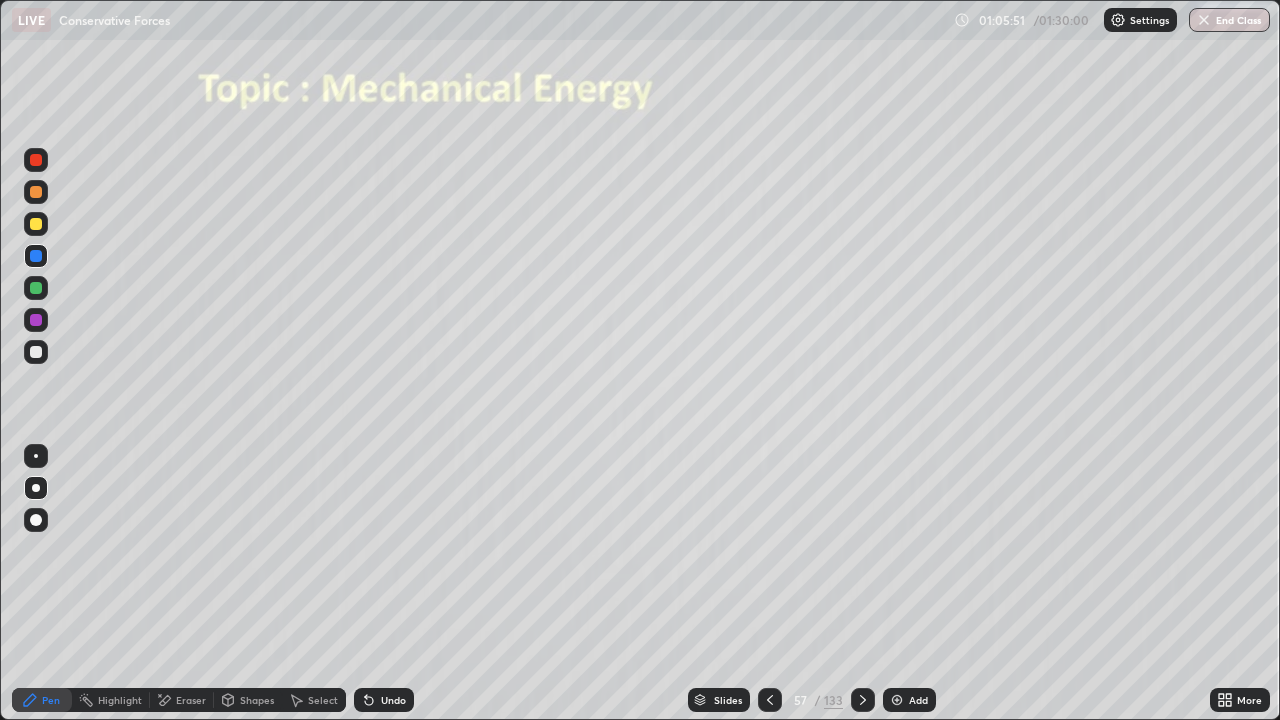 click 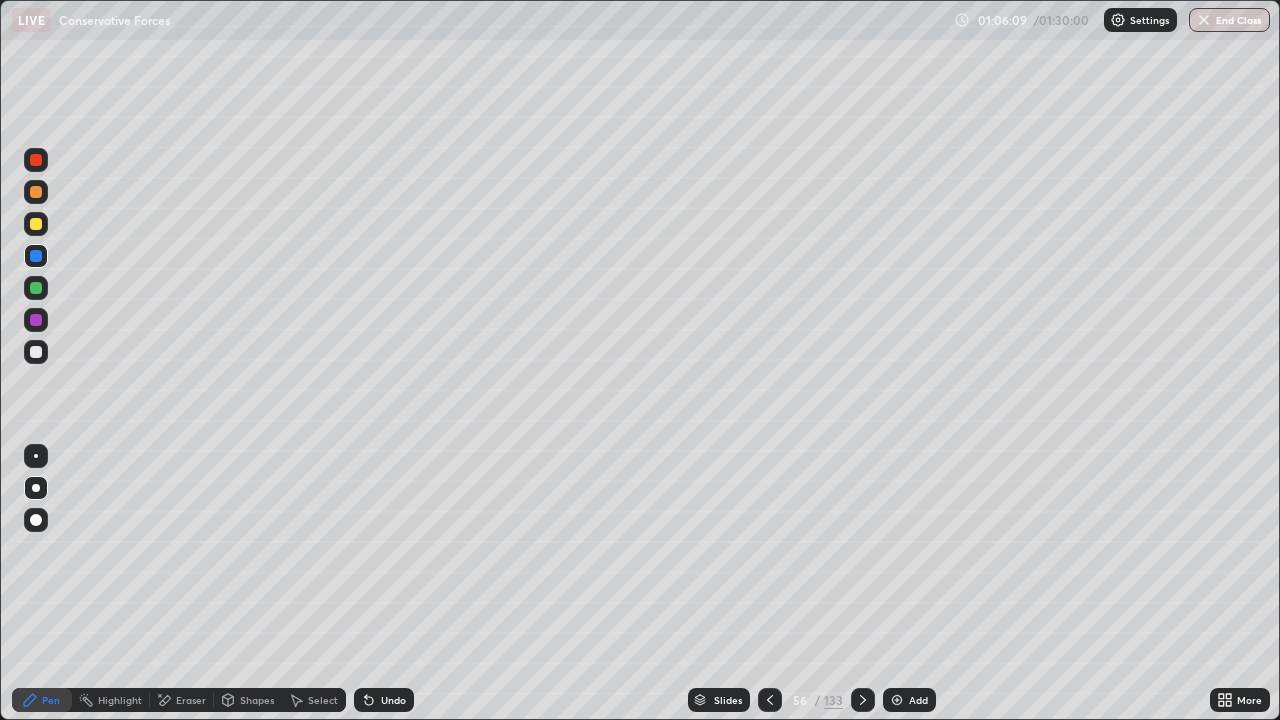 click 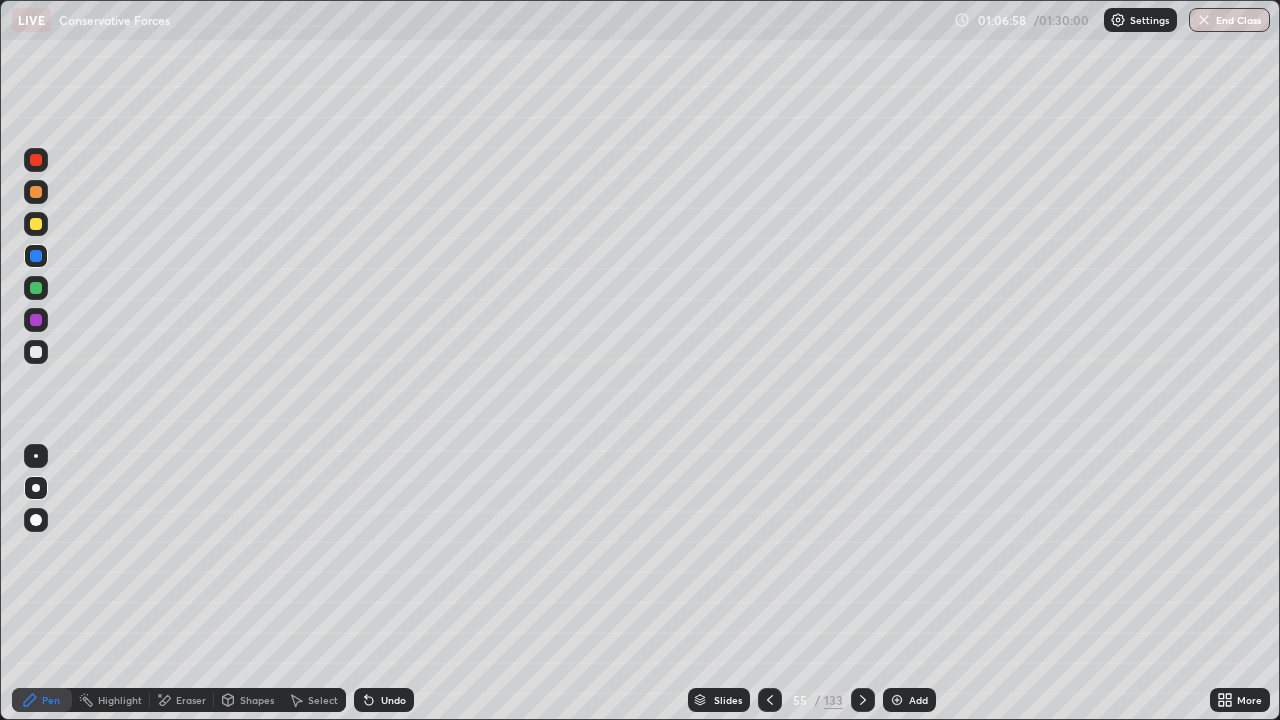 click at bounding box center (863, 700) 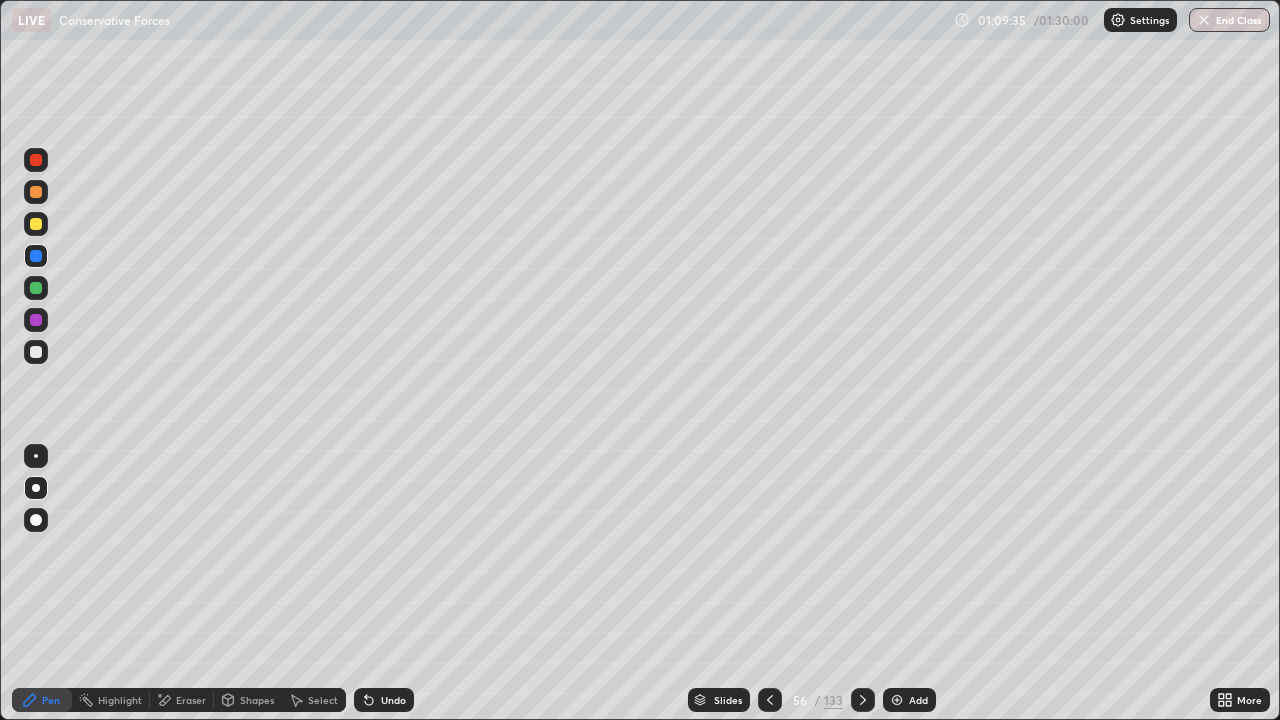 click on "End Class" at bounding box center (1229, 20) 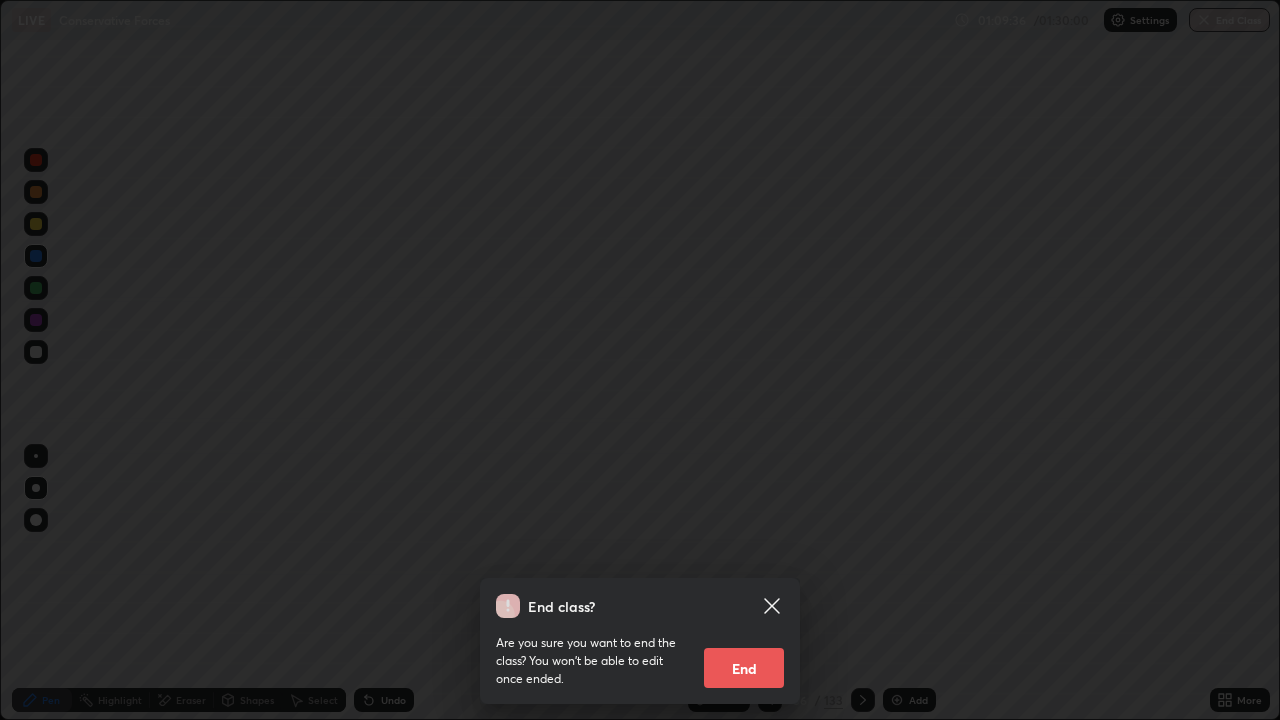 click on "End" at bounding box center (744, 668) 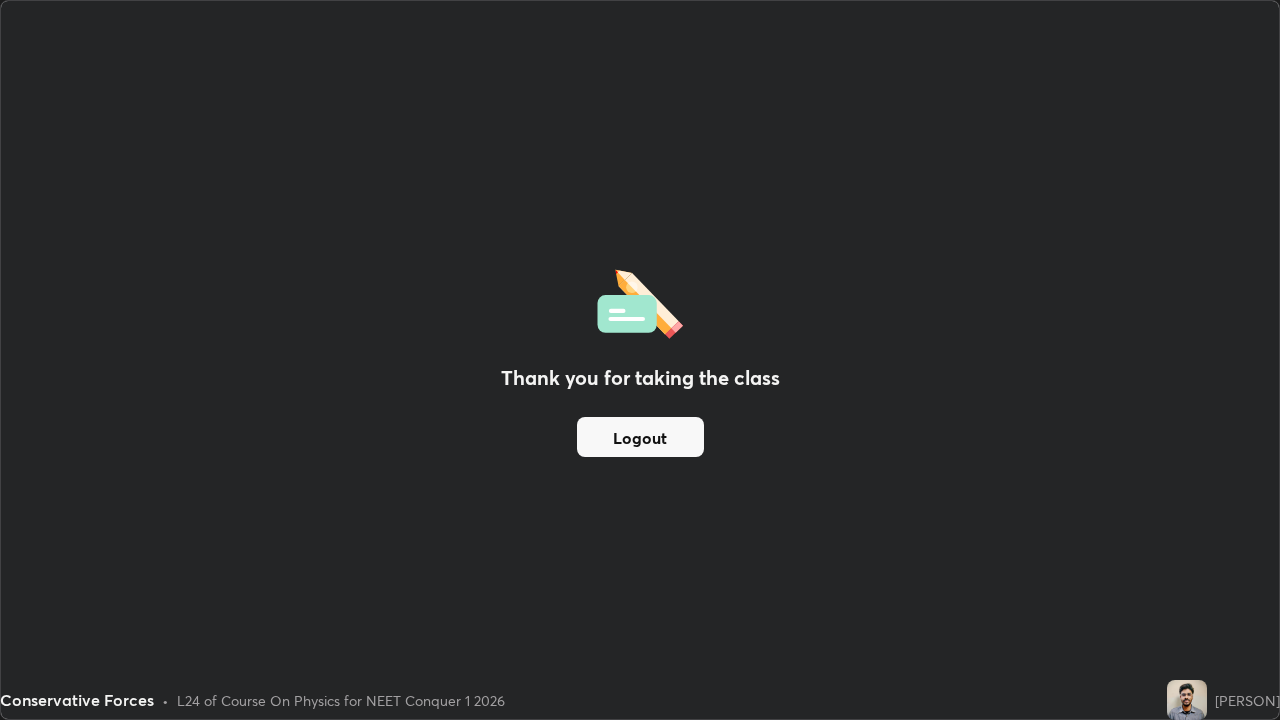 click on "Conservative Forces • L24 of Course On Physics for NEET Conquer 1 2026" at bounding box center [579, 700] 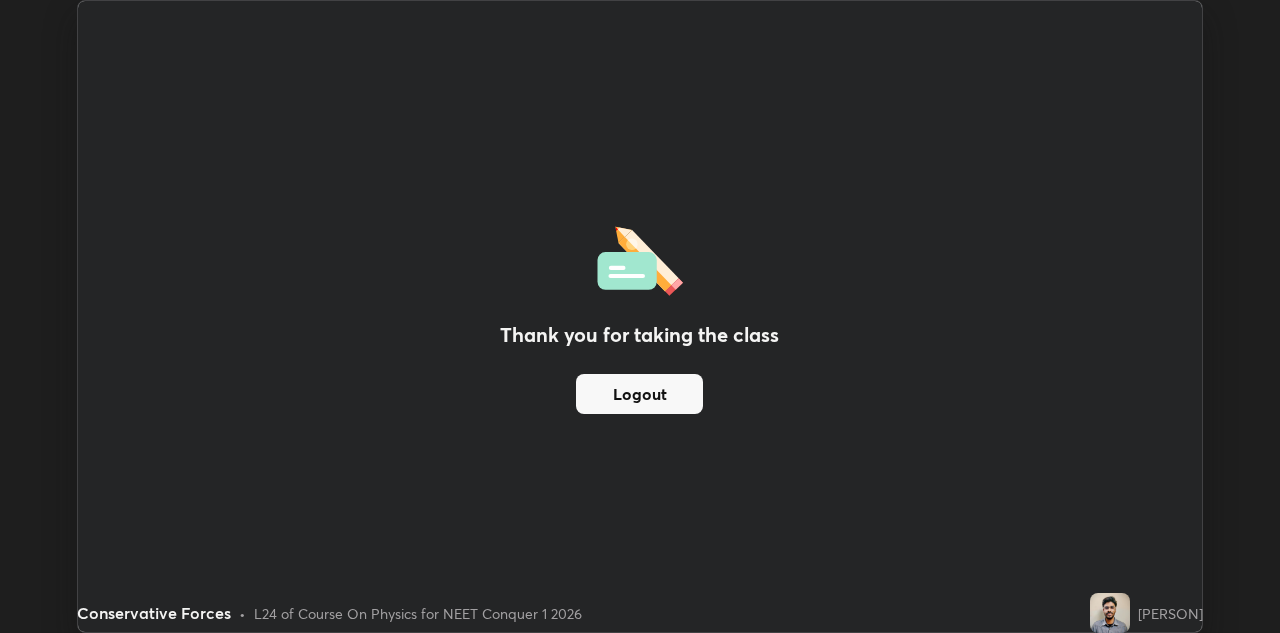 scroll, scrollTop: 633, scrollLeft: 1280, axis: both 